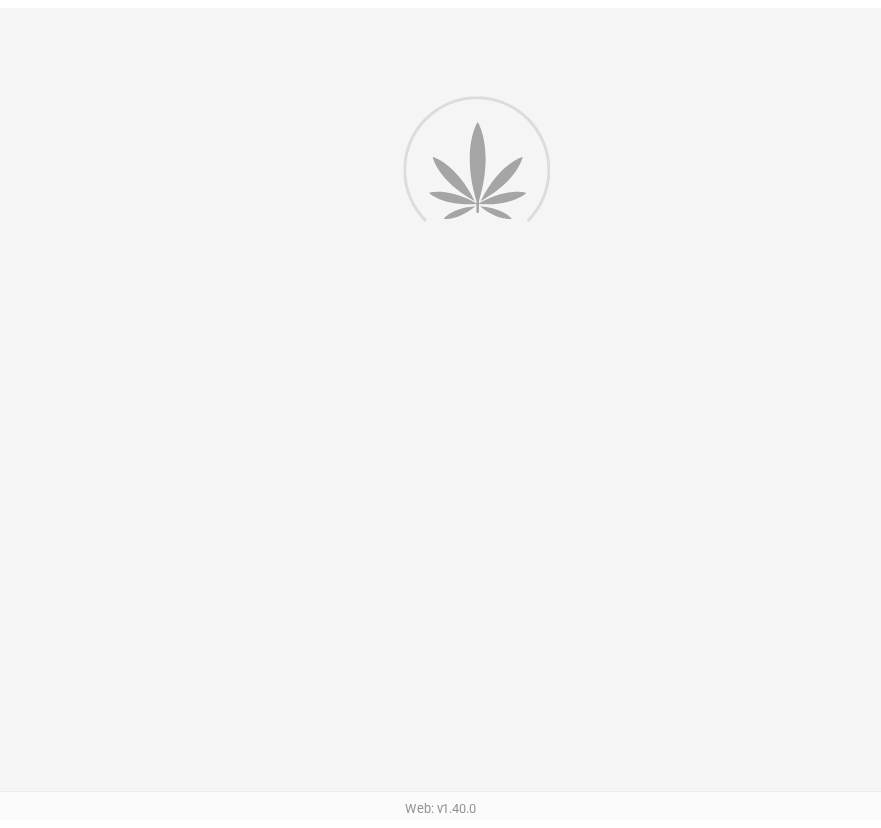 scroll, scrollTop: 0, scrollLeft: 0, axis: both 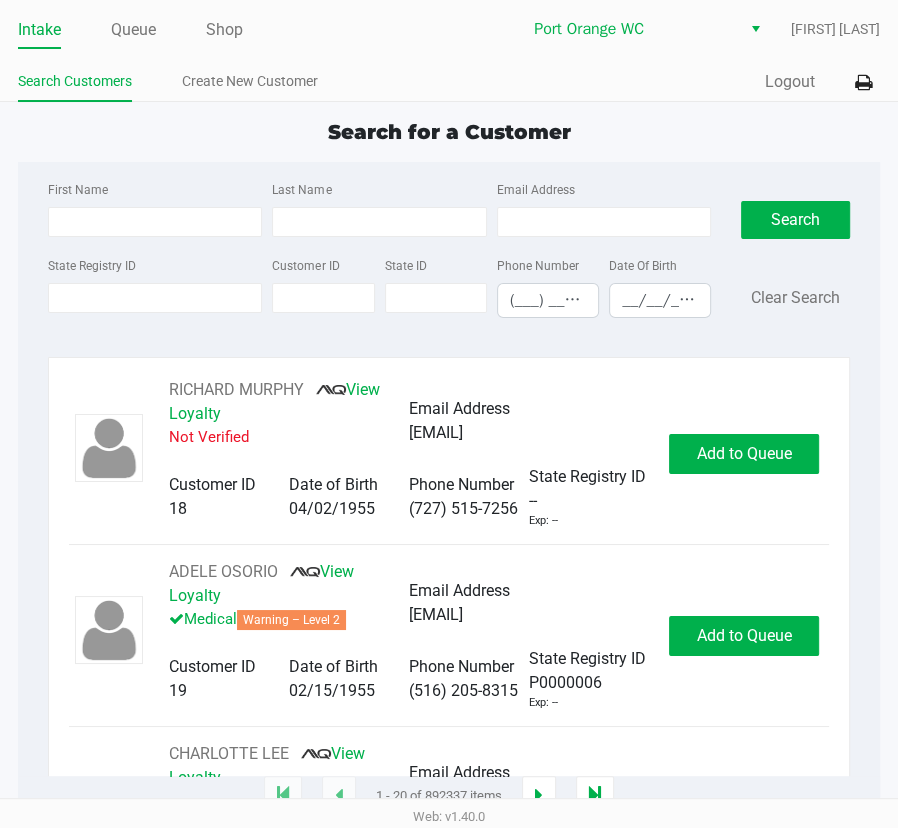 click on "Intake Queue Shop" 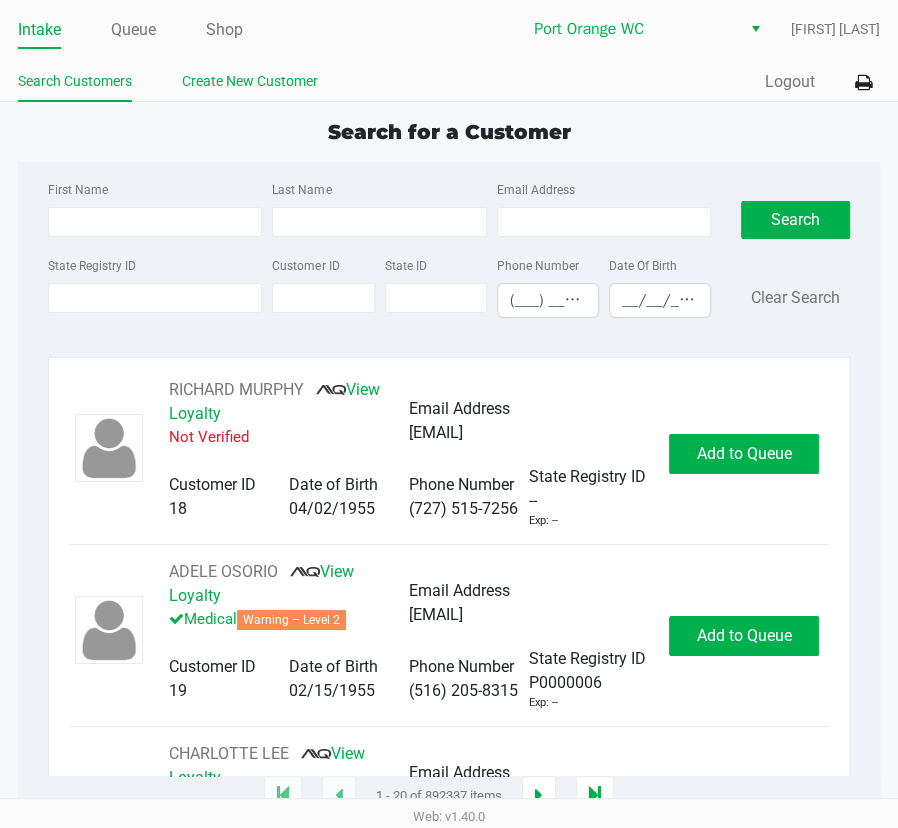 click on "Create New Customer" 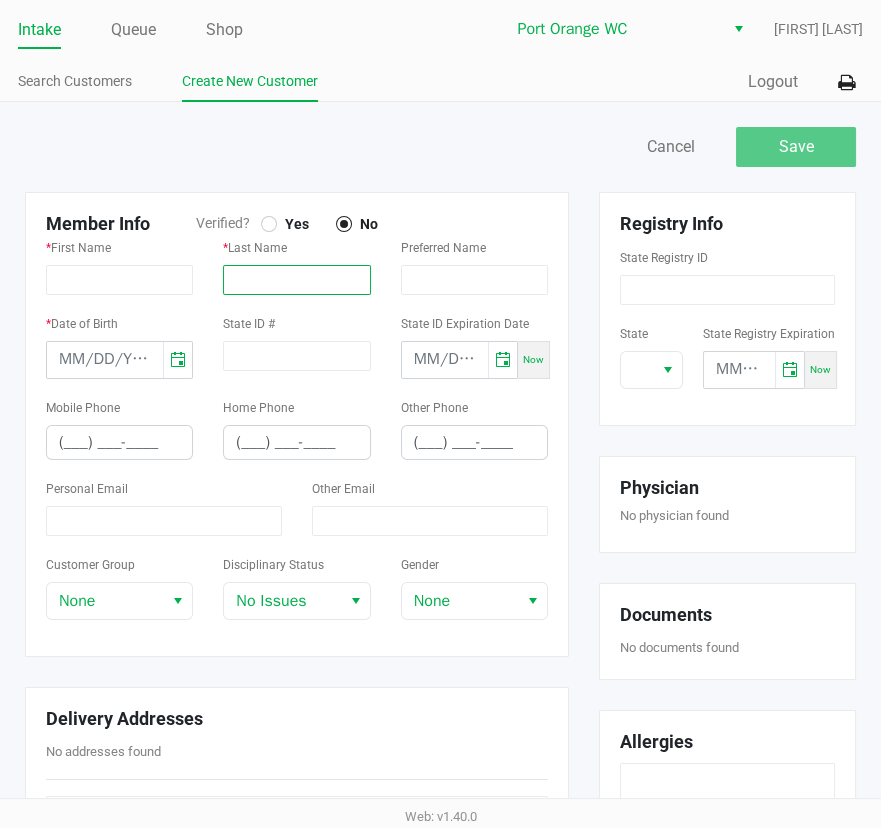 click 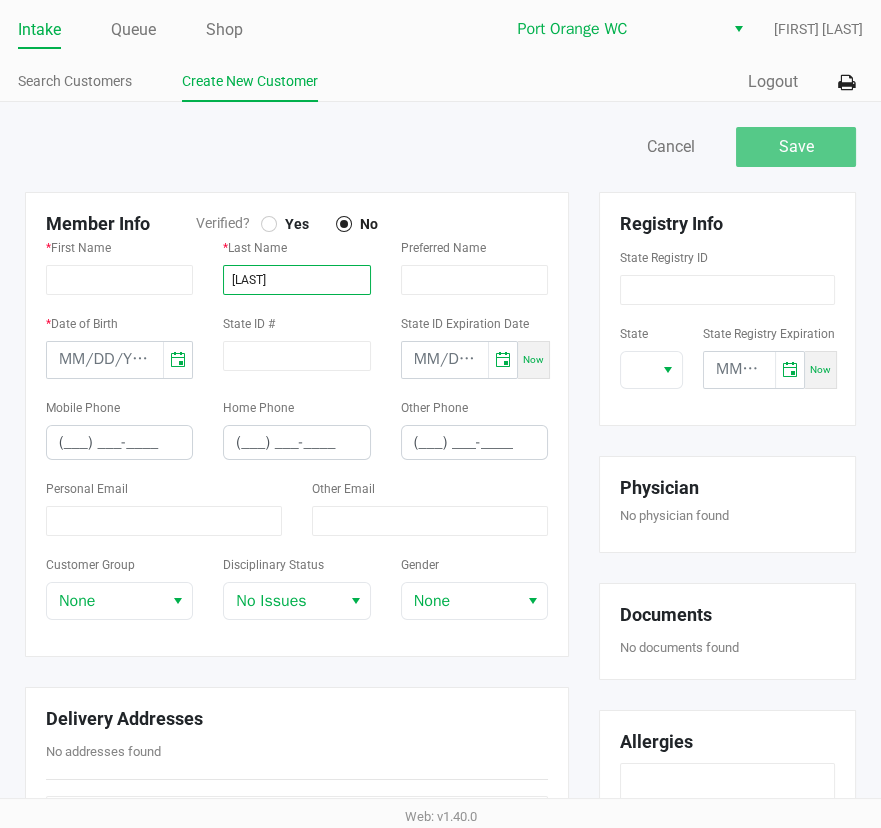 type on "[LAST]" 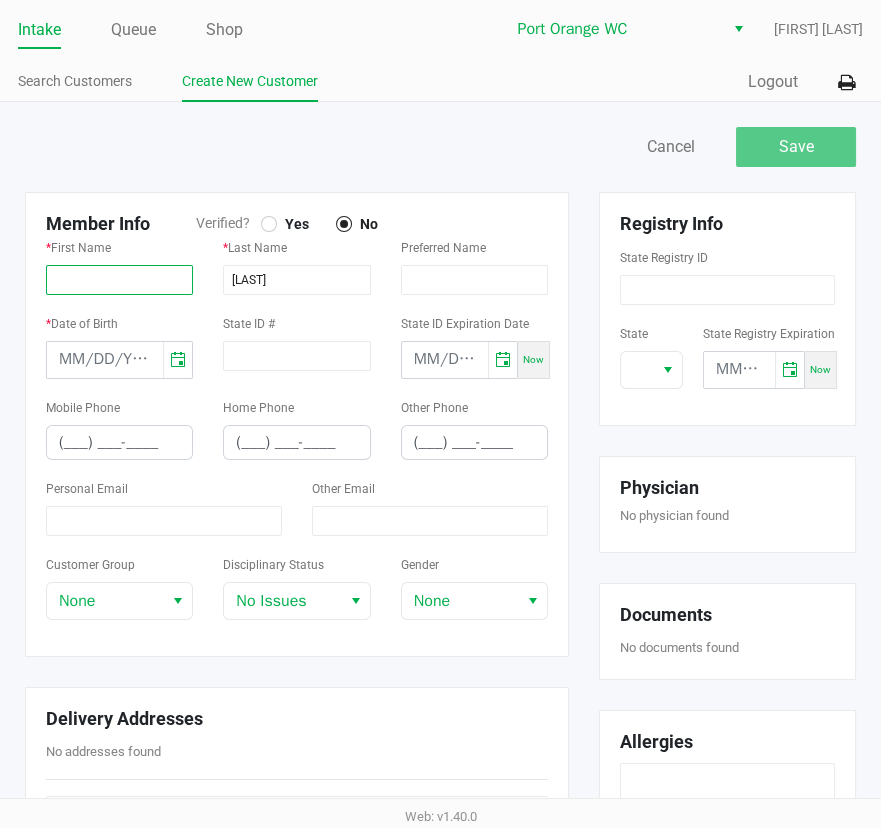 click 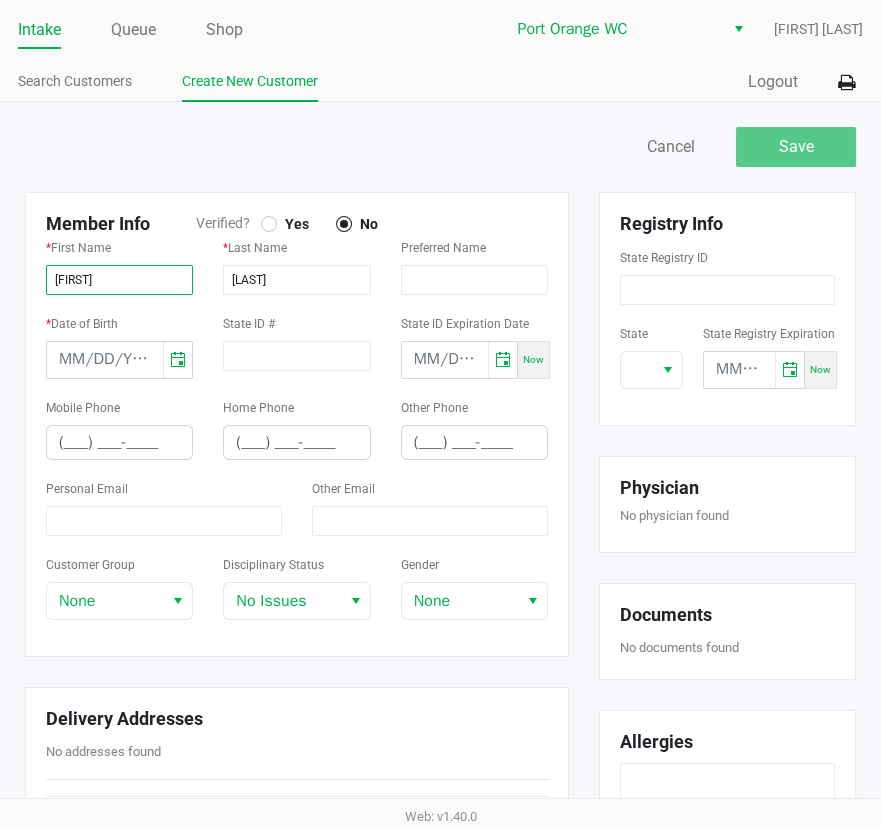 type on "[FIRST]" 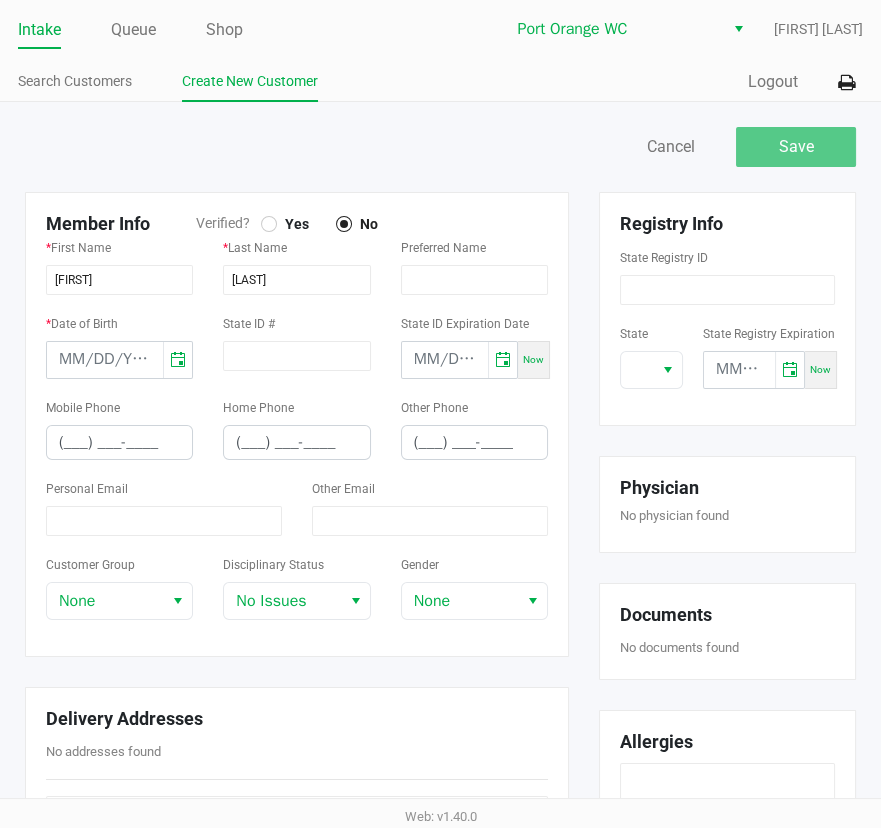 click on "Yes" 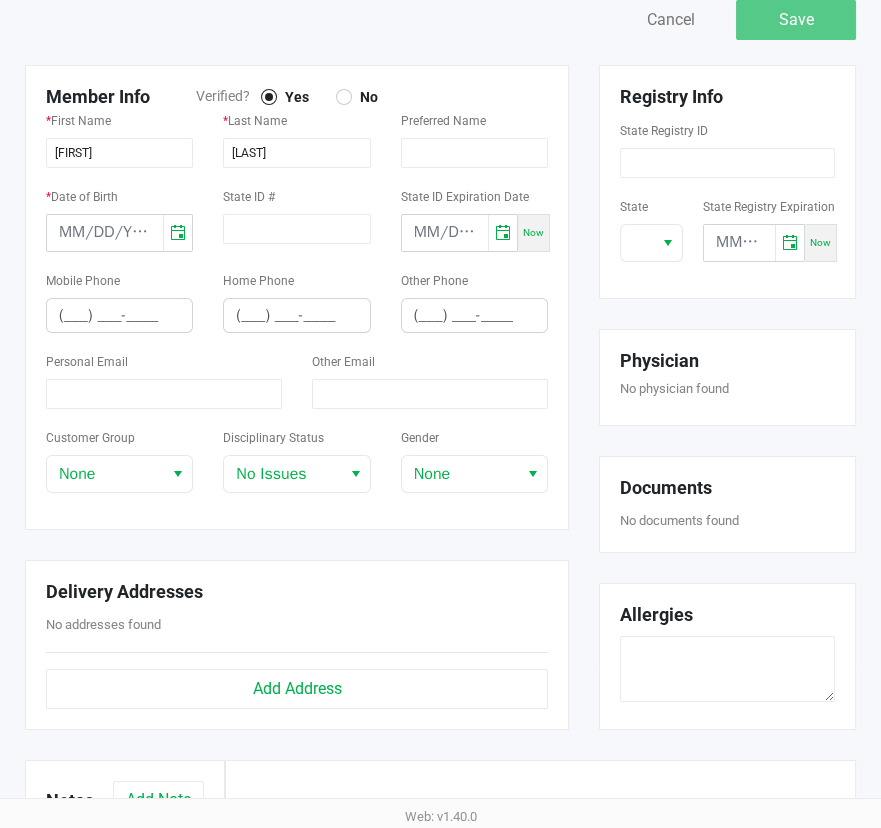 scroll, scrollTop: 222, scrollLeft: 0, axis: vertical 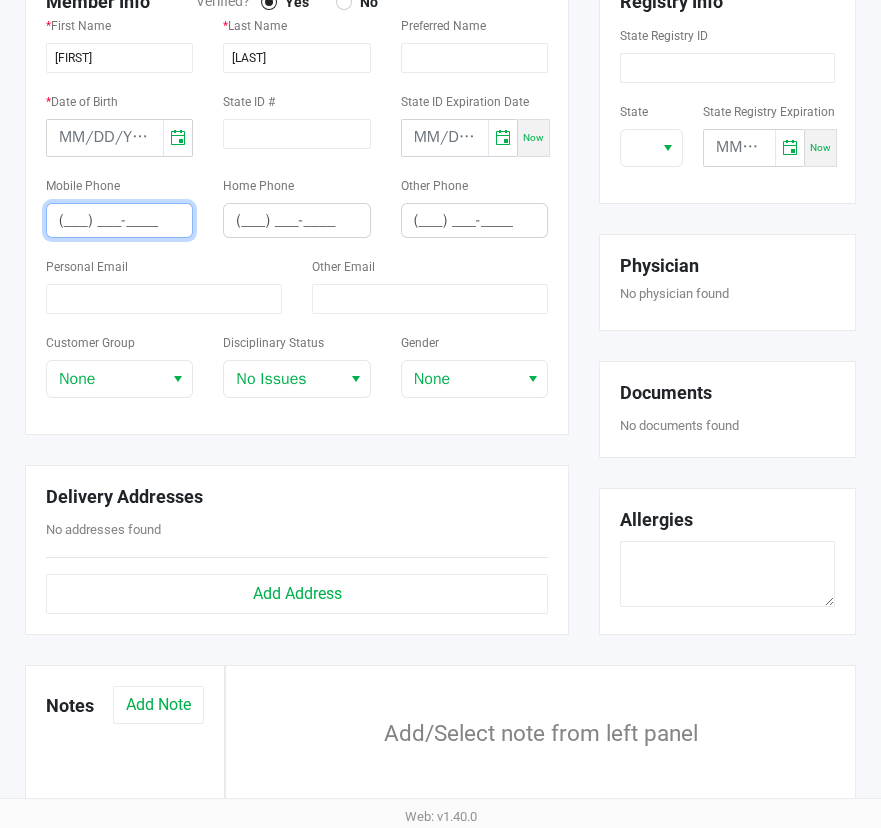 click on "(___) ___-____" at bounding box center [119, 220] 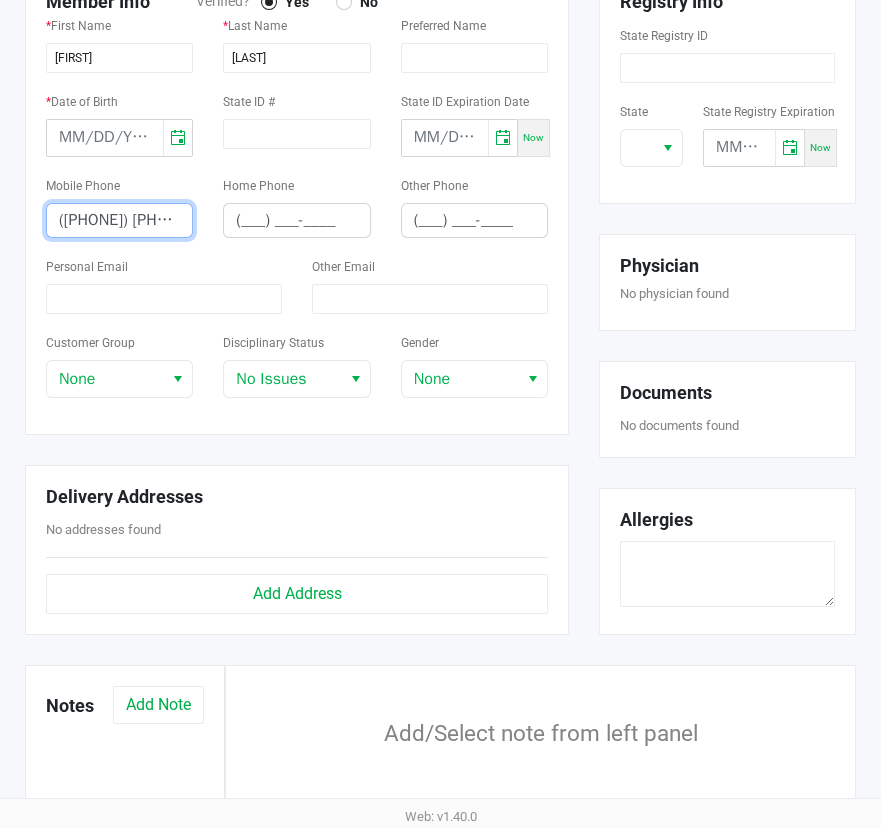 type on "([PHONE]) [PHONE]" 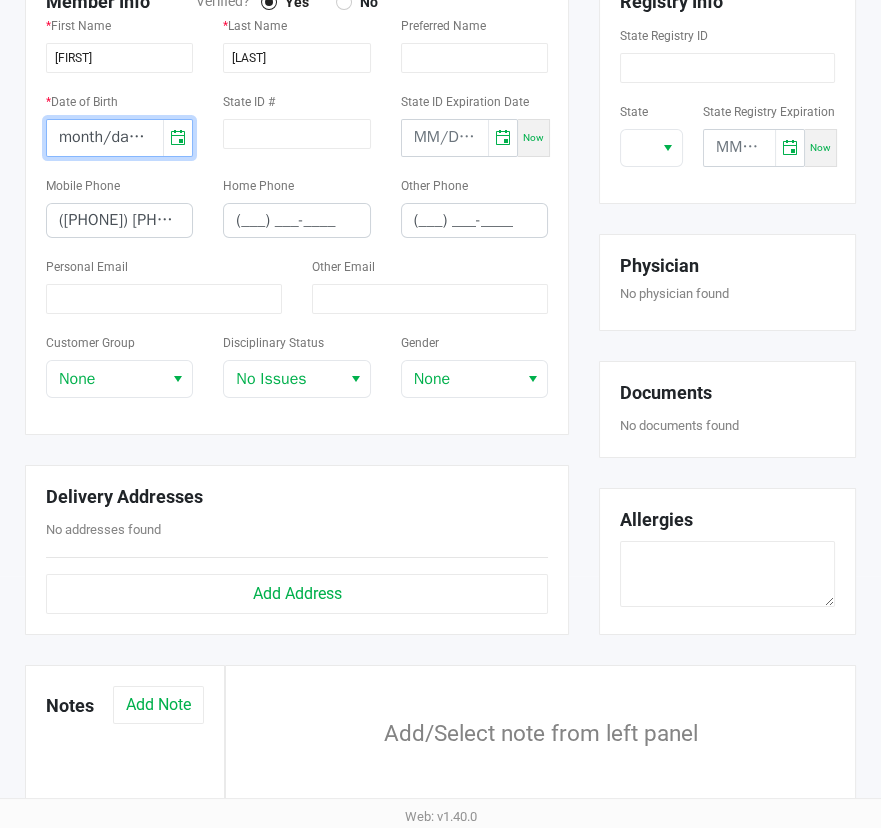 click on "month/day/year" at bounding box center [105, 138] 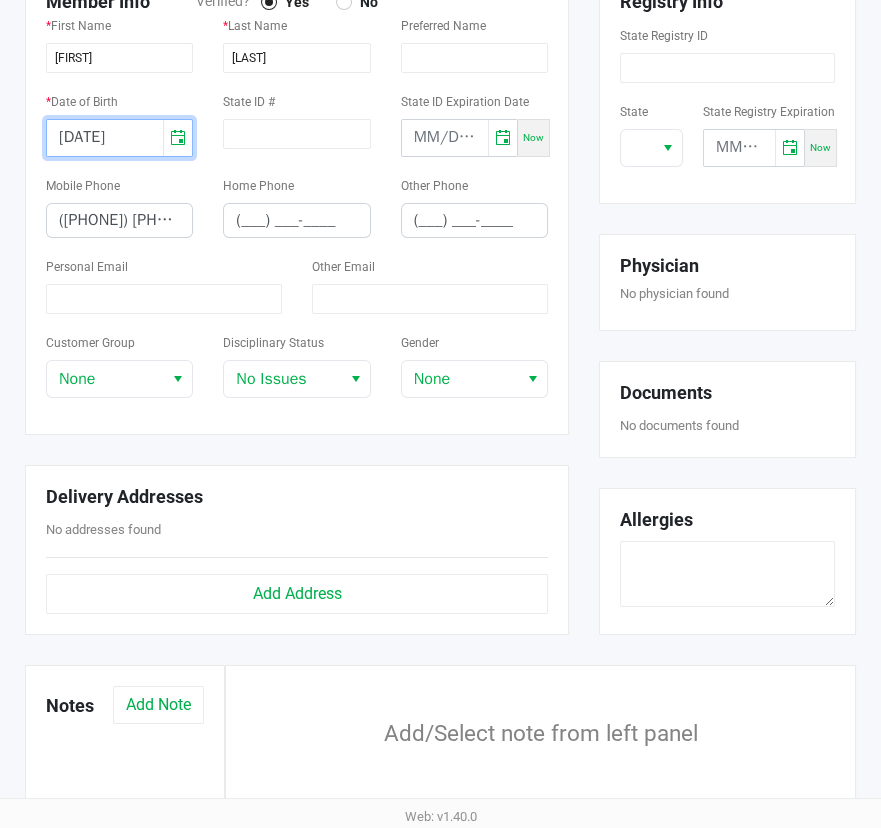 type on "[DATE]" 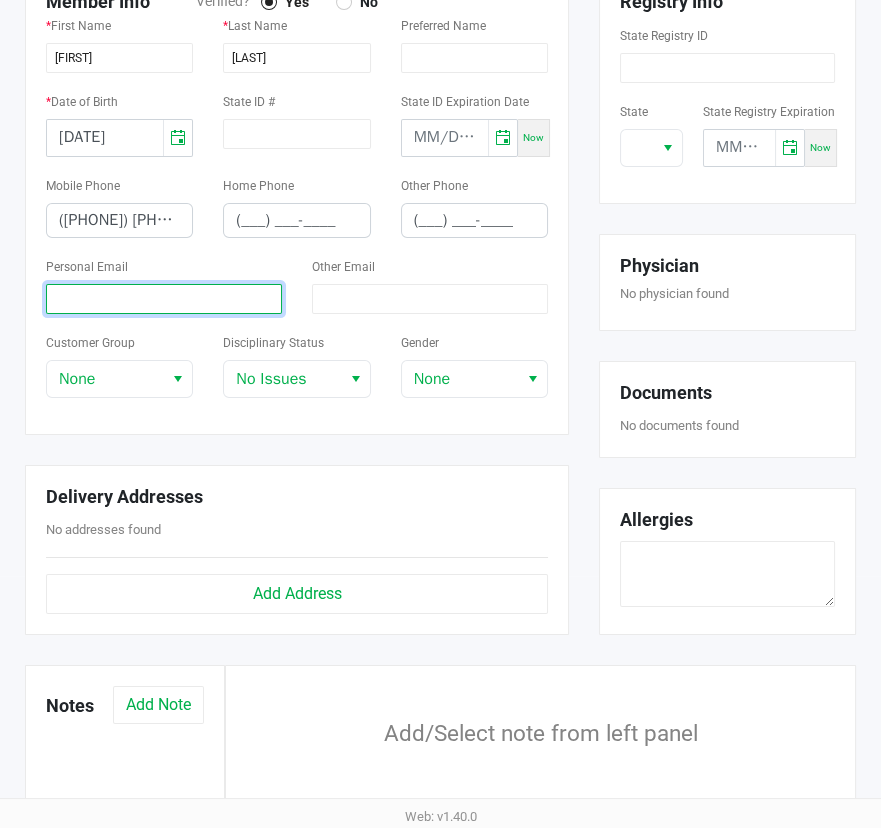 click 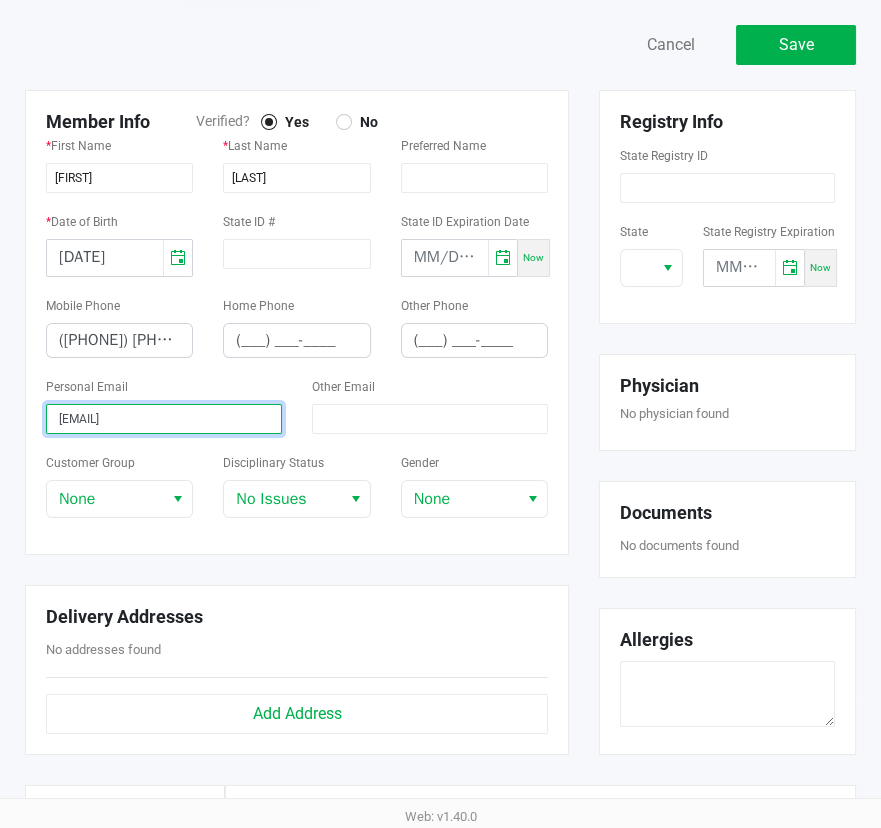 scroll, scrollTop: 0, scrollLeft: 0, axis: both 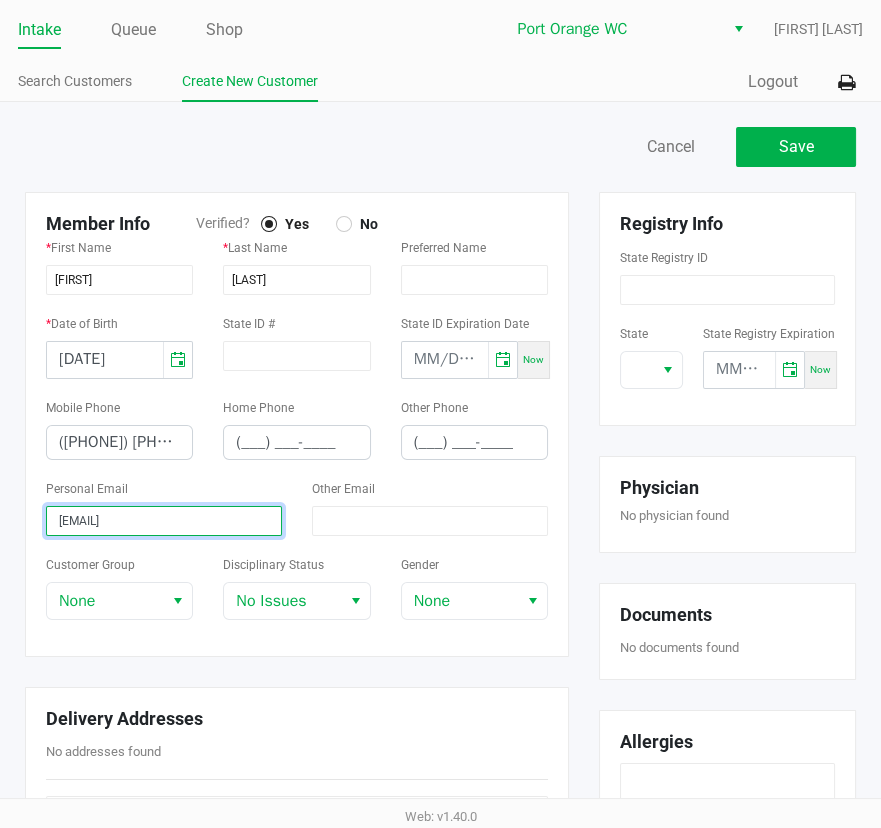 type on "[EMAIL]" 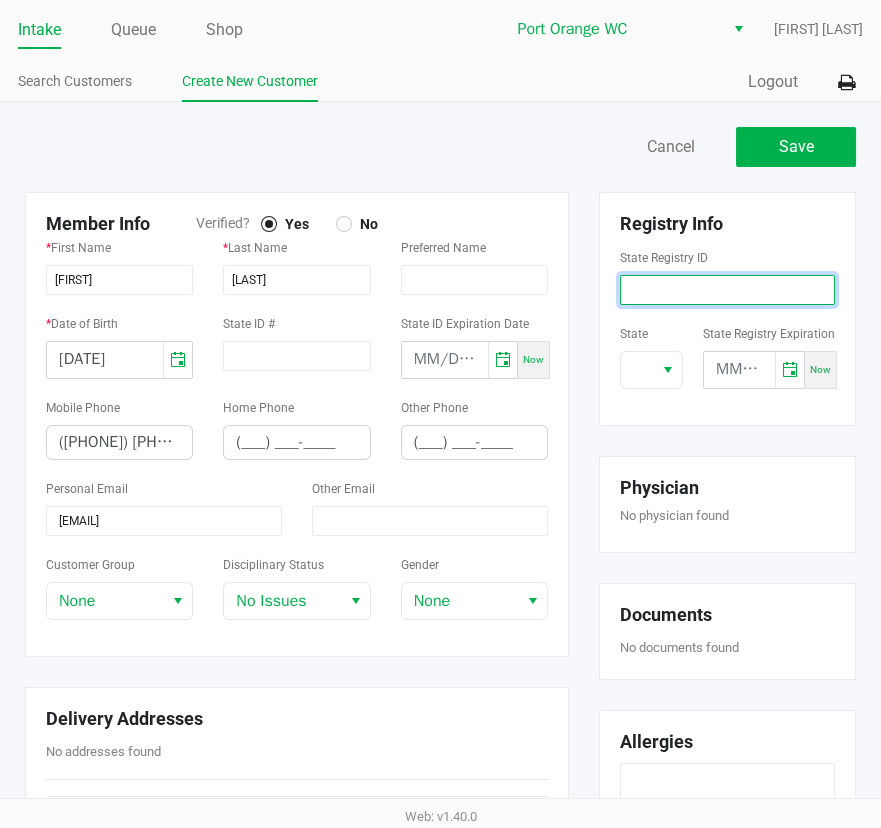 click 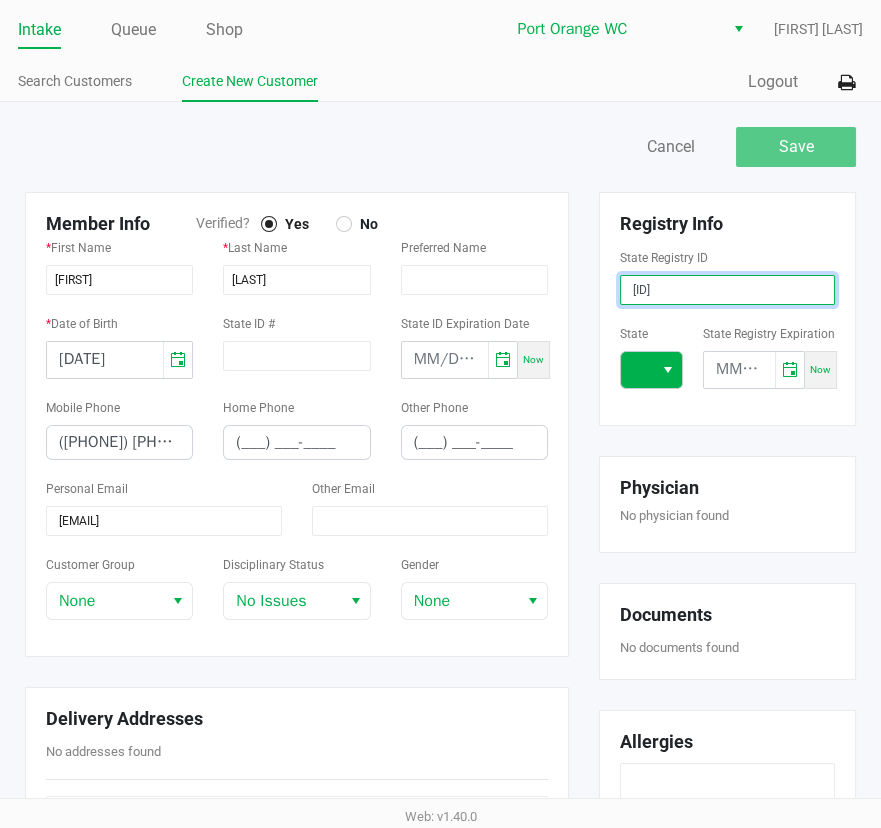 click at bounding box center [667, 370] 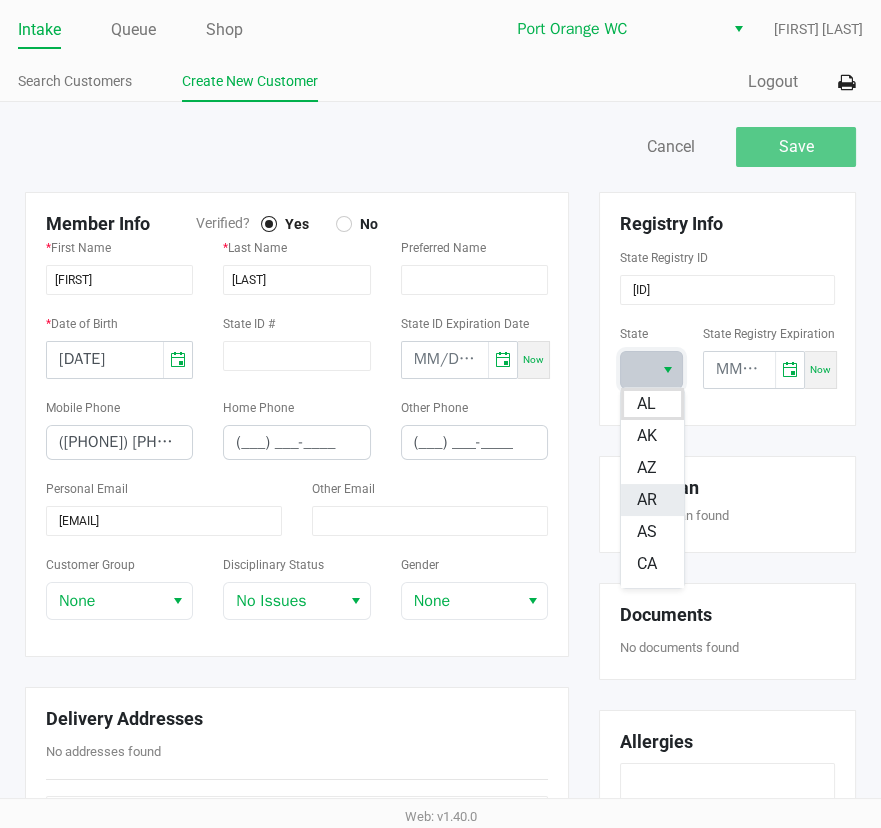 scroll, scrollTop: 222, scrollLeft: 0, axis: vertical 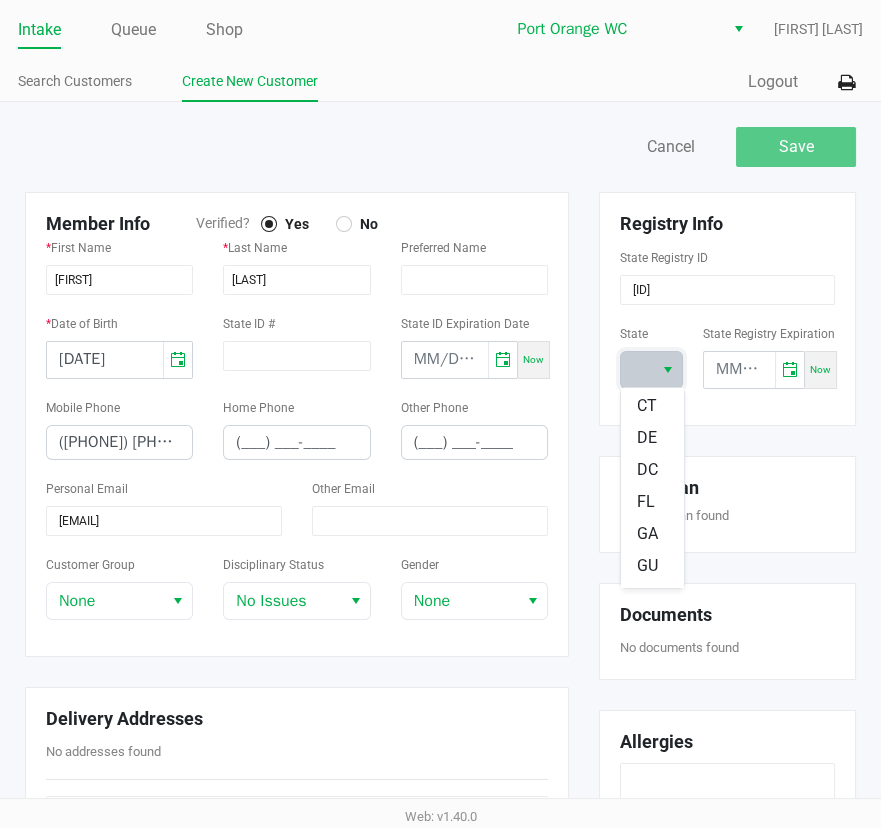 drag, startPoint x: 658, startPoint y: 497, endPoint x: 760, endPoint y: 414, distance: 131.50285 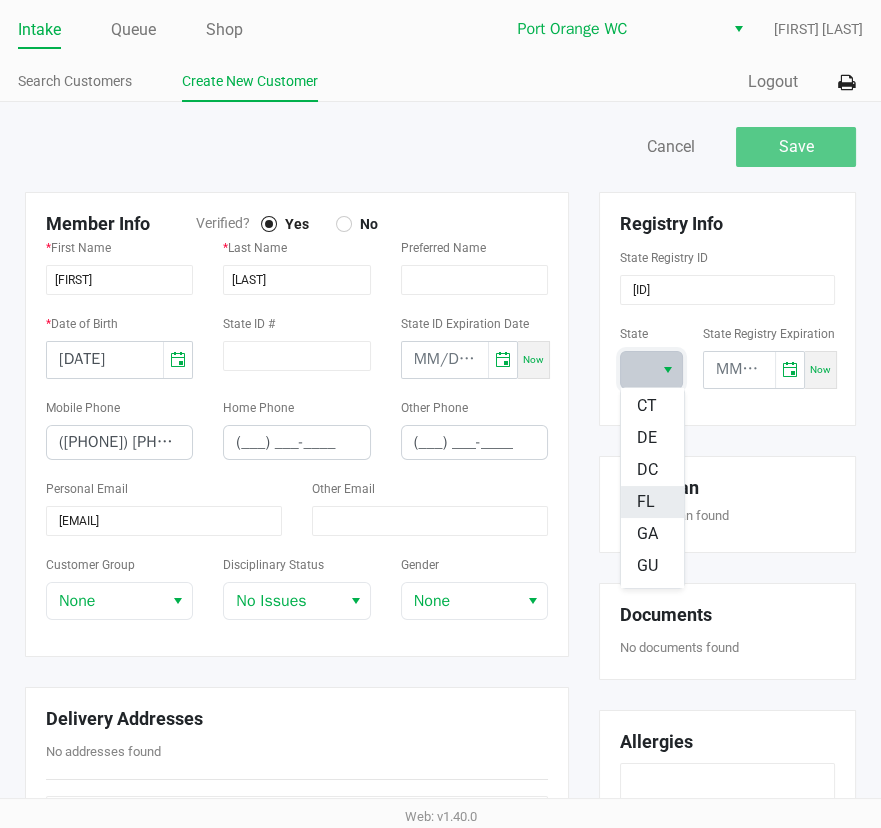 click on "FL" at bounding box center [646, 502] 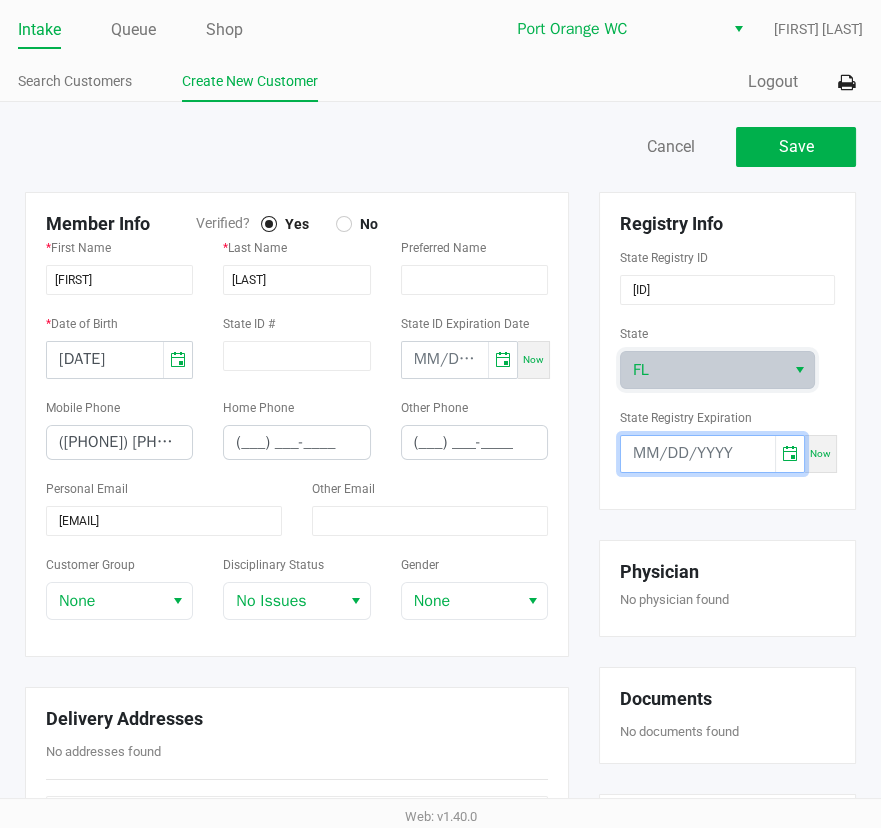 type on "month/day/year" 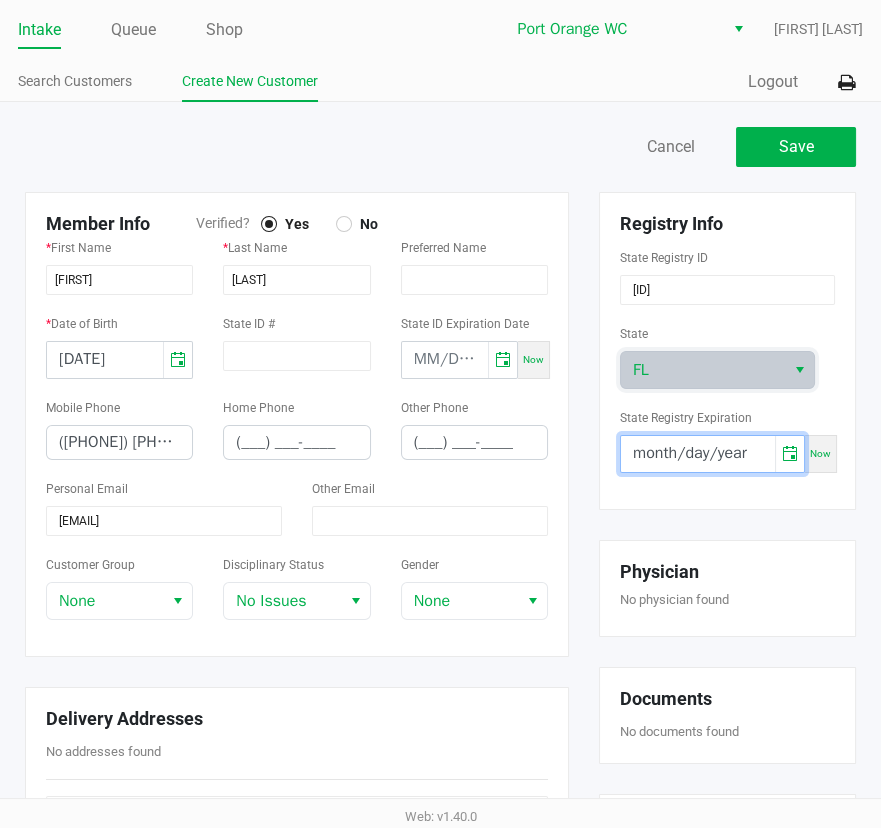 click on "month/day/year" at bounding box center [698, 454] 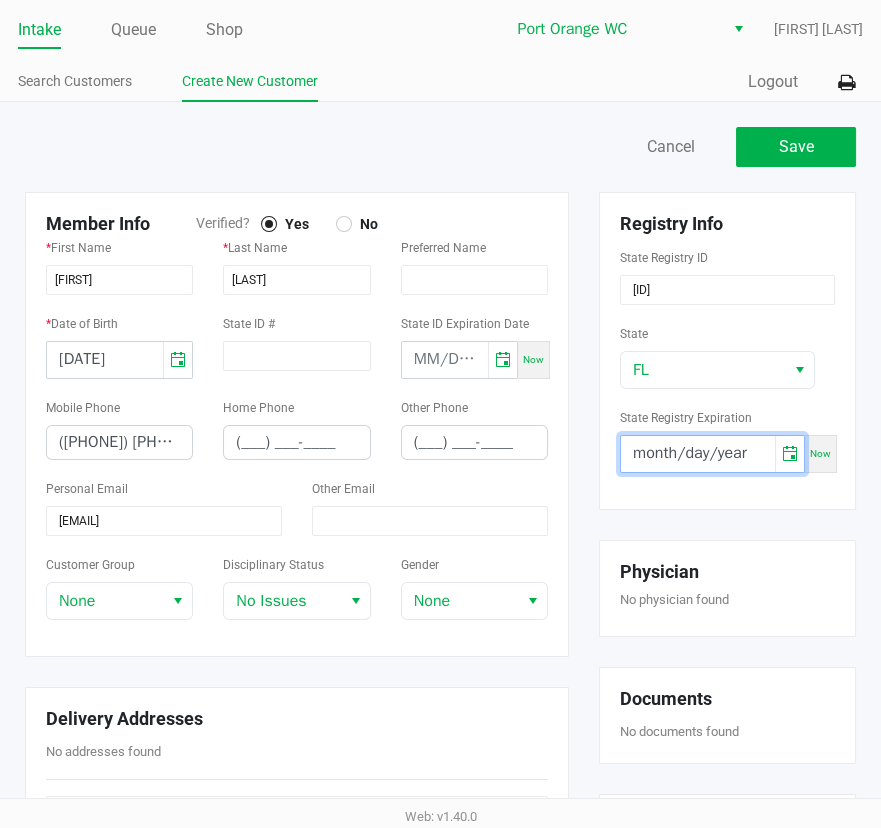 click on "month/day/year" at bounding box center [698, 454] 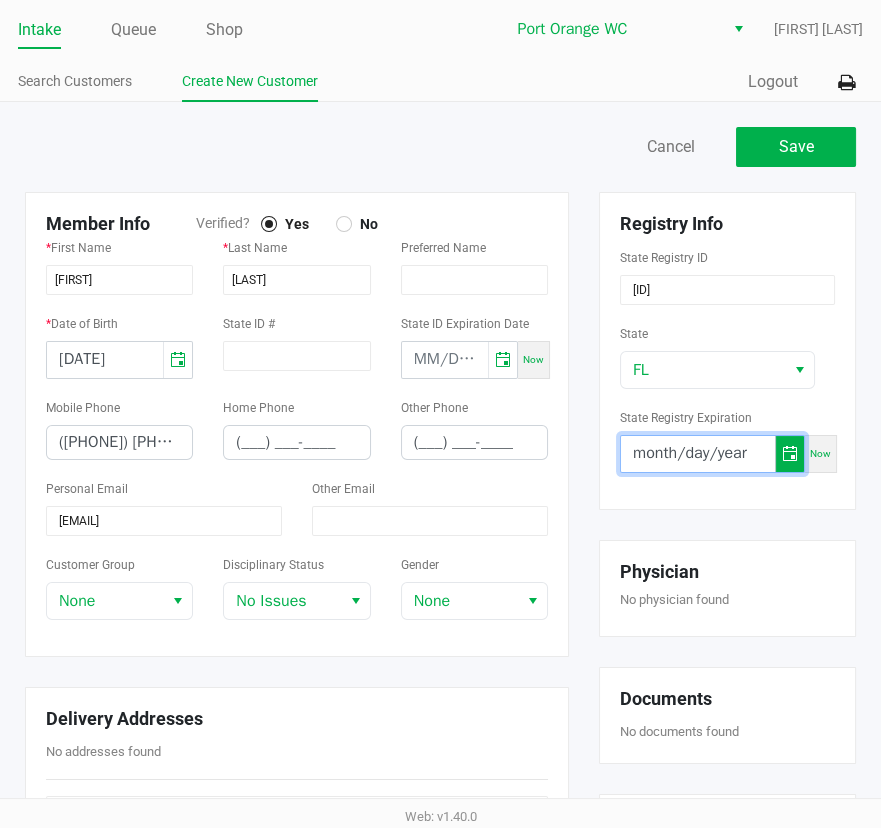 click at bounding box center [790, 454] 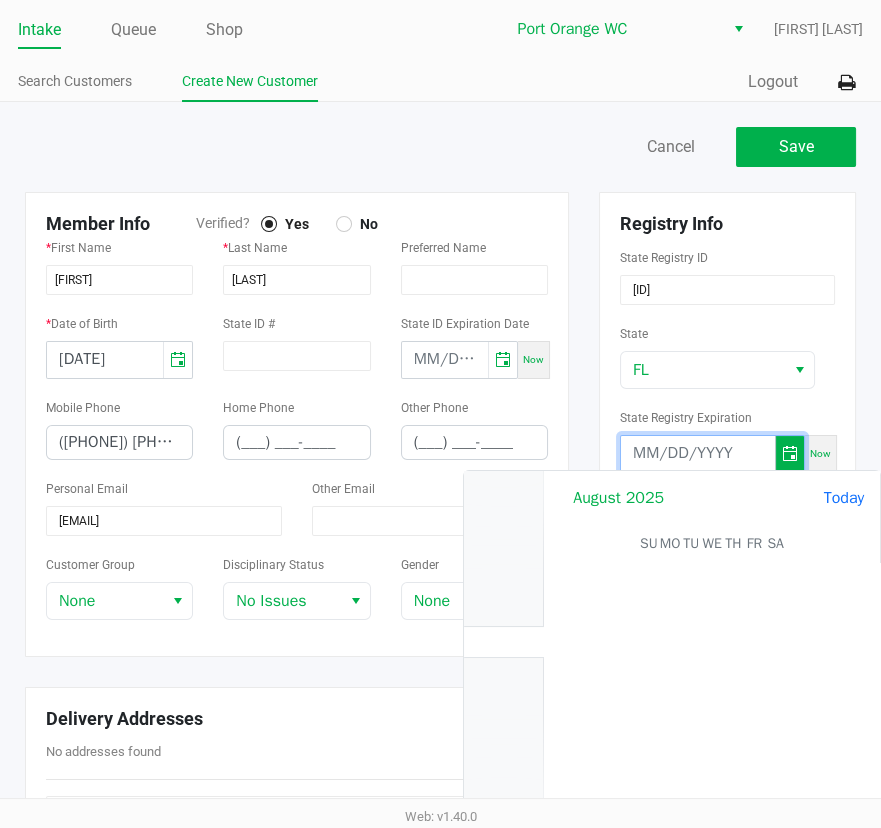 scroll, scrollTop: 48224, scrollLeft: 0, axis: vertical 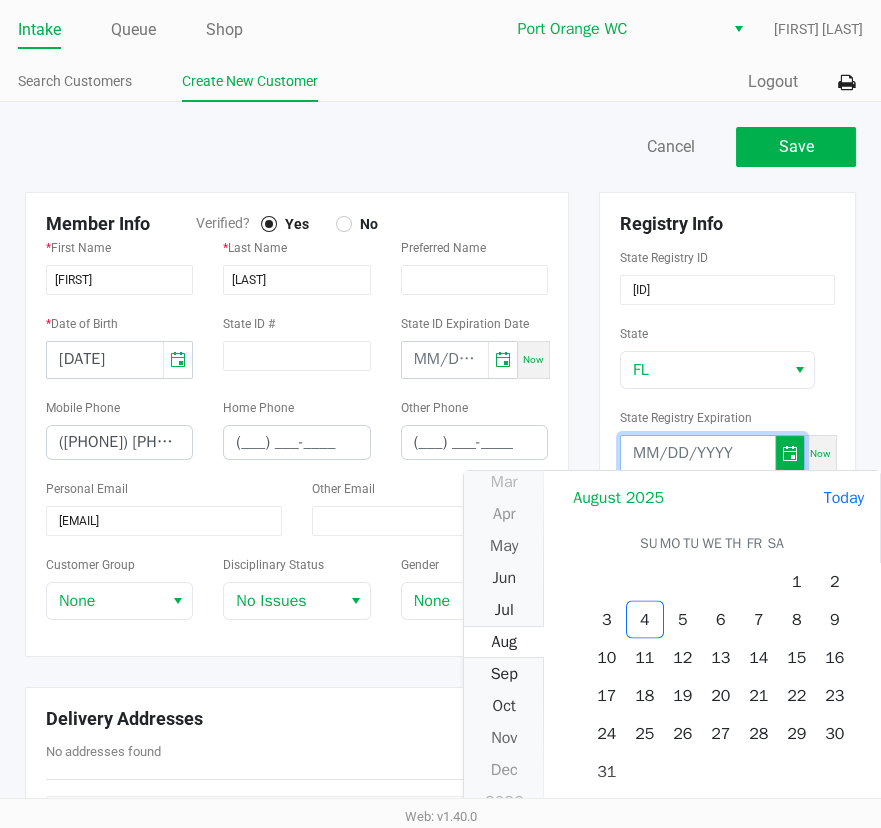 click on "4" at bounding box center [645, 620] 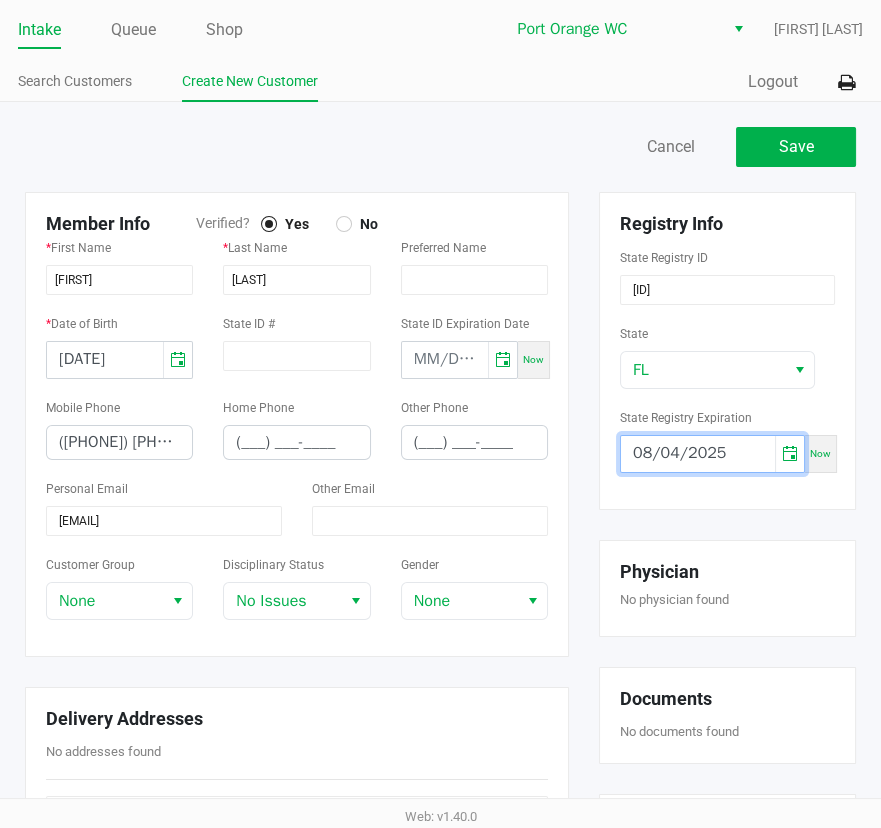 click on "08/04/2025" at bounding box center [698, 454] 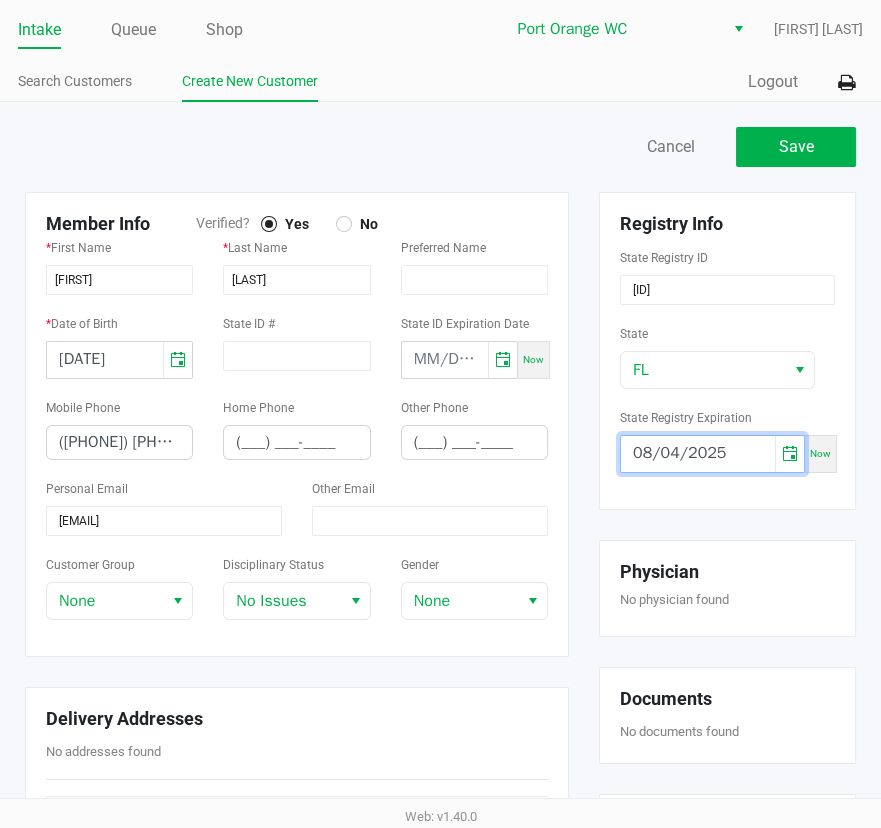 type on "08/04/2026" 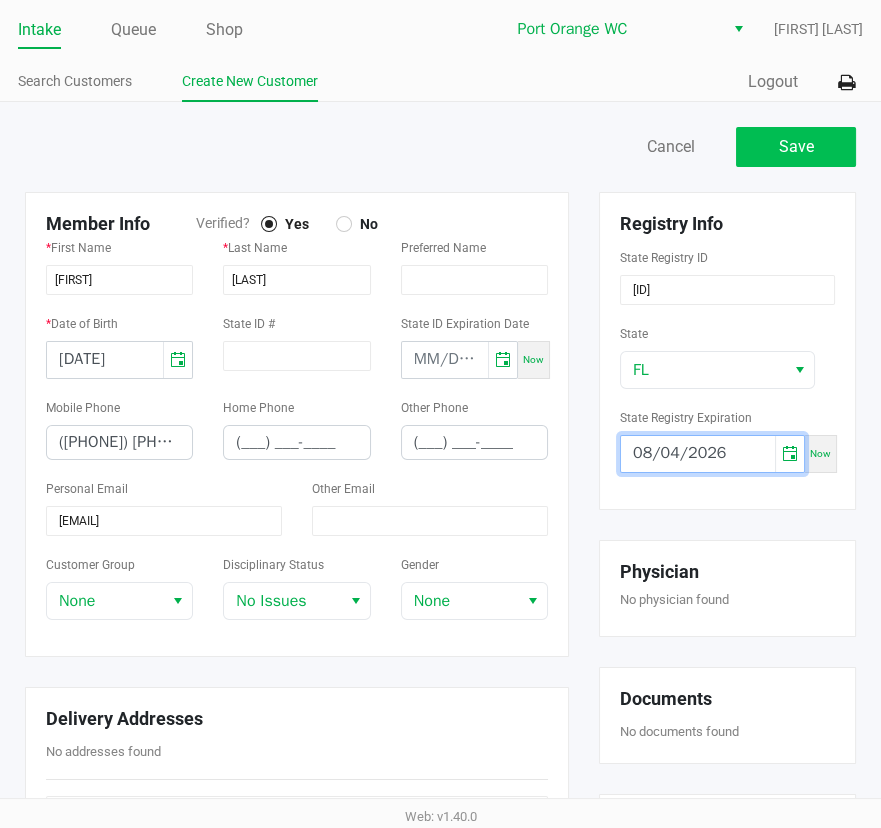 click on "Save" 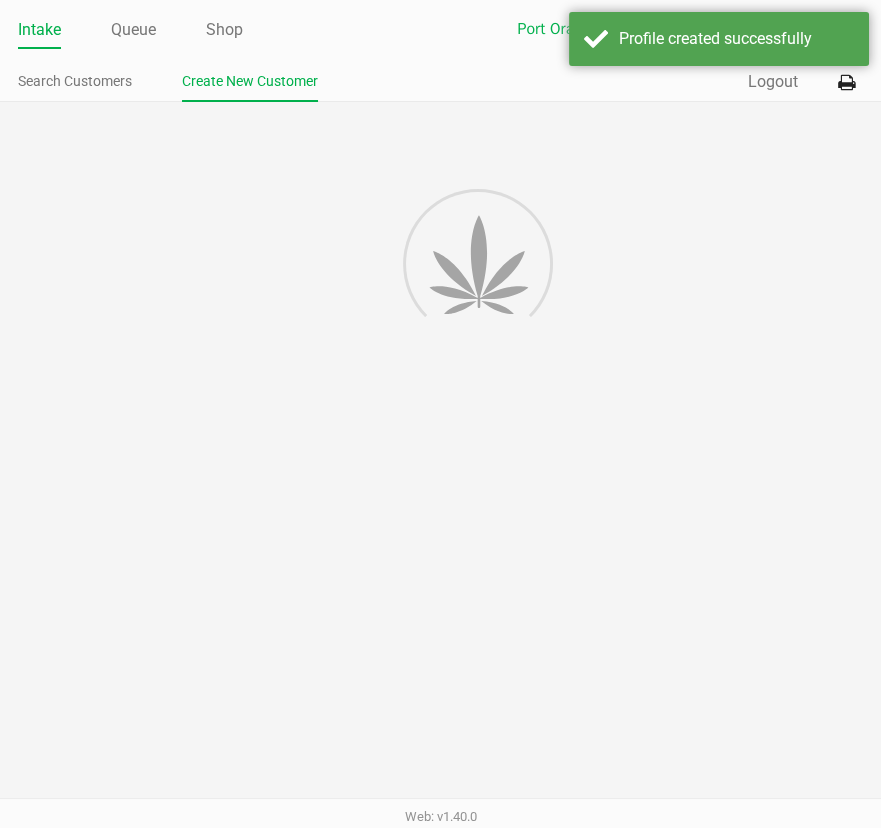 type on "---" 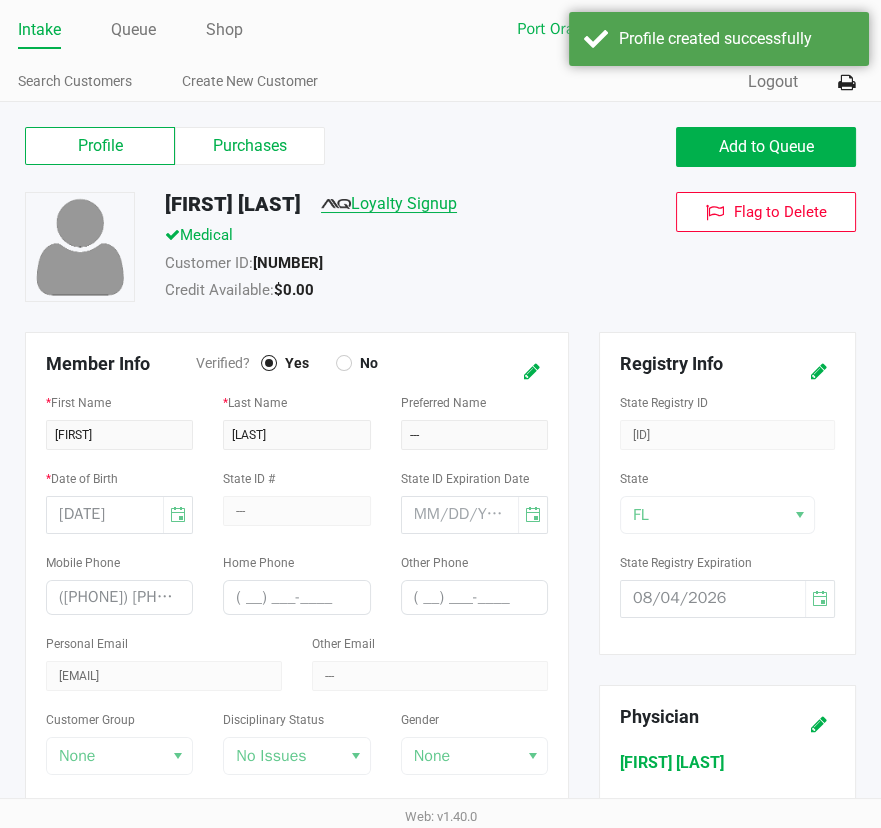 click on "Loyalty Signup" 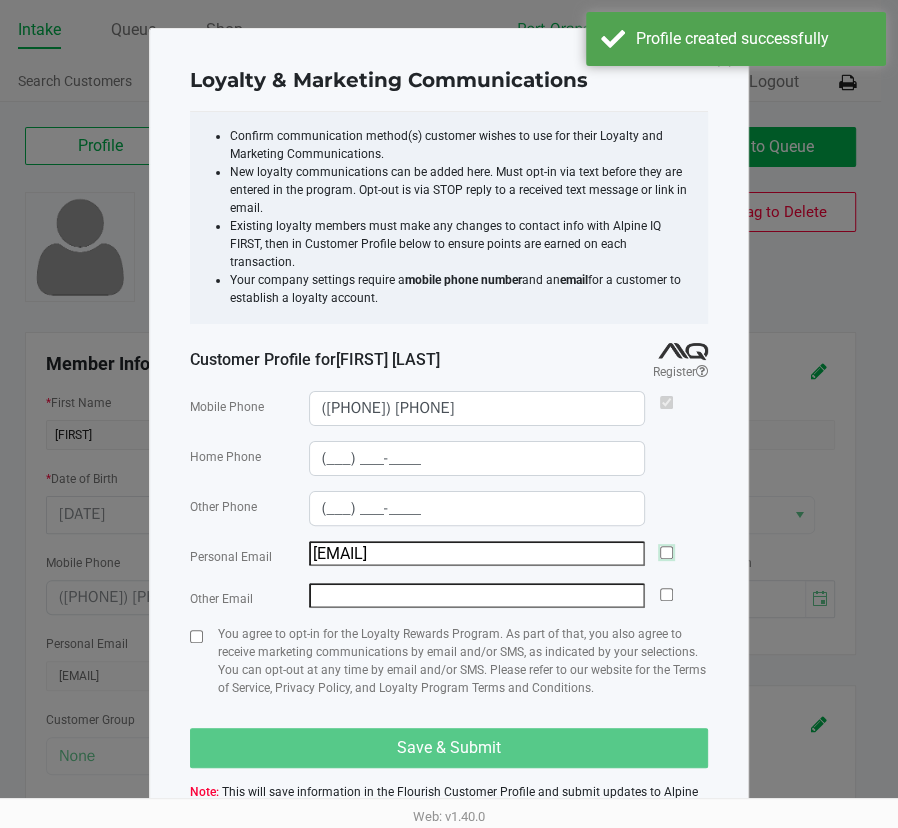click 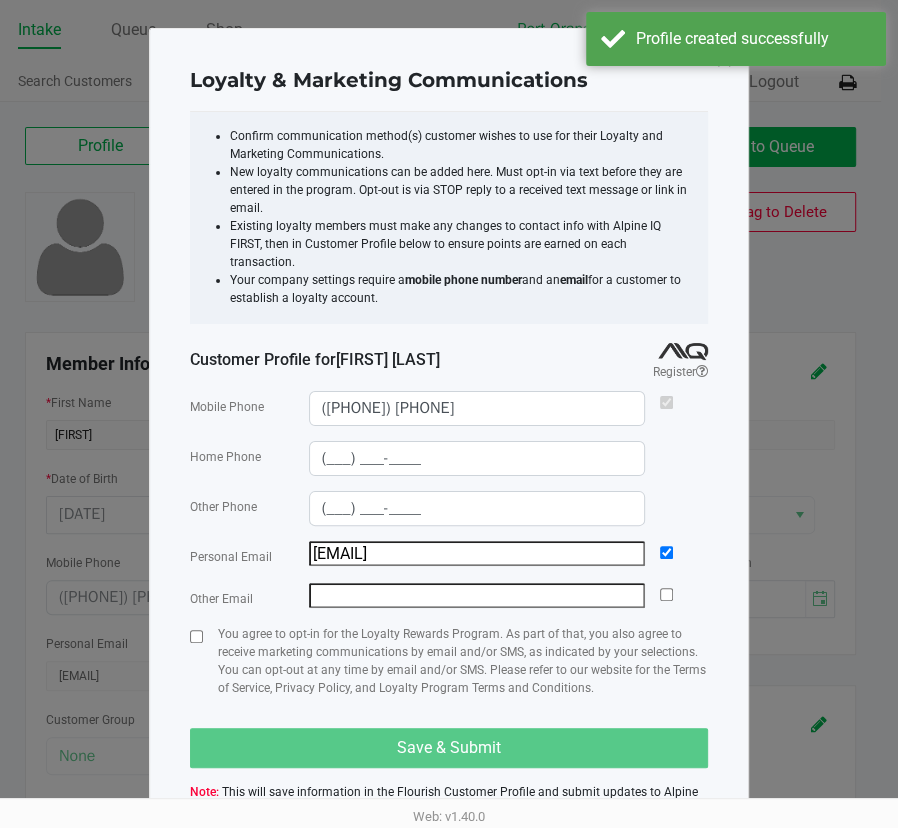 drag, startPoint x: 186, startPoint y: 633, endPoint x: 224, endPoint y: 601, distance: 49.67897 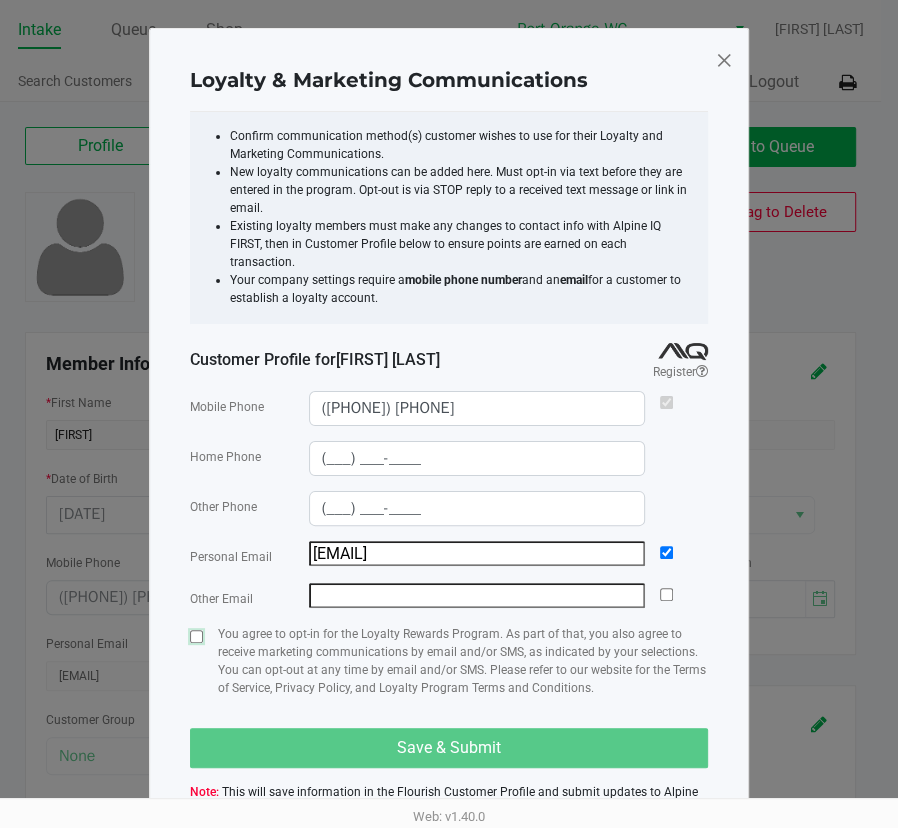 drag, startPoint x: 199, startPoint y: 615, endPoint x: 286, endPoint y: 716, distance: 133.30417 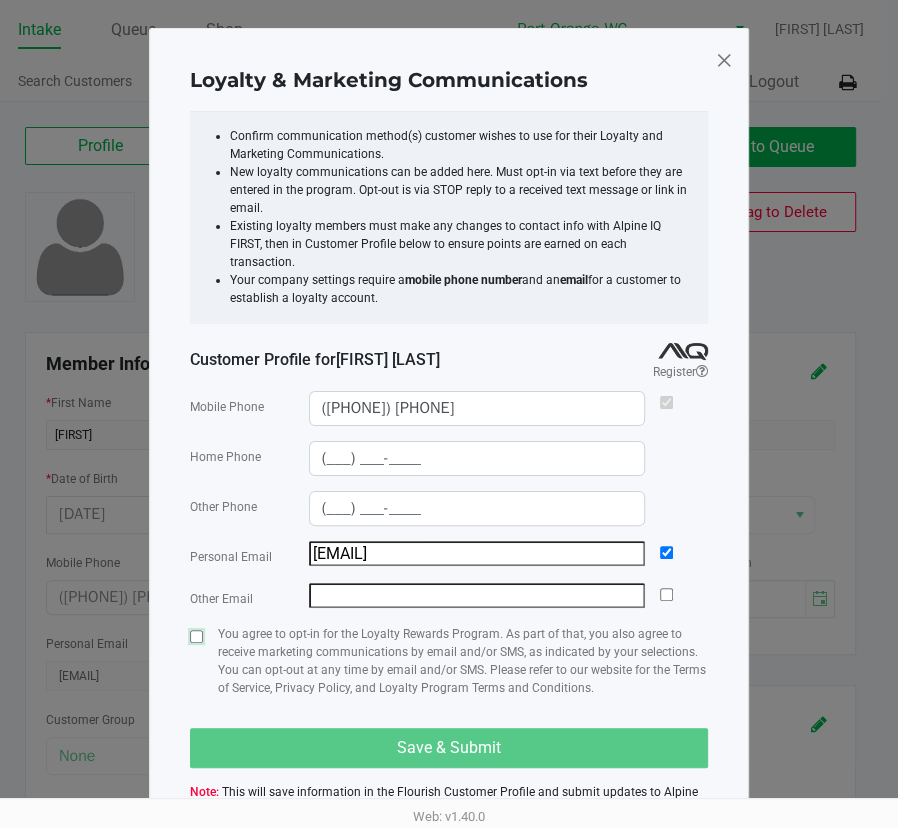 click 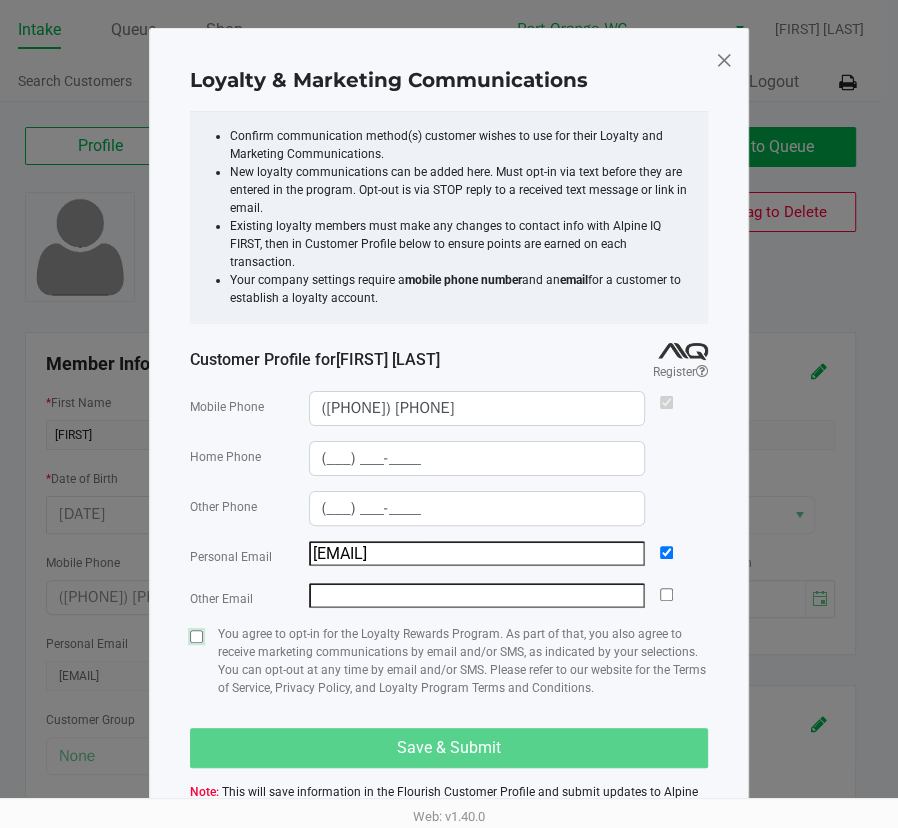 checkbox on "true" 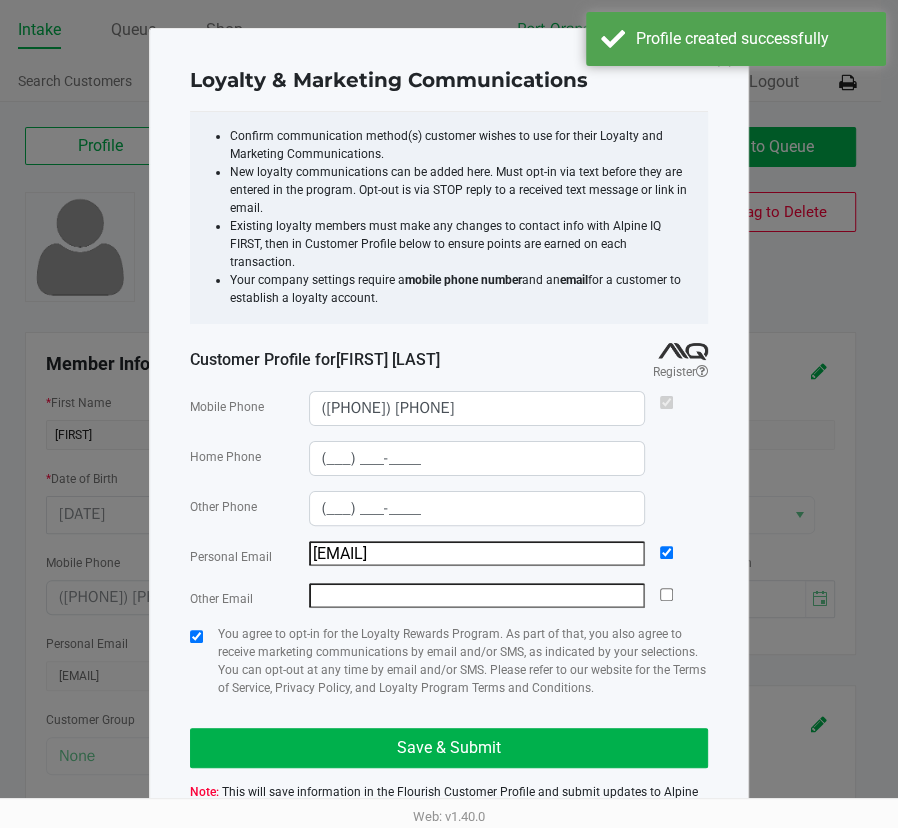 click on "Mobile Phone  ([PHONE]) [PHONE]  Home Phone  (___) ___-____  Other Phone  (___) ___-____  Personal Email  [EMAIL]  Other Email   You agree to opt-in for the Loyalty Rewards Program. As part of that, you also agree to receive marketing communications by email and/or SMS, as indicated by your selections. You can opt-out at any time by email and/or SMS. Please refer to our website for the Terms of Service, Privacy Policy, and Loyalty Program Terms and Conditions.   Save & Submit   Note:   This will save information in the Flourish Customer Profile and submit updates to Alpine IQ as selected." 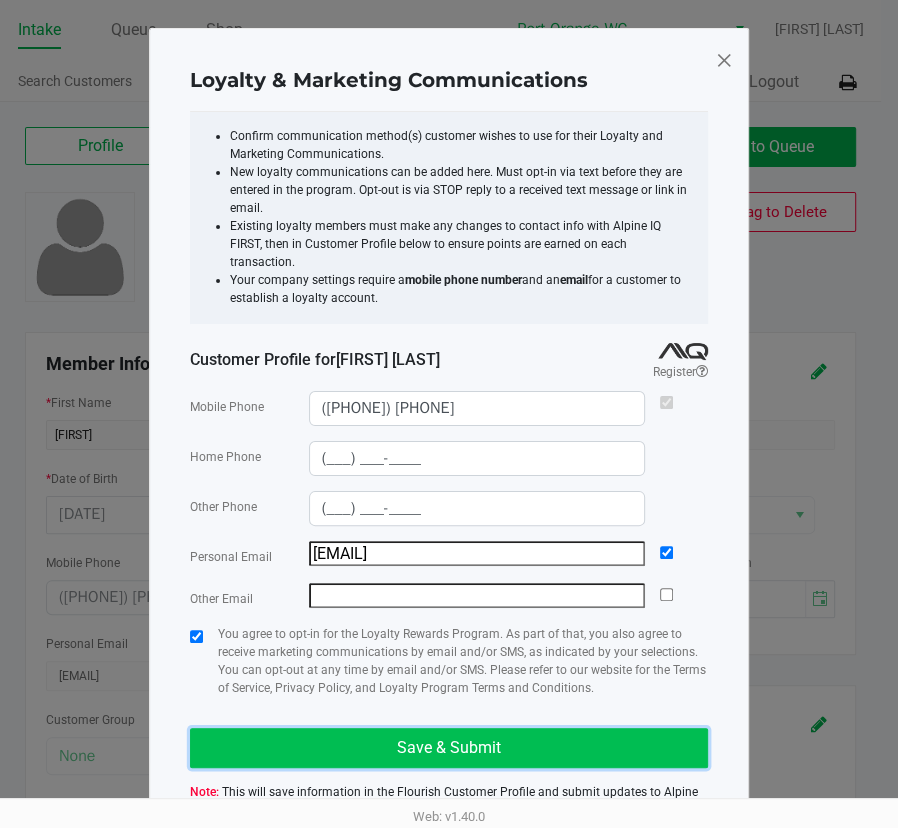 type 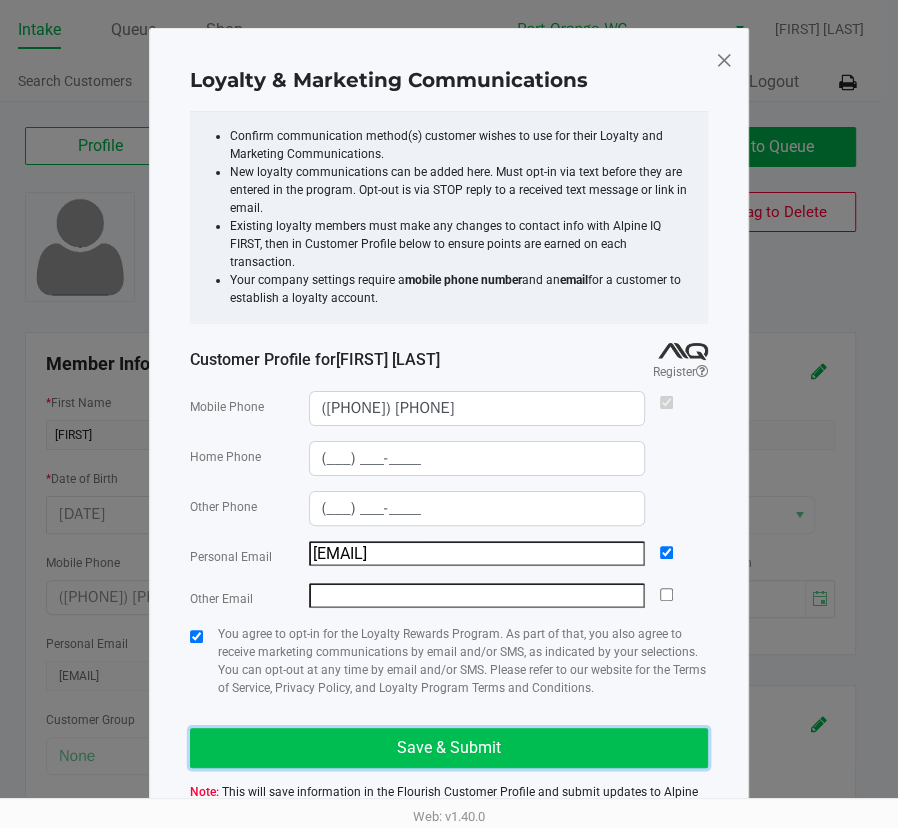 click on "Save & Submit" 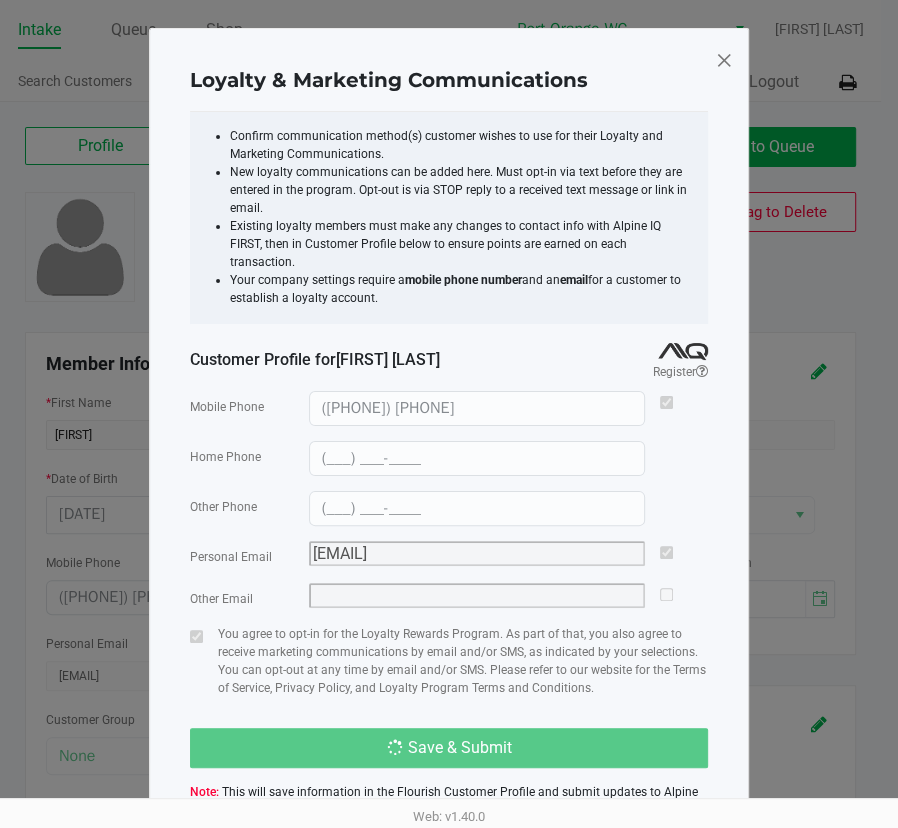 type on "(___) ___-____" 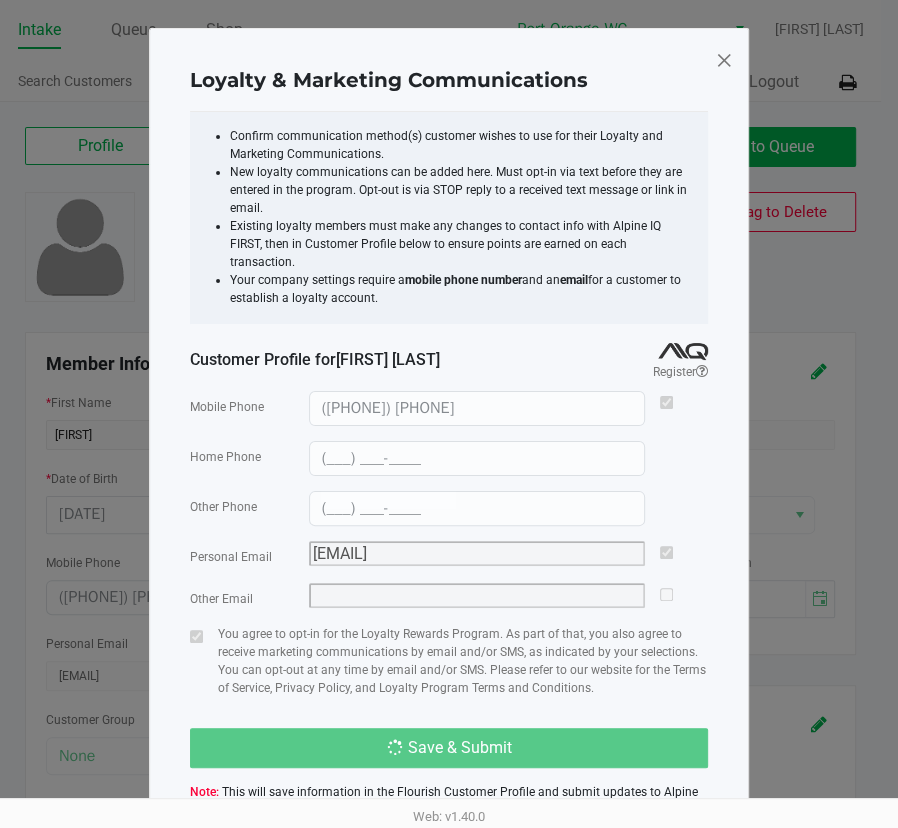 type on "(___) ___-____" 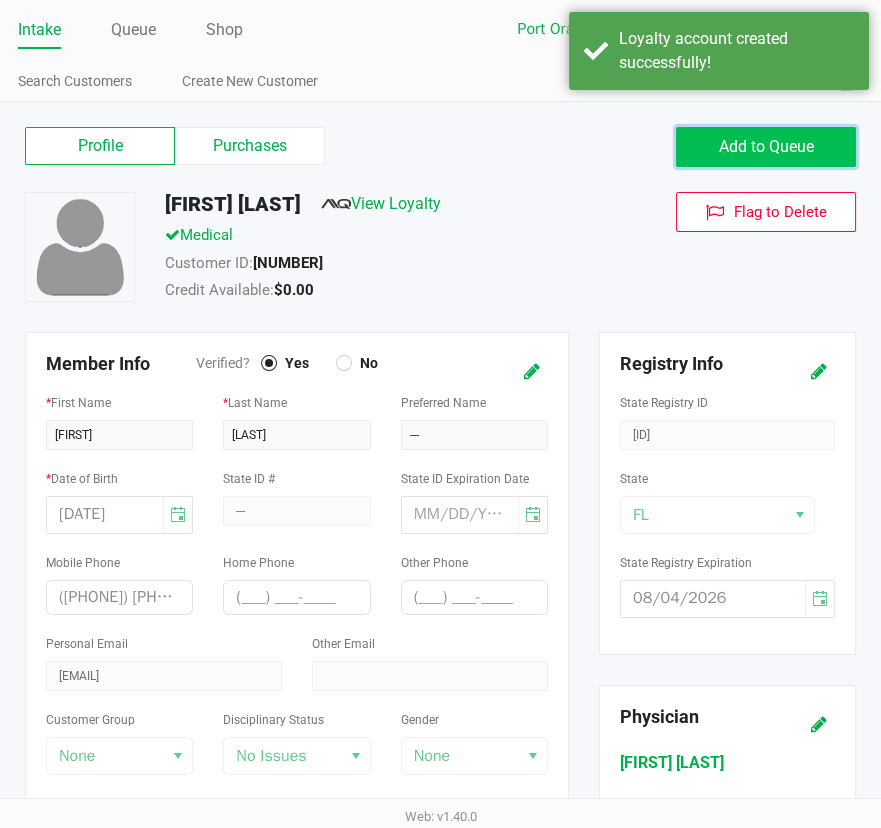 type 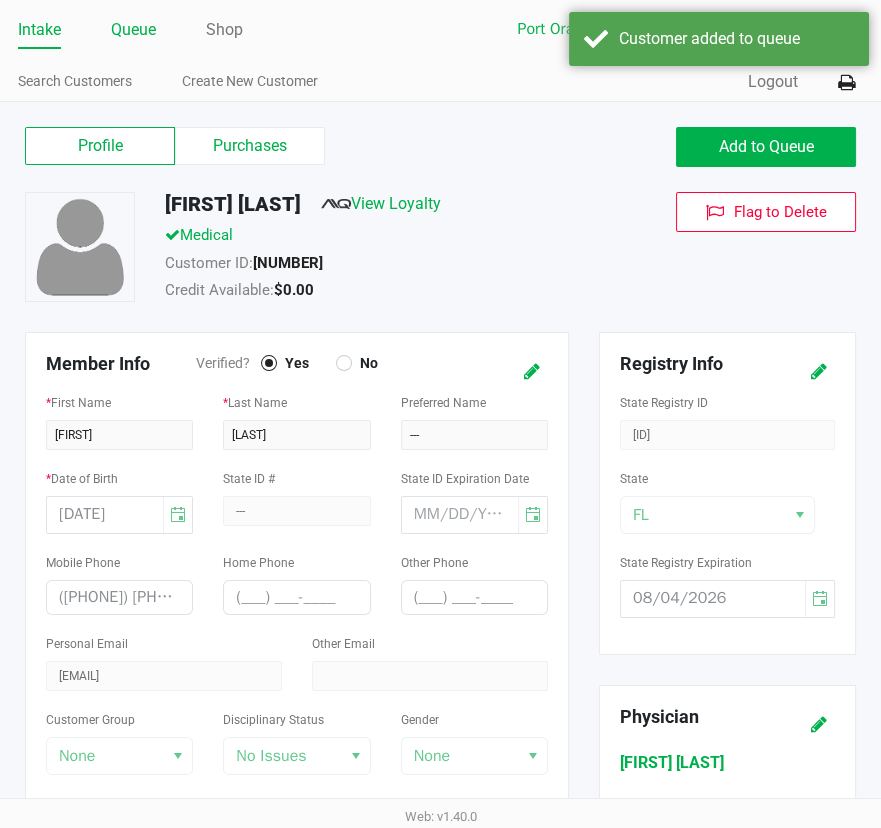 click on "Queue" 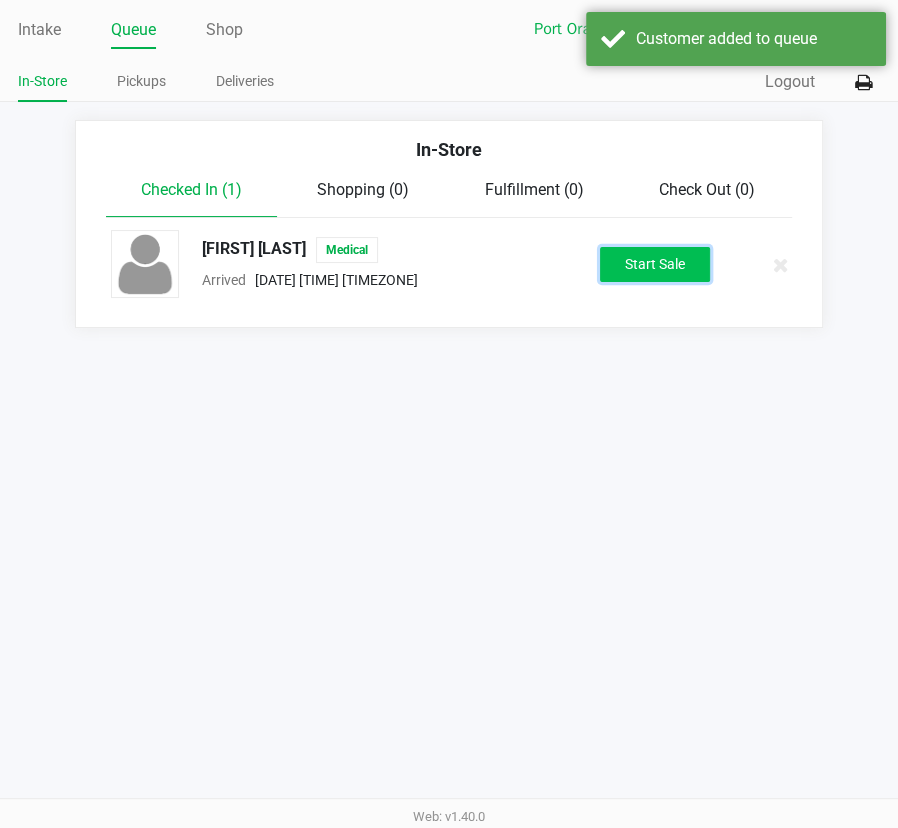 type 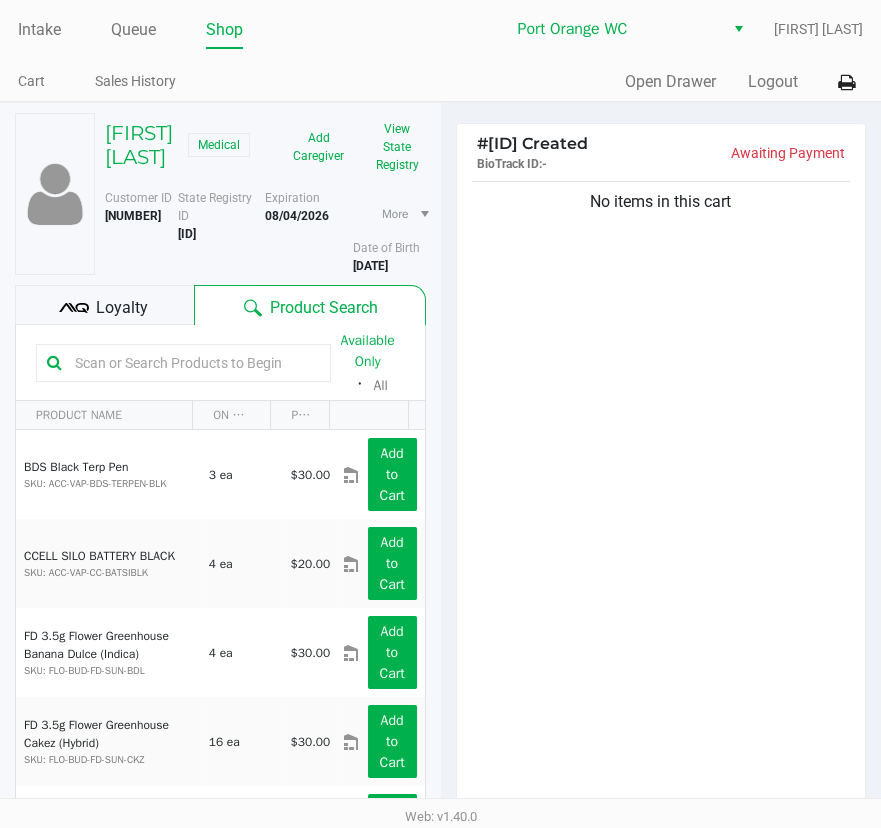 click on "View State Registry" 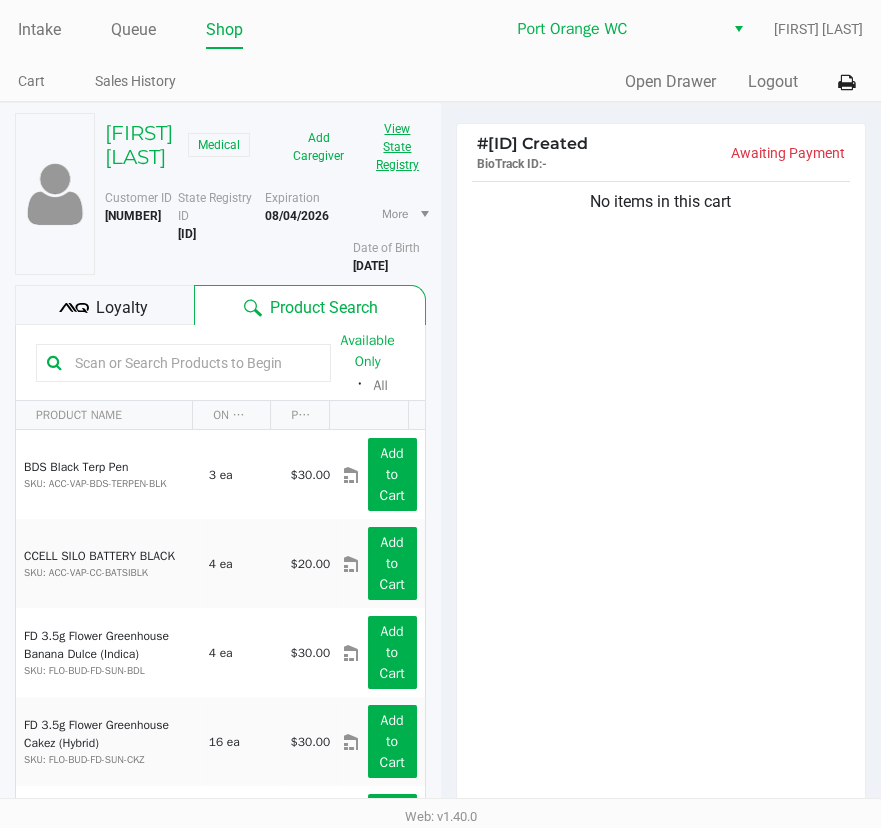 type 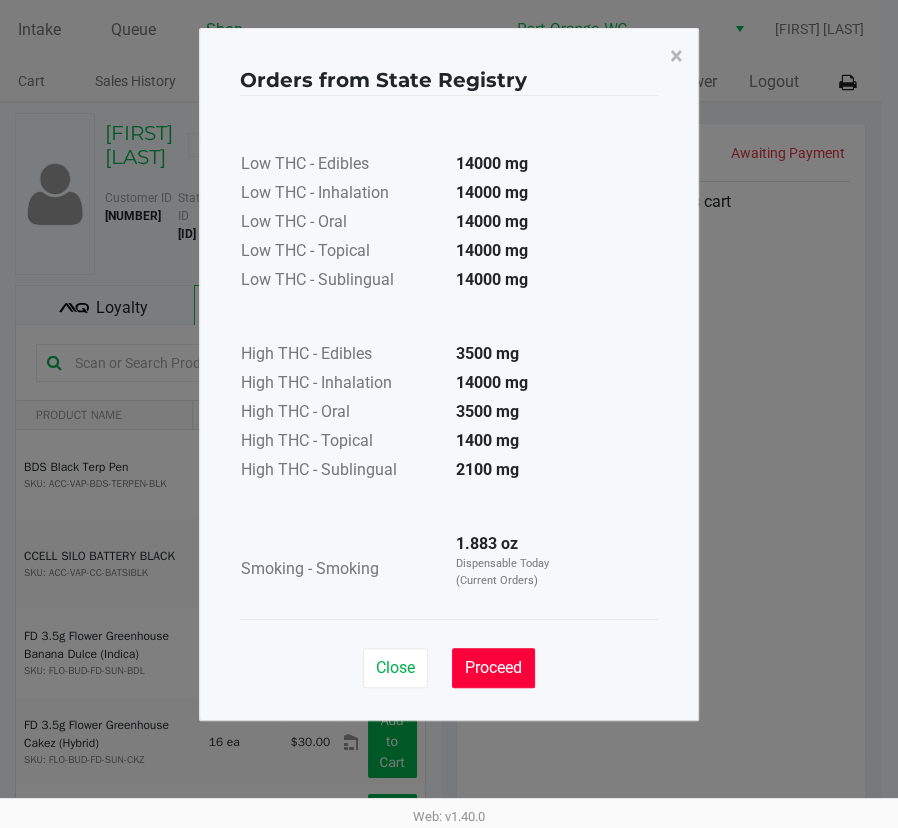 click on "Proceed" 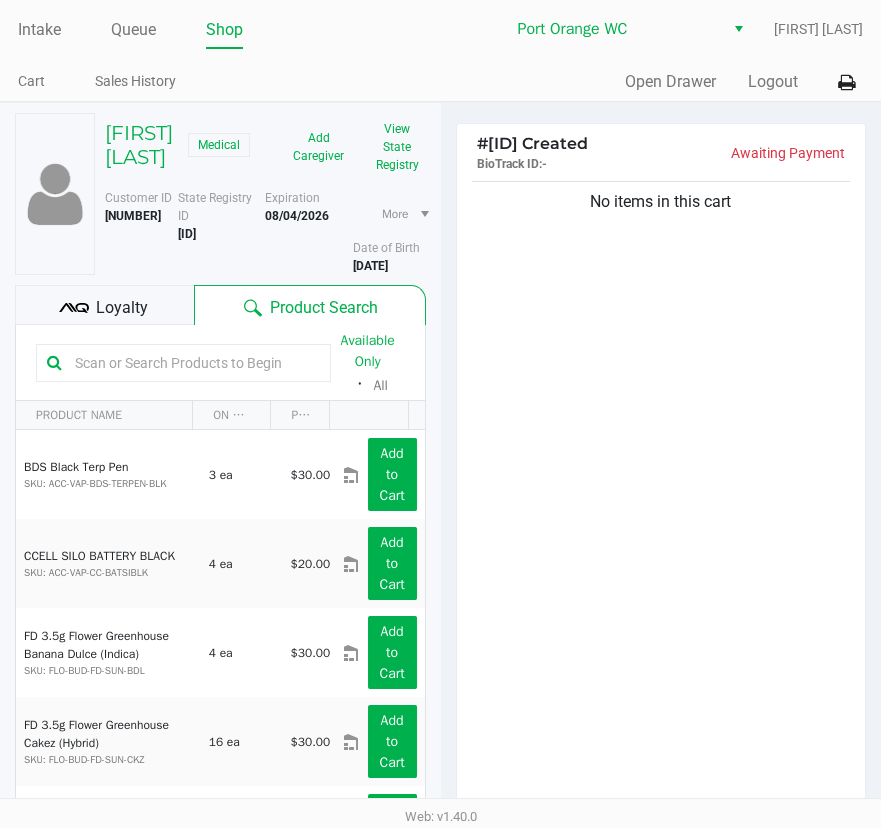 click on "No items in this cart" 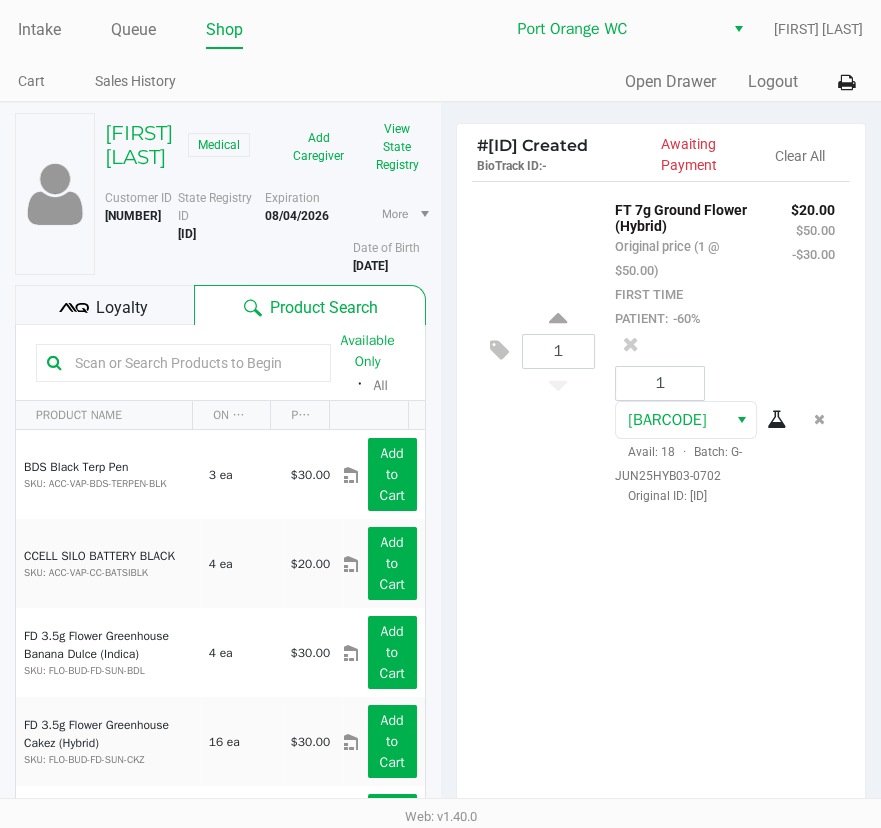 click on "[NUMBER]  FT [SIZE] [PRODUCT] ([TYPE])   Original price ([NUMBER] @ $[PRICE])  FIRST TIME PATIENT:  -[PERCENTAGE]% $[PRICE] $[PRICE] -$[PRICE] [NUMBER] [BARCODE]  Avail: [NUMBER]  ·  Batch: [BATCH_CODE]   Original ID: [ID]" 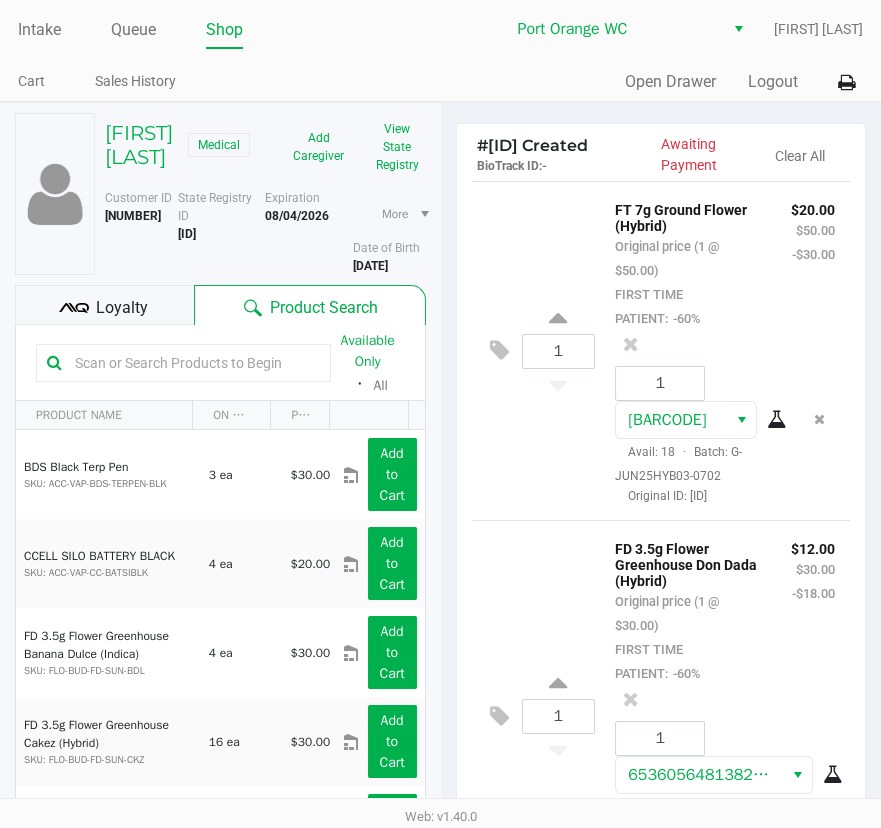 scroll, scrollTop: 227, scrollLeft: 0, axis: vertical 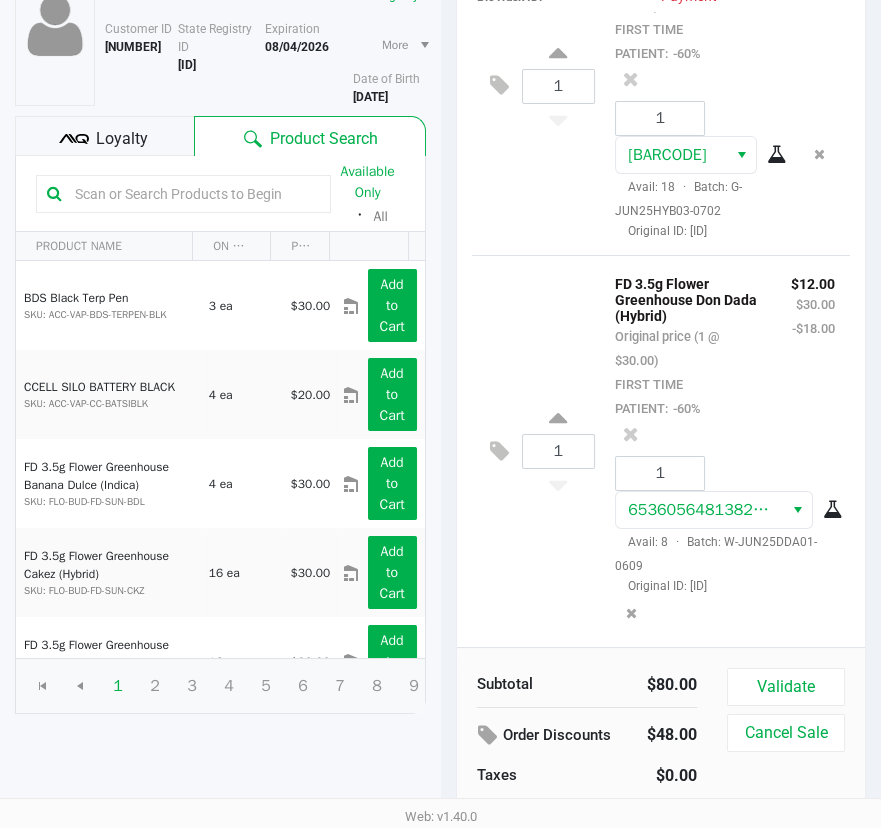 click on "Loyalty" 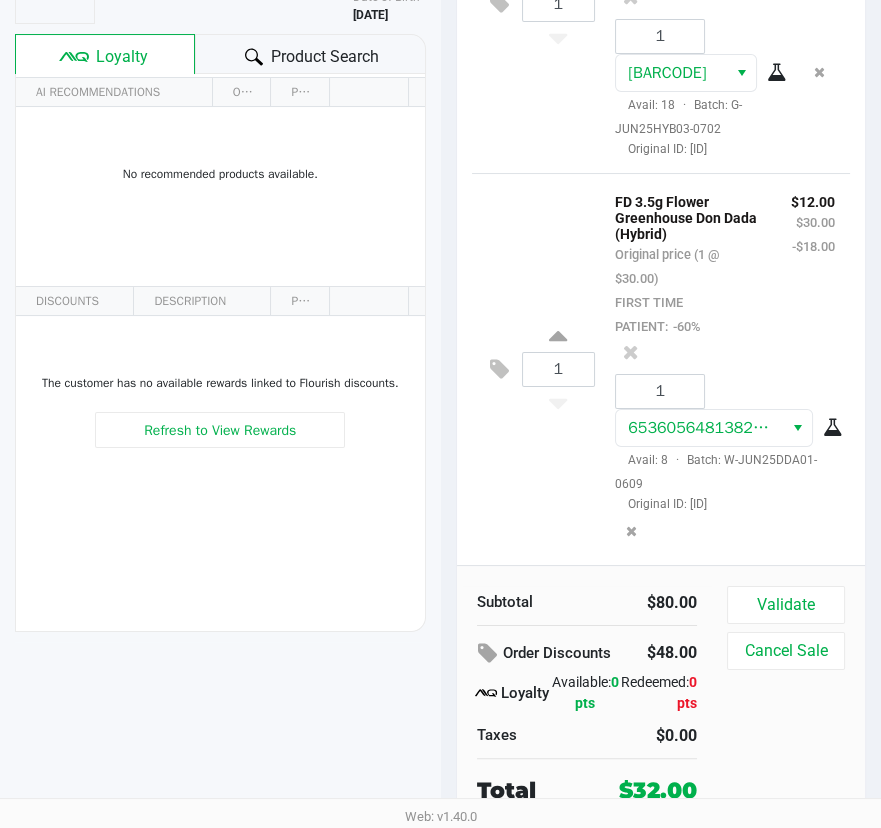scroll, scrollTop: 272, scrollLeft: 0, axis: vertical 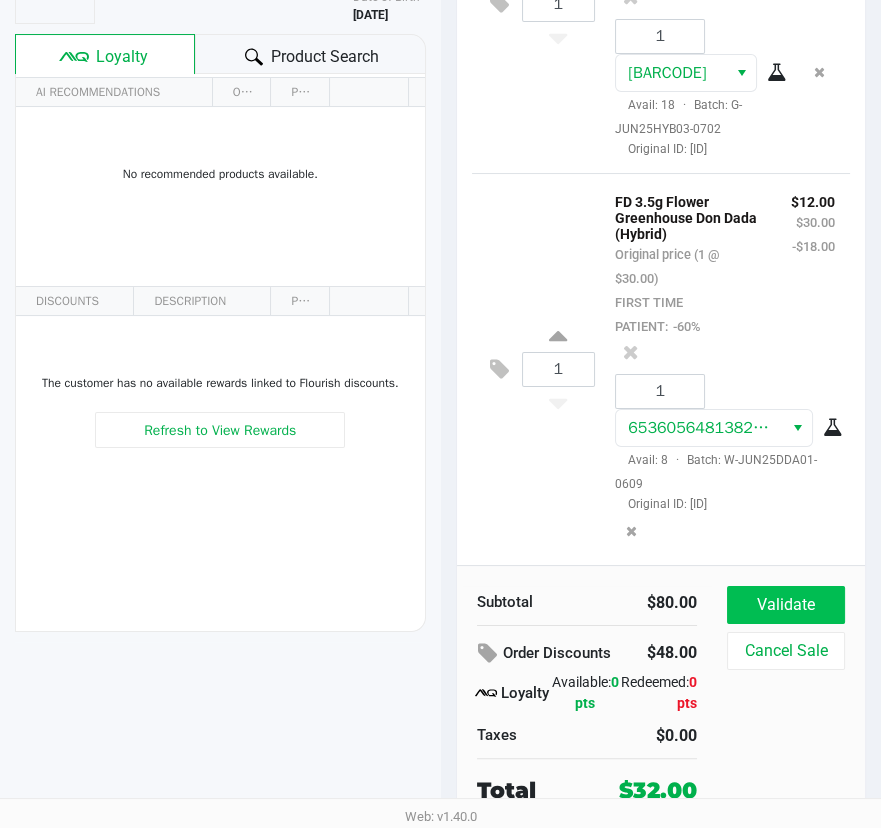 click on "Validate" 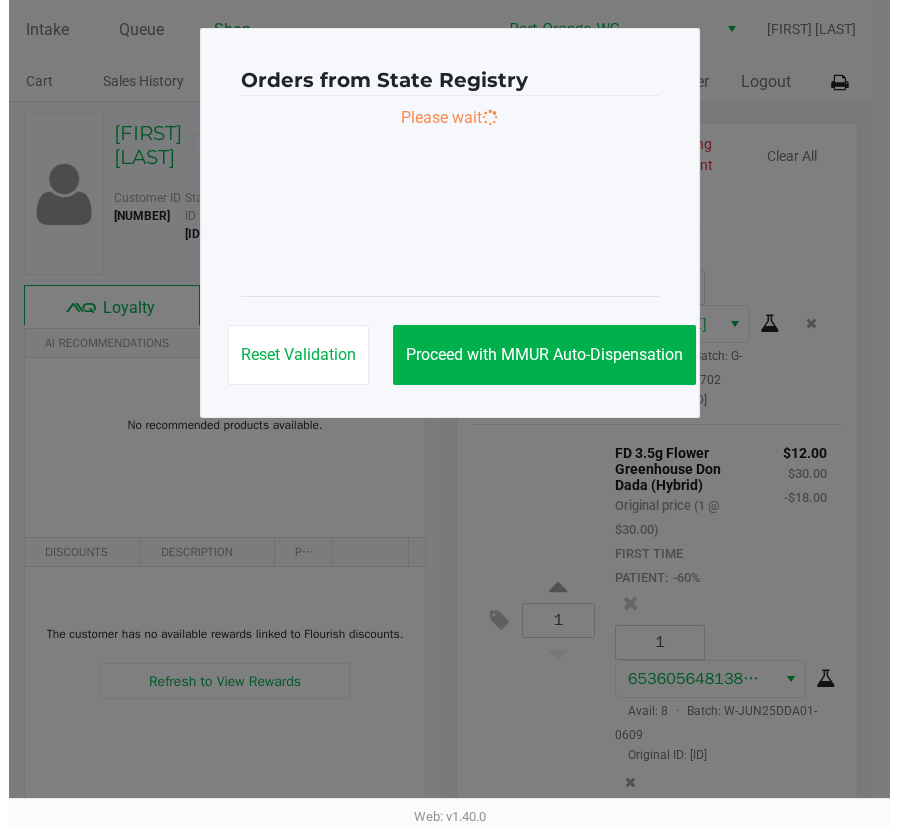 scroll, scrollTop: 0, scrollLeft: 0, axis: both 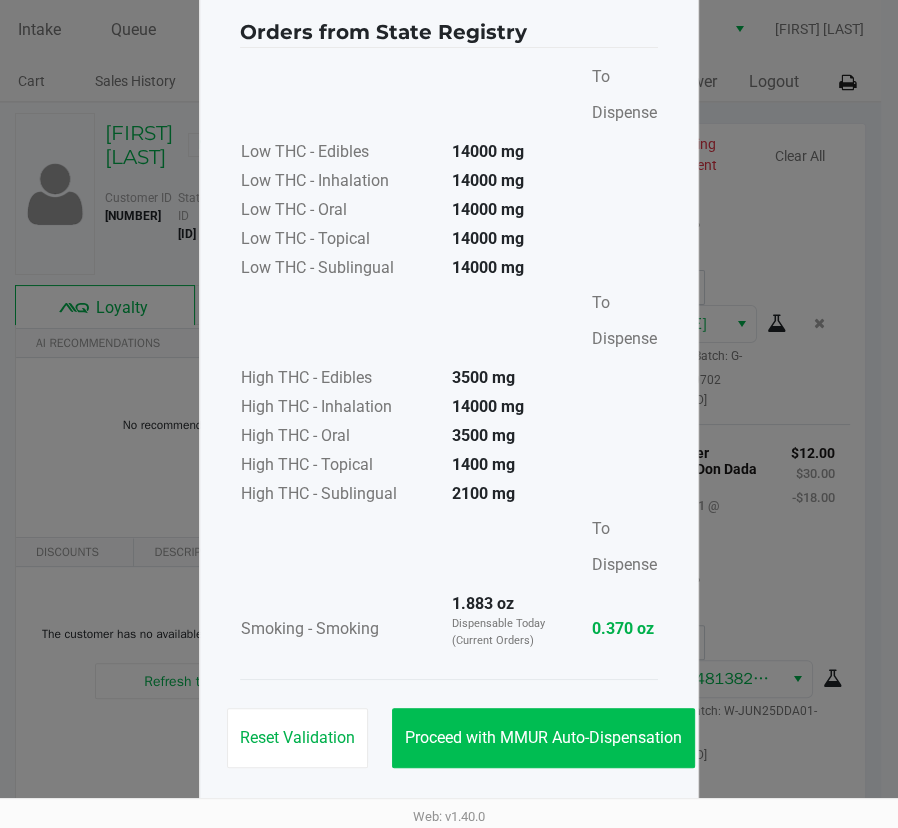 click on "Proceed with MMUR Auto-Dispensation" 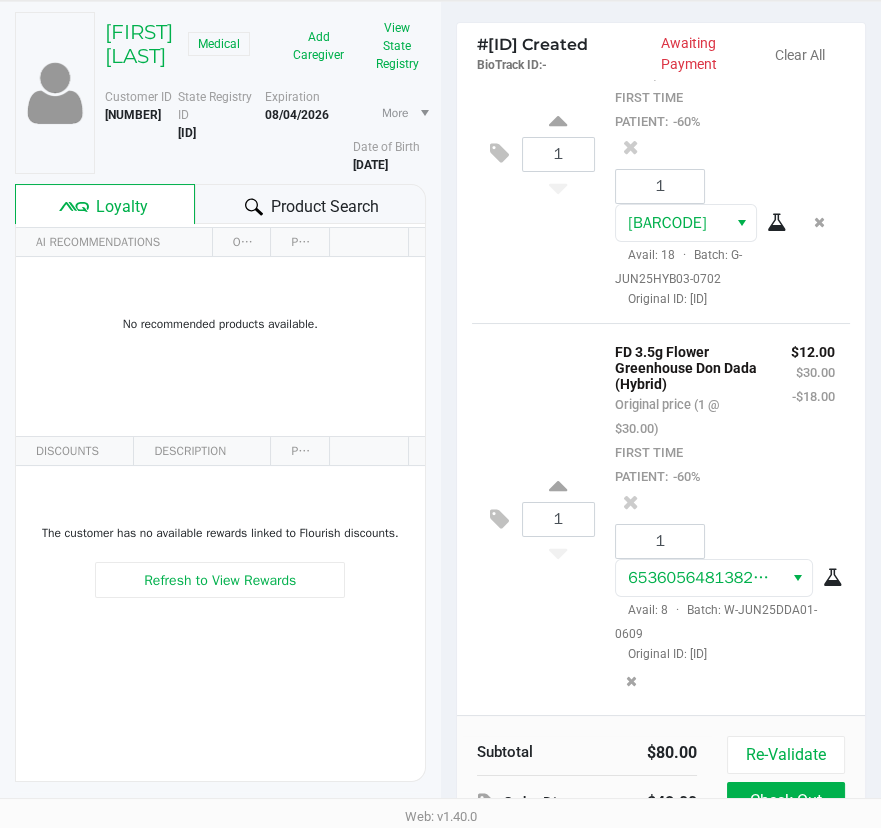 scroll, scrollTop: 272, scrollLeft: 0, axis: vertical 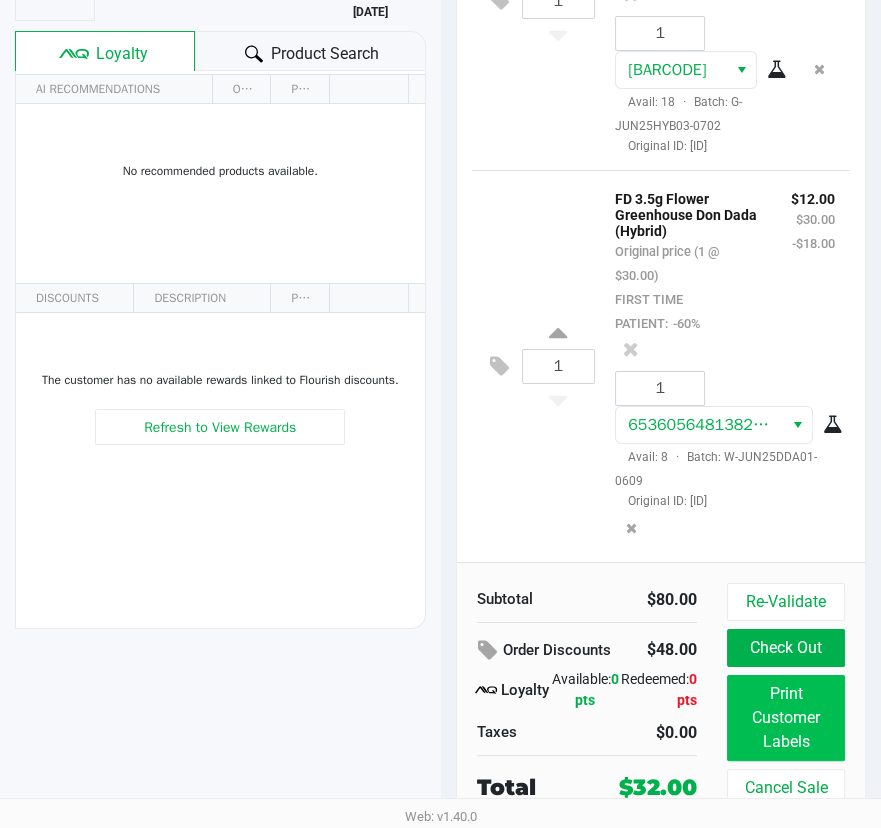 click on "Print Customer Labels" 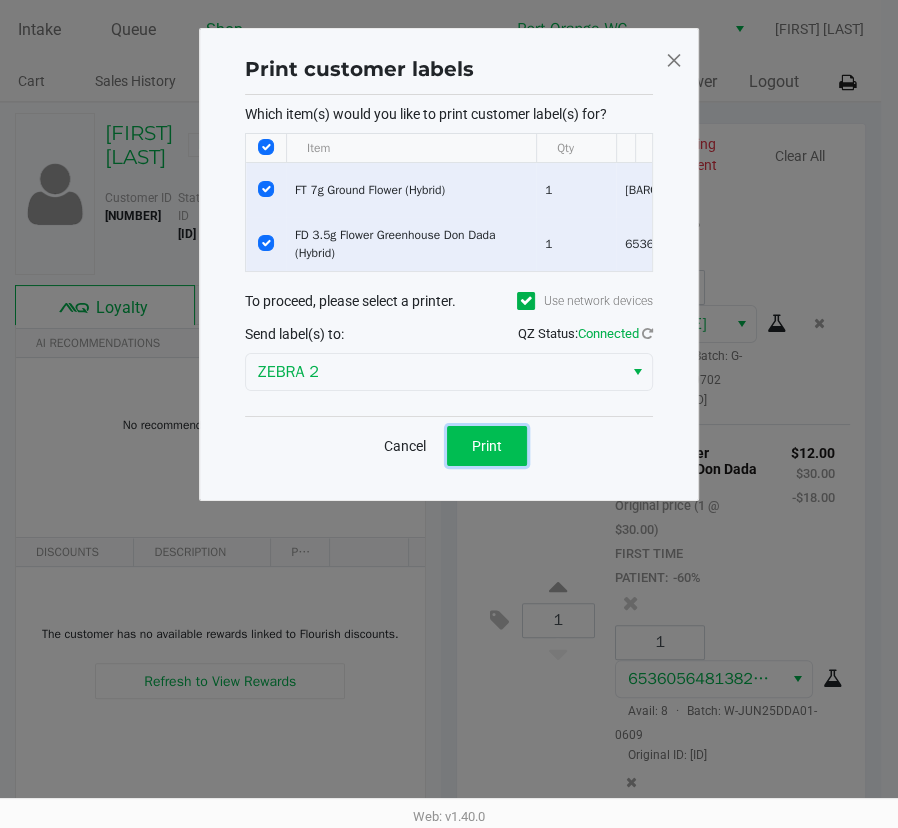 click on "Print" 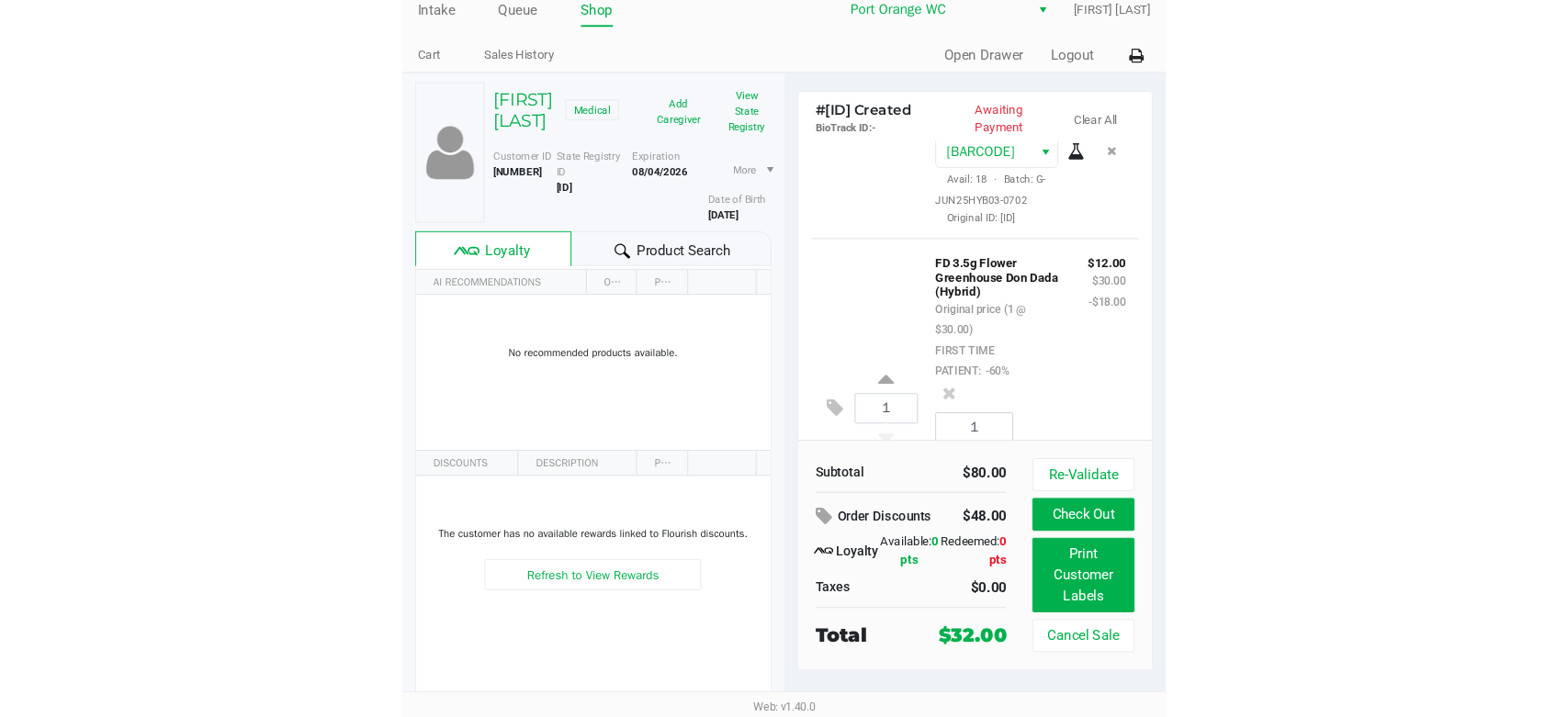 scroll, scrollTop: 0, scrollLeft: 0, axis: both 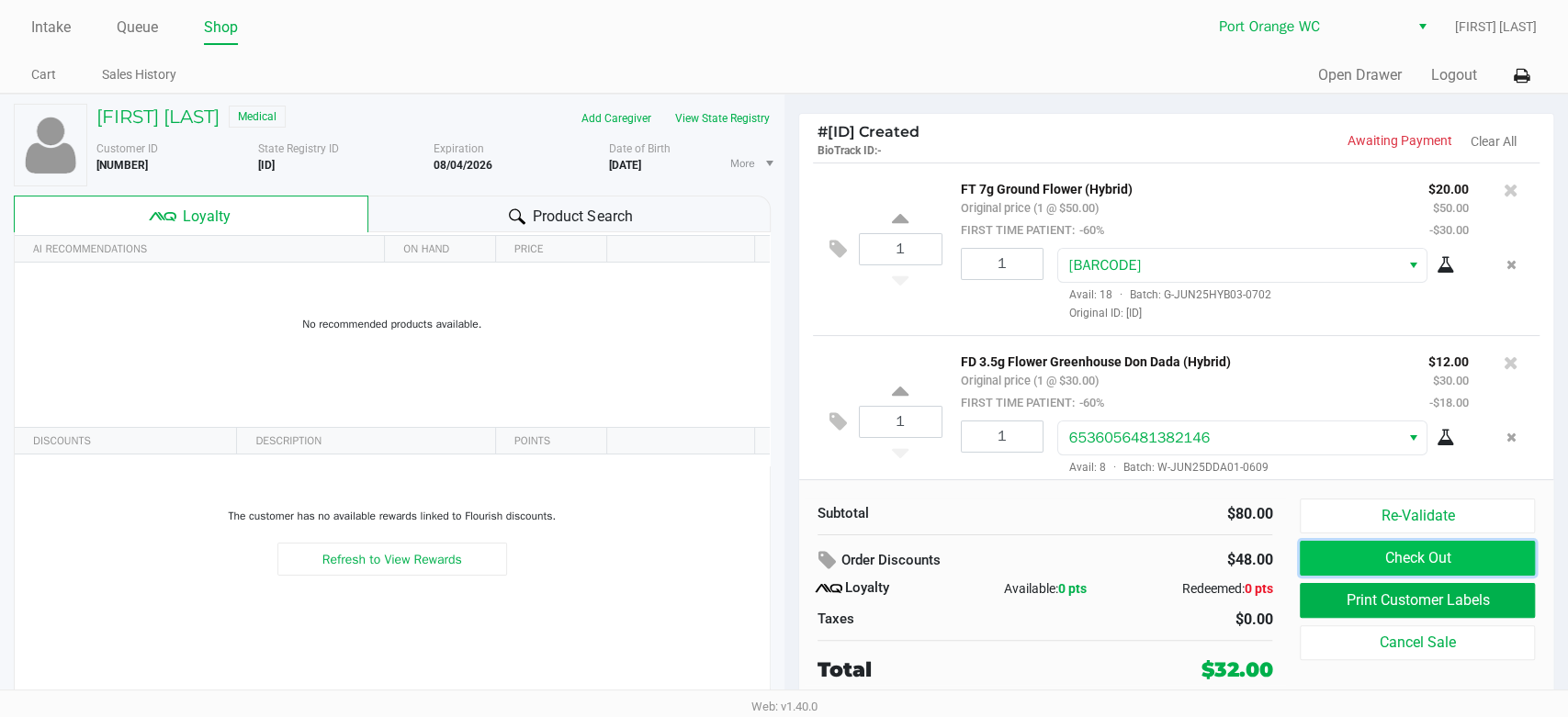 click on "Check Out" 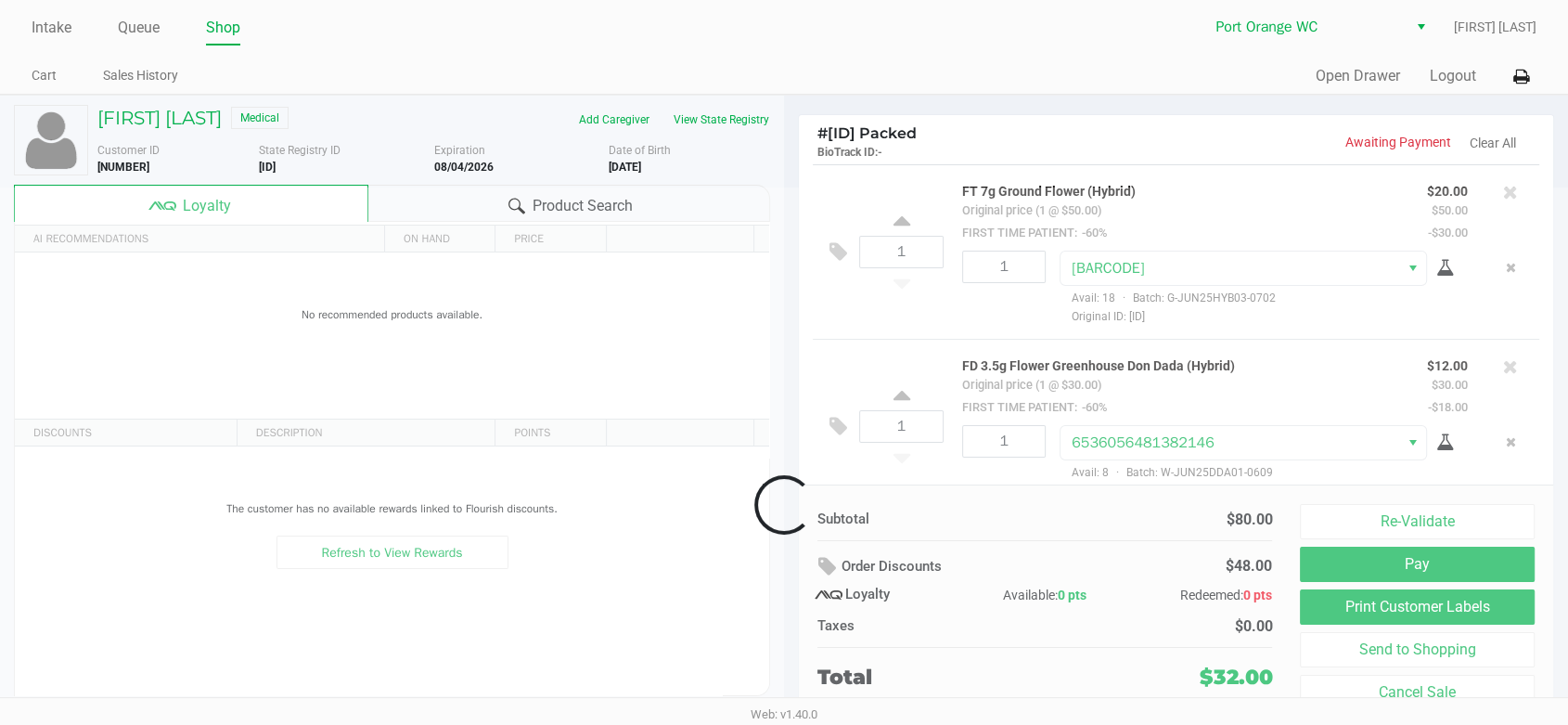 scroll, scrollTop: 30, scrollLeft: 0, axis: vertical 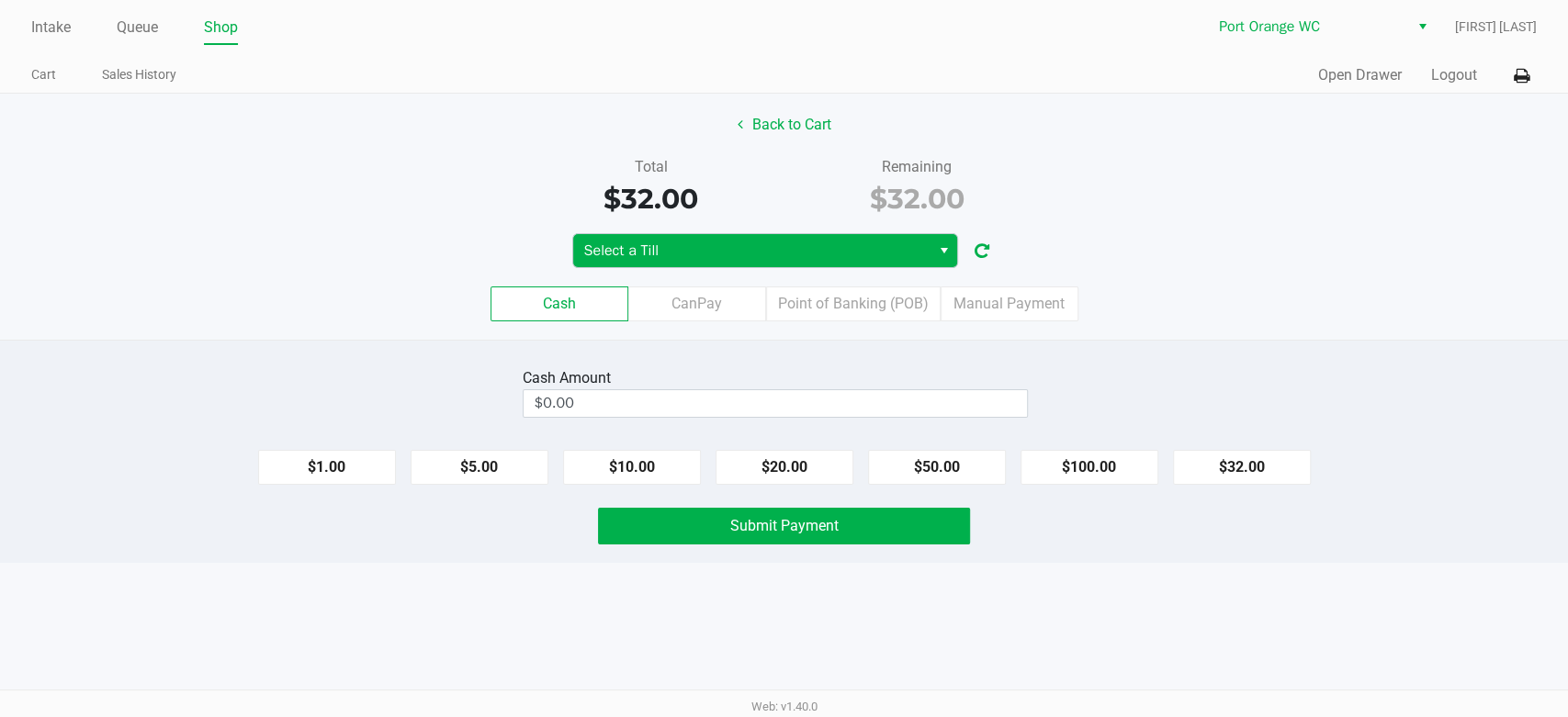click on "Select a Till" at bounding box center (751, 251) 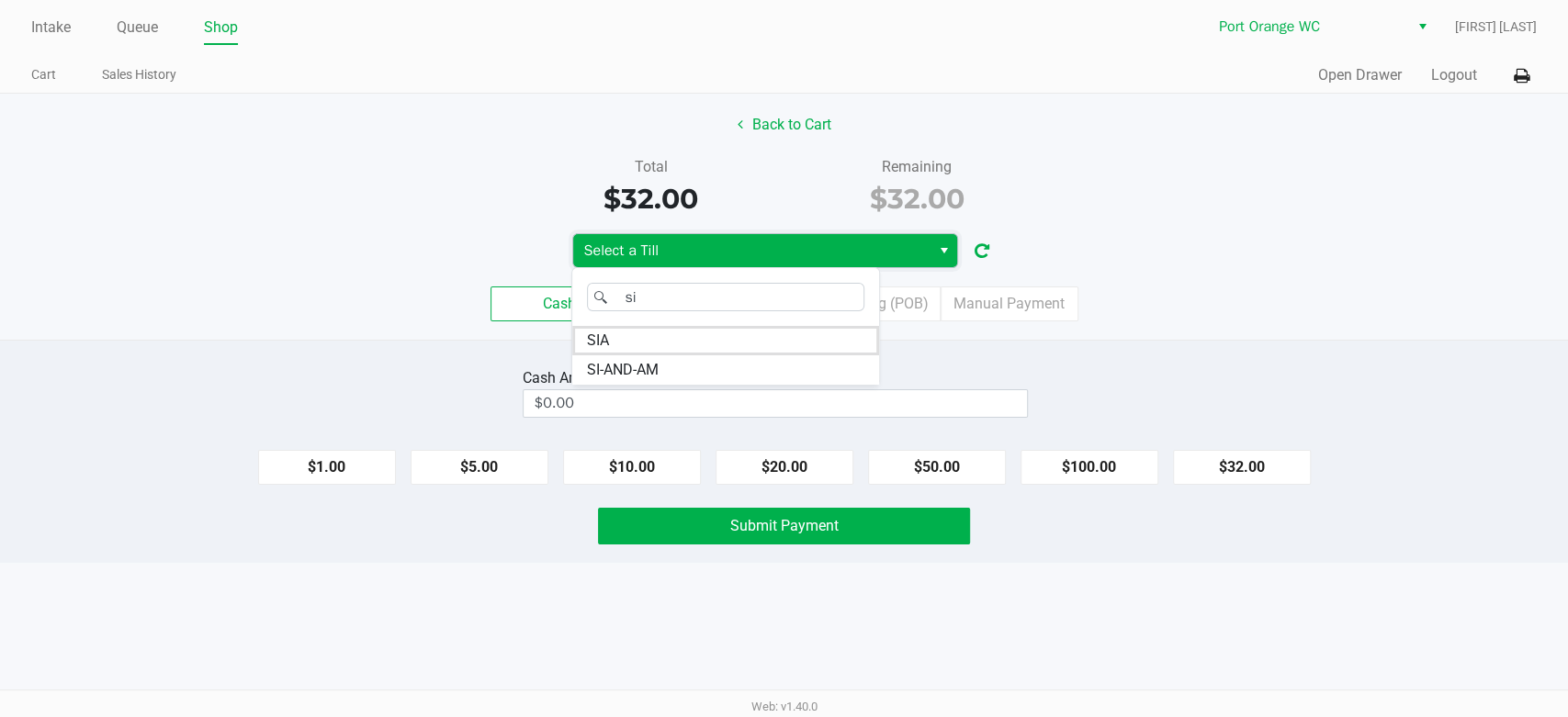 type on "[ID]" 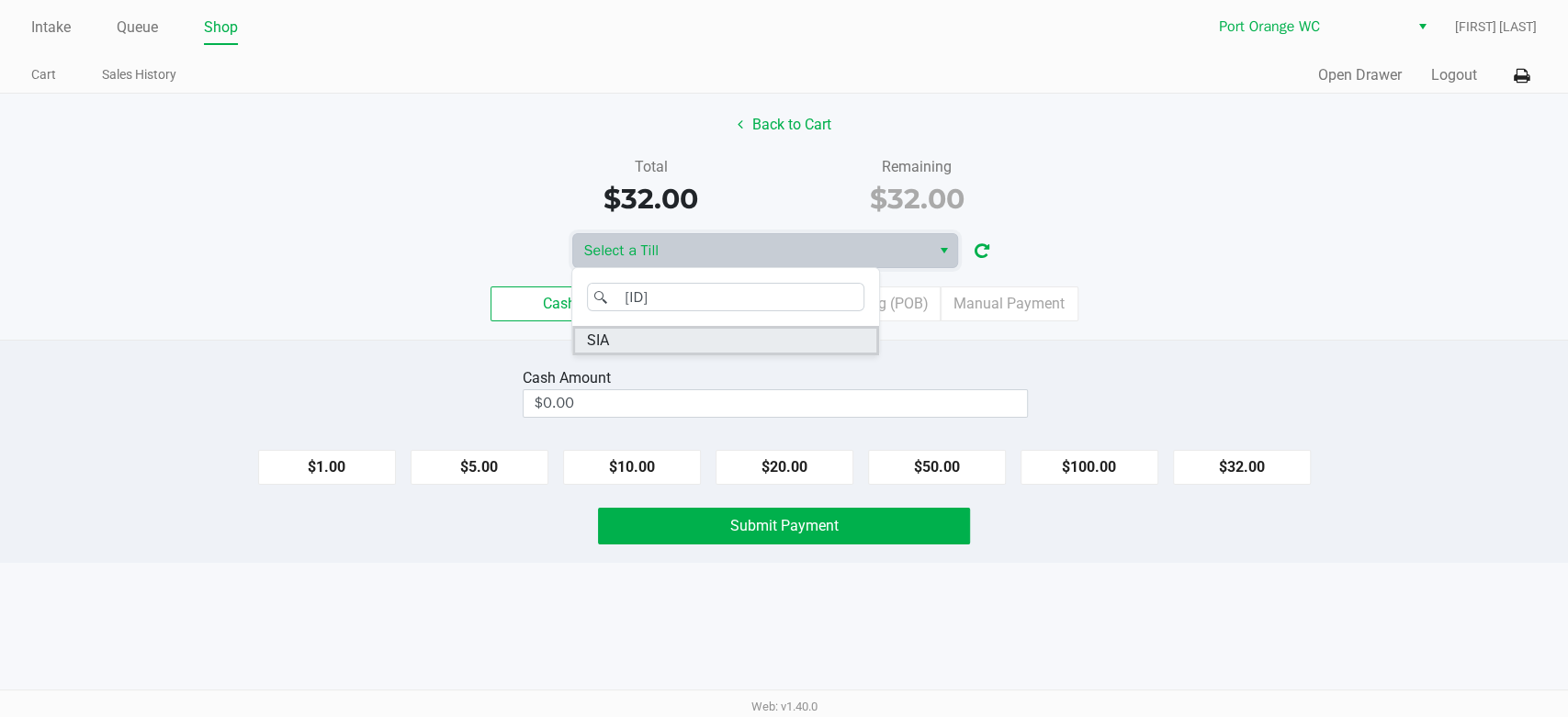 click on "SIA" at bounding box center [726, 341] 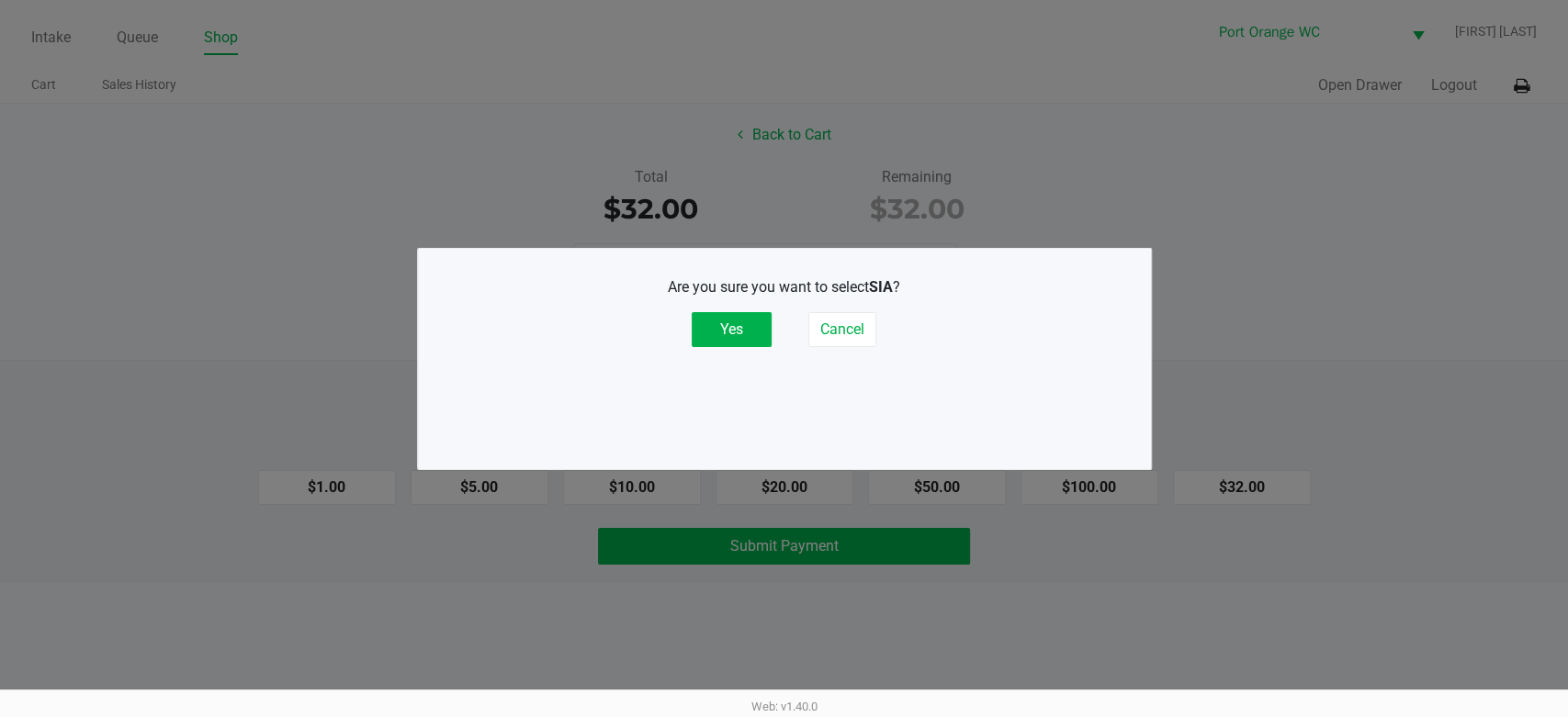click on "Yes" 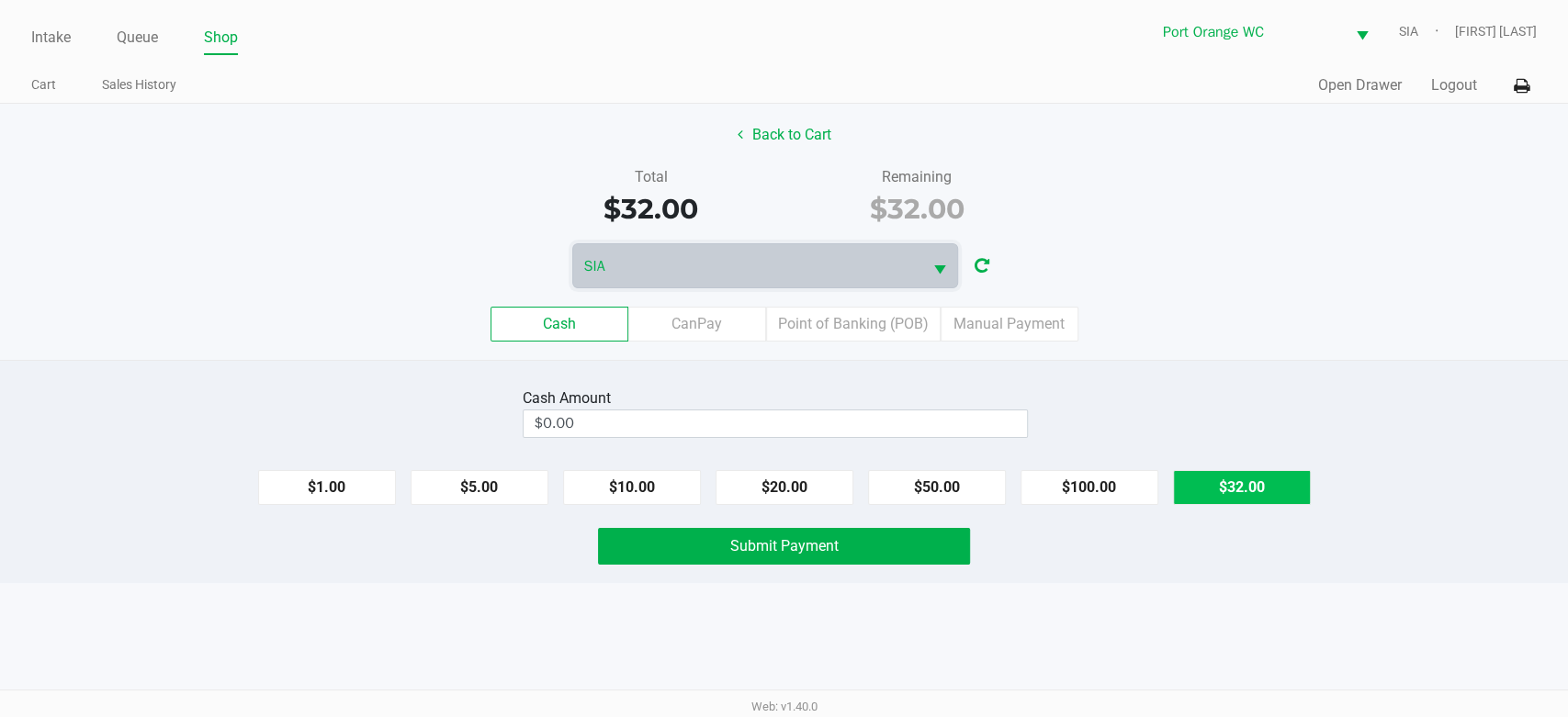 click on "$32.00" 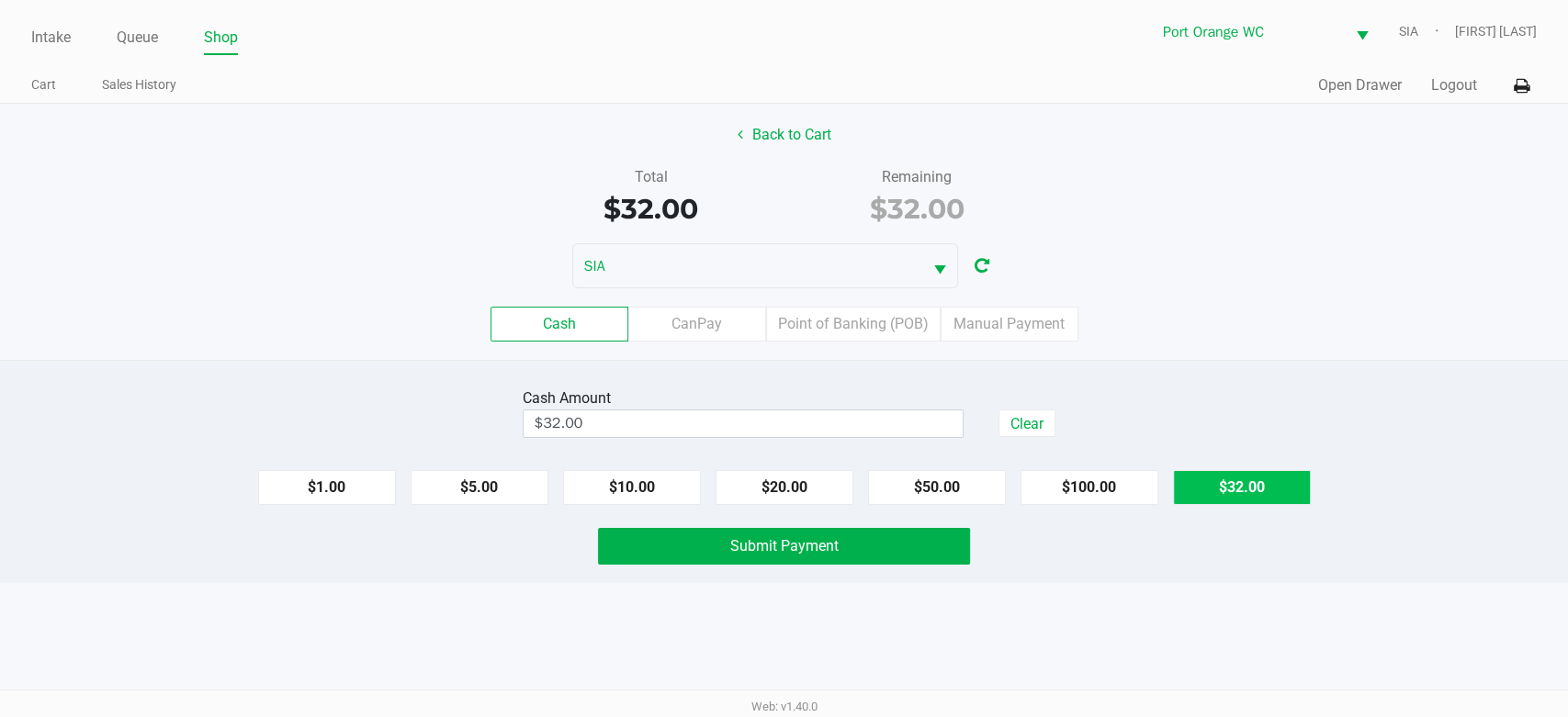 click on "Point of Banking (POB)" 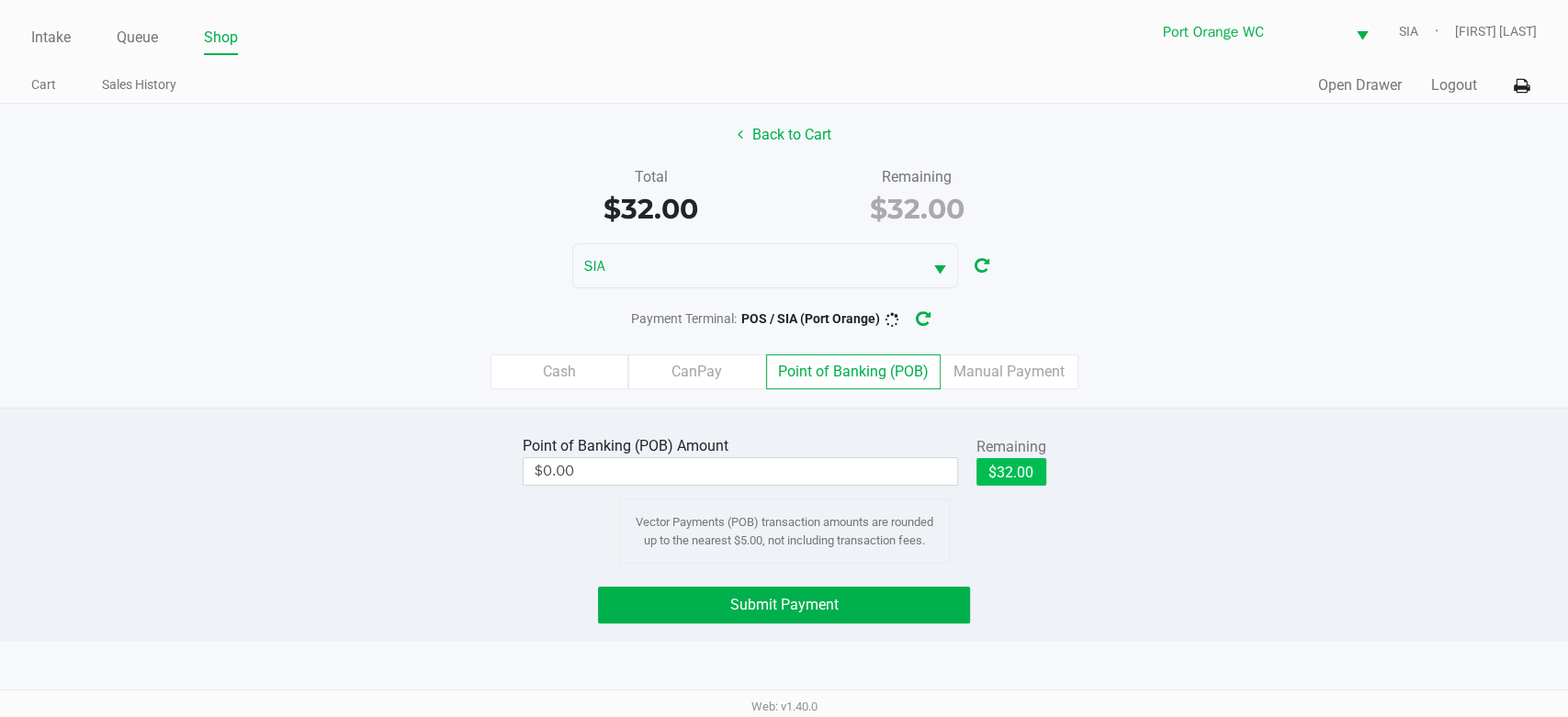 click on "$32.00" 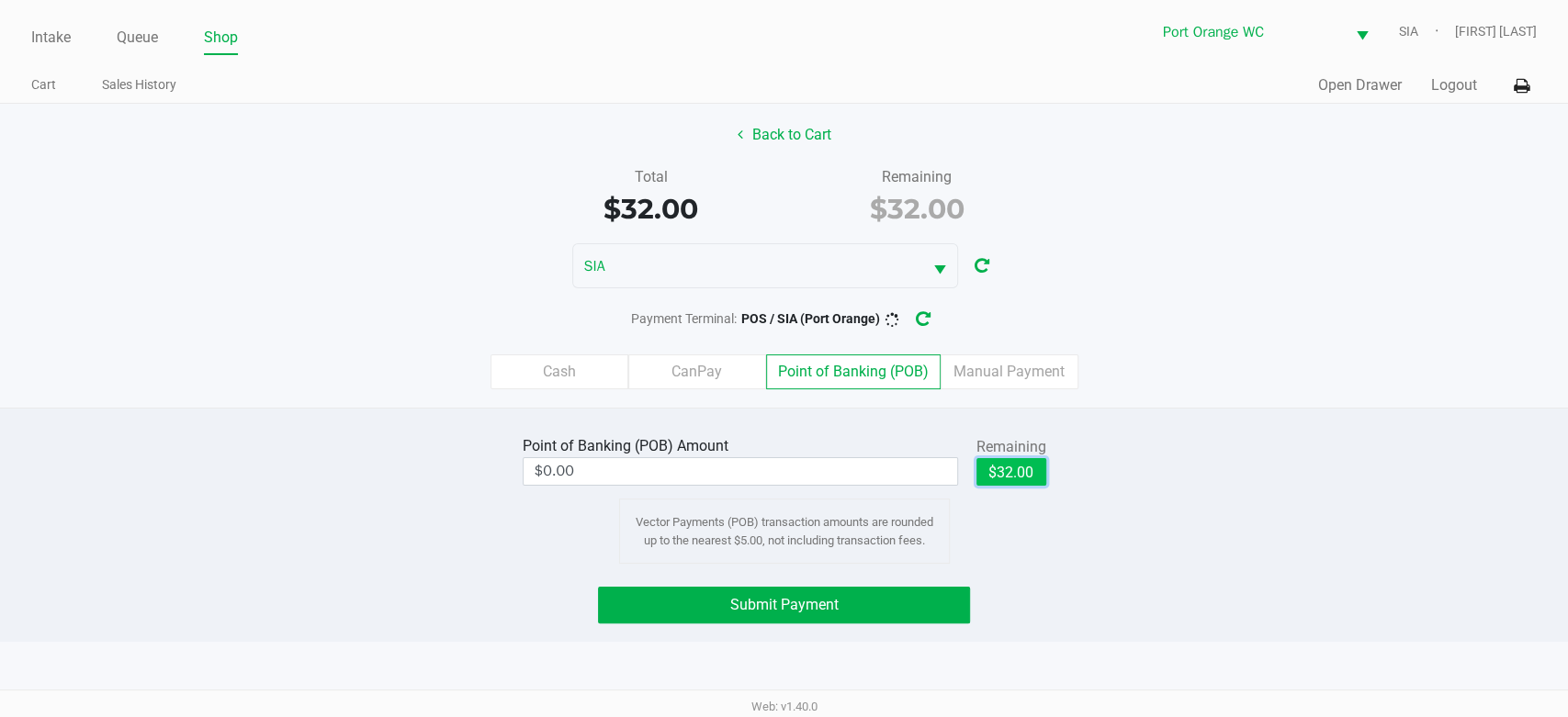 type on "$32.00" 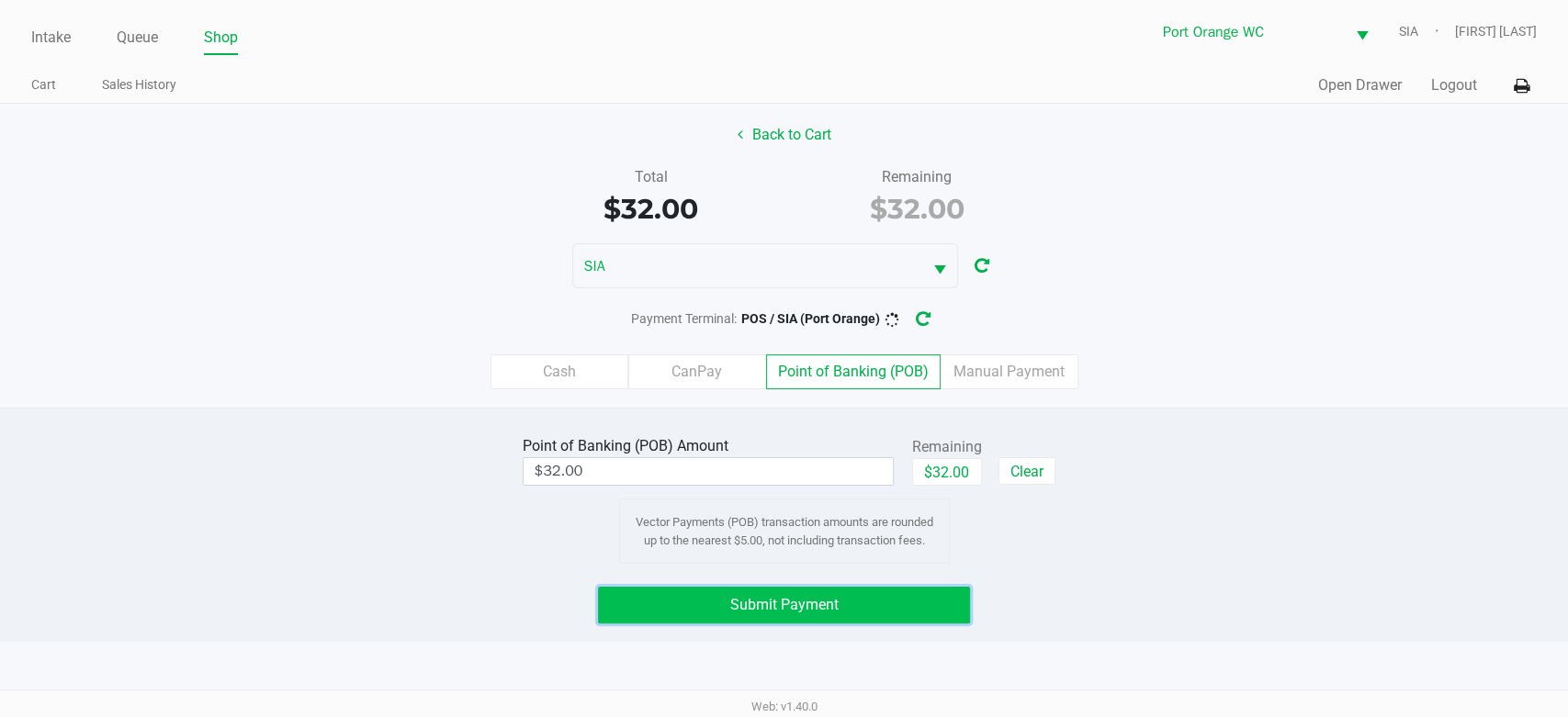 click on "Submit Payment" 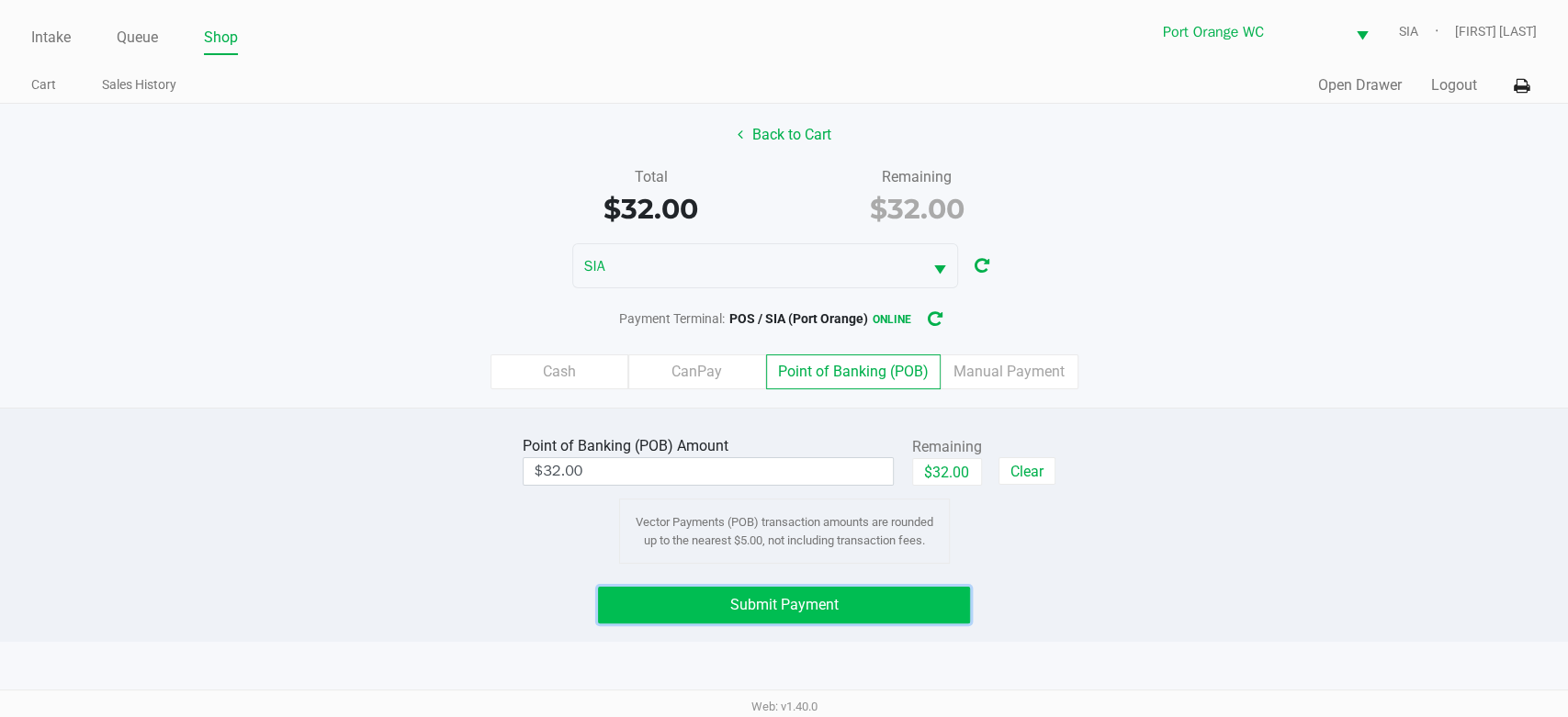 click on "Submit Payment" 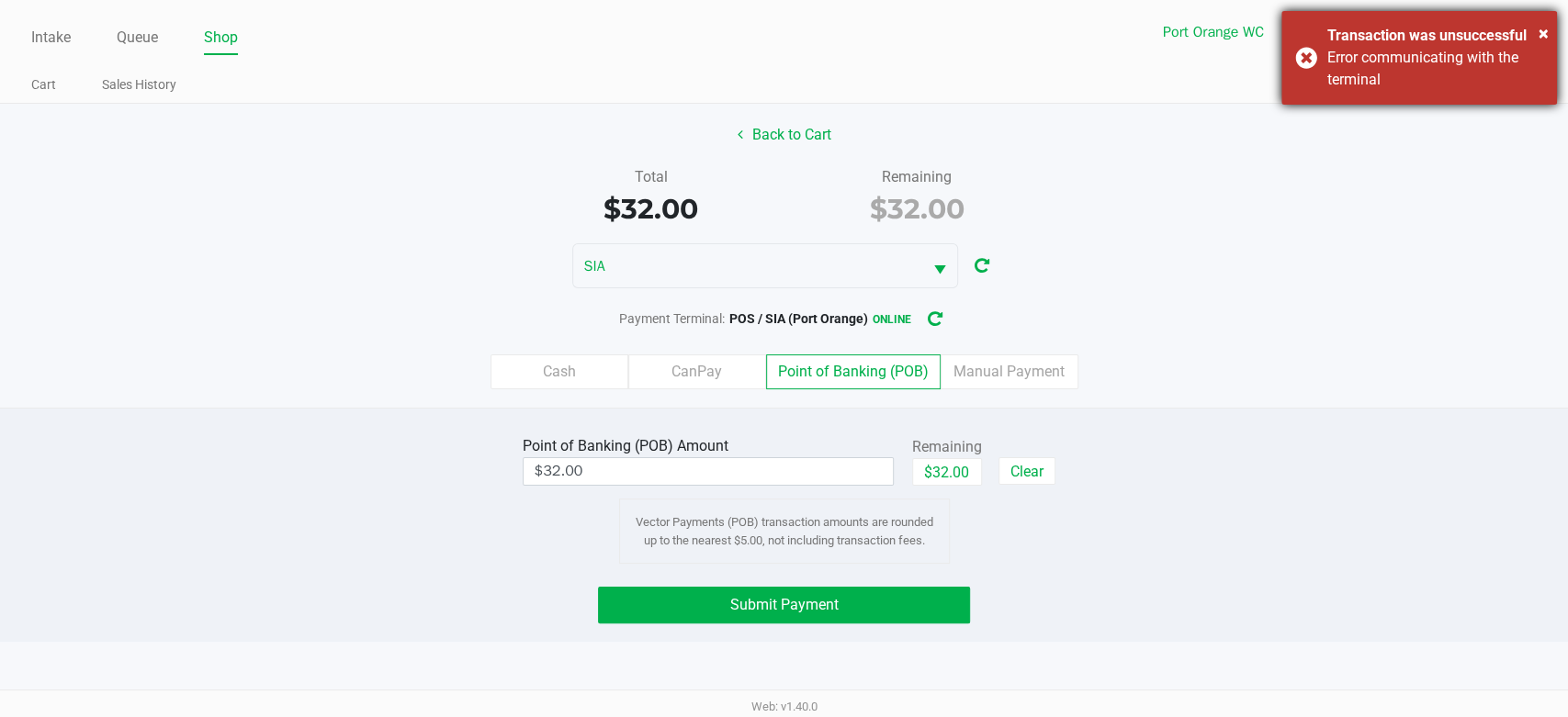 click on "Error communicating with the terminal" at bounding box center [1435, 69] 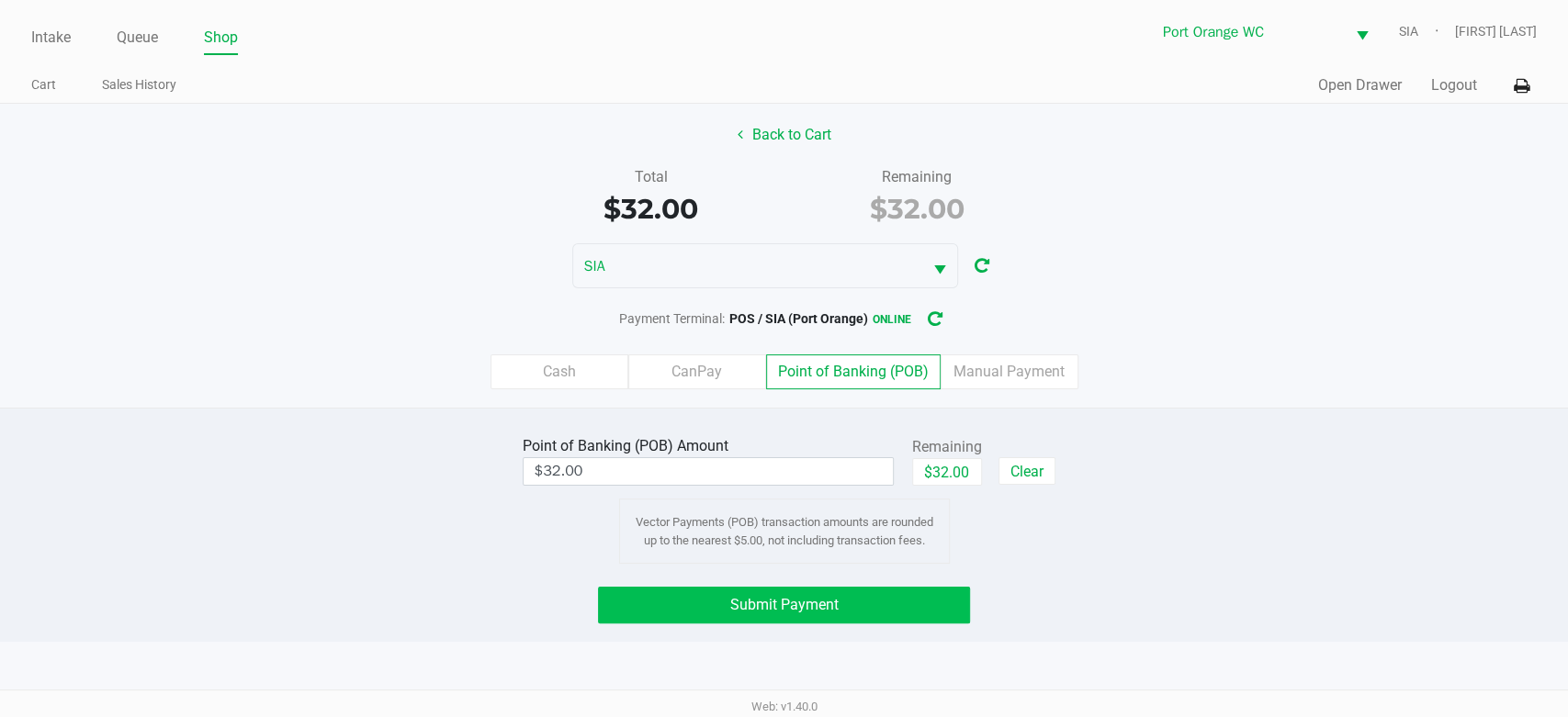 click on "Submit Payment" 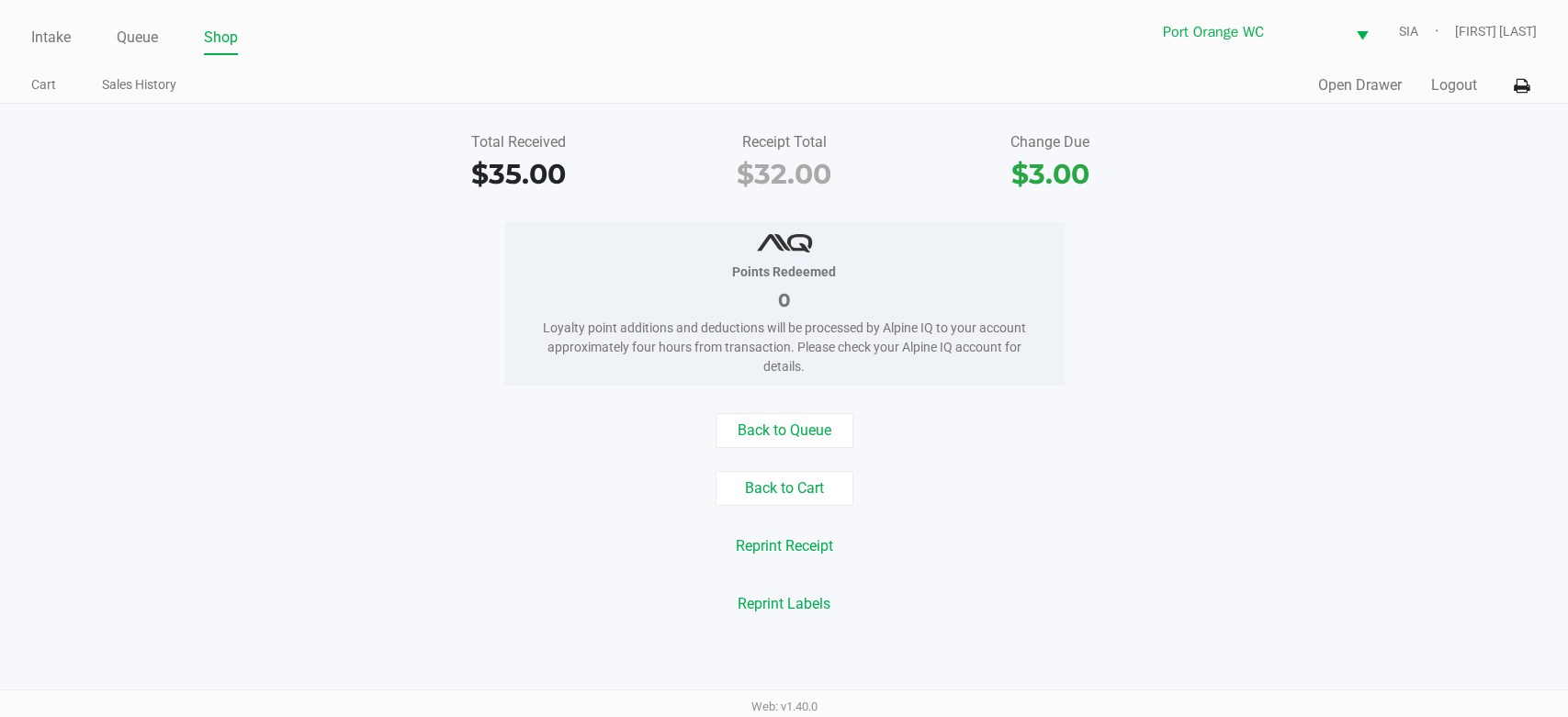 click on "Back to Queue   Back to Cart   Reprint Receipt   Reprint Labels" 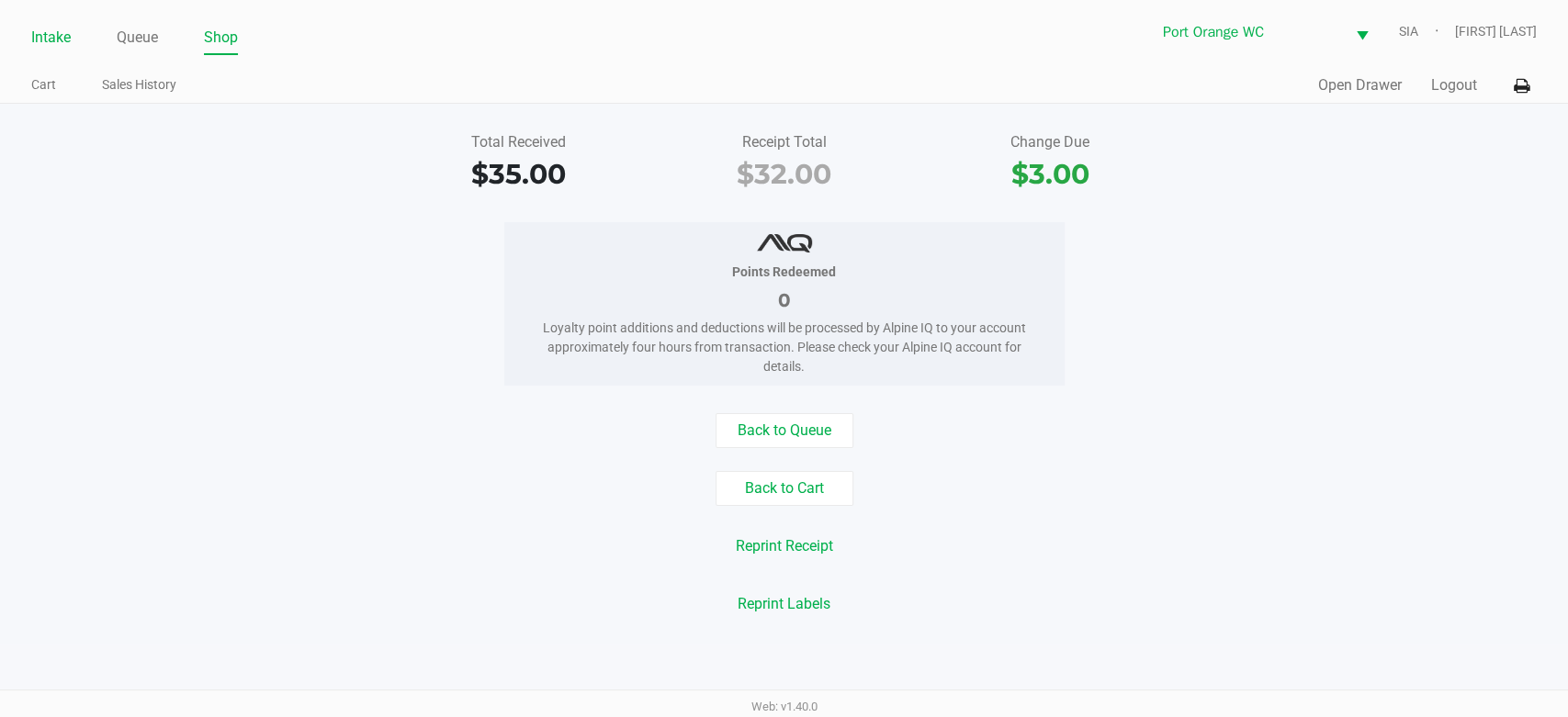 click on "Intake" 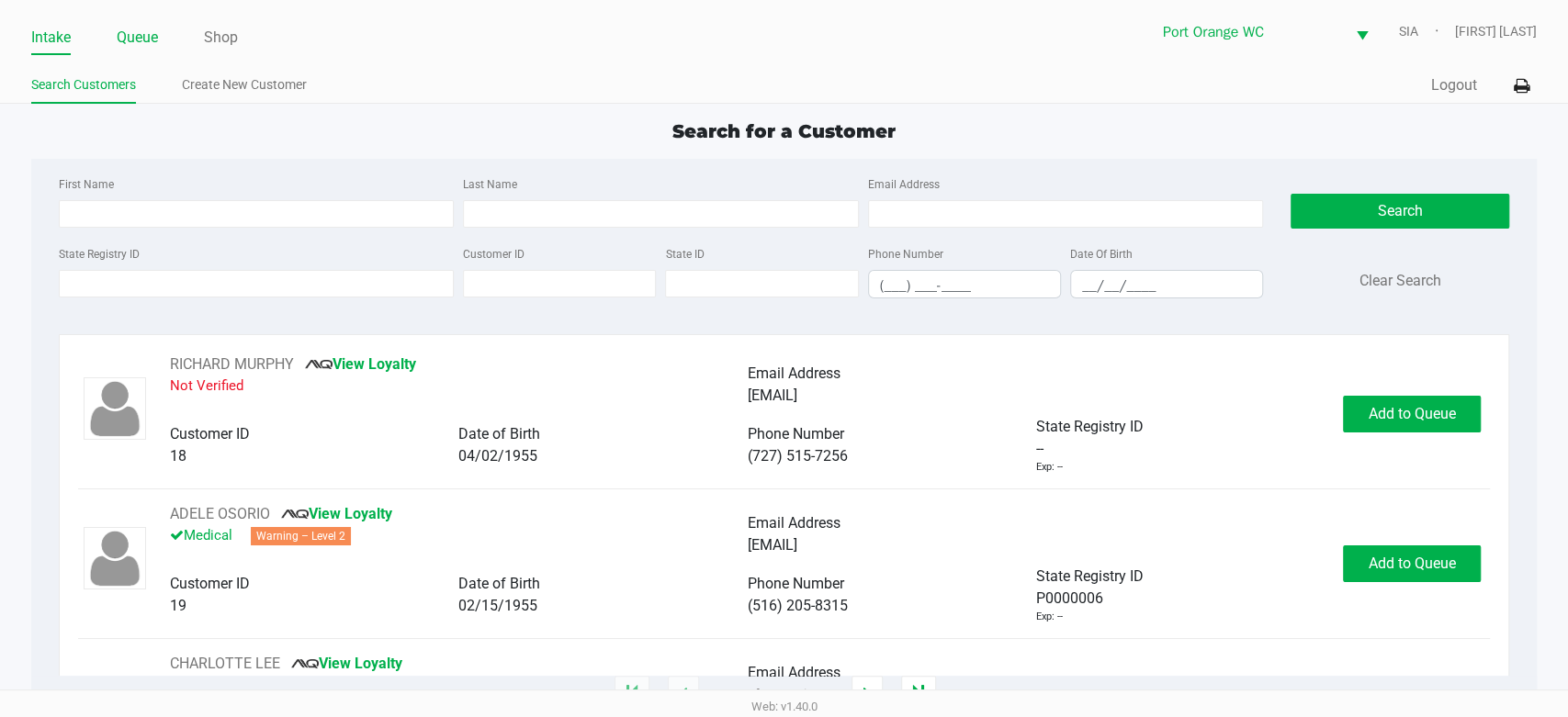click on "Queue" 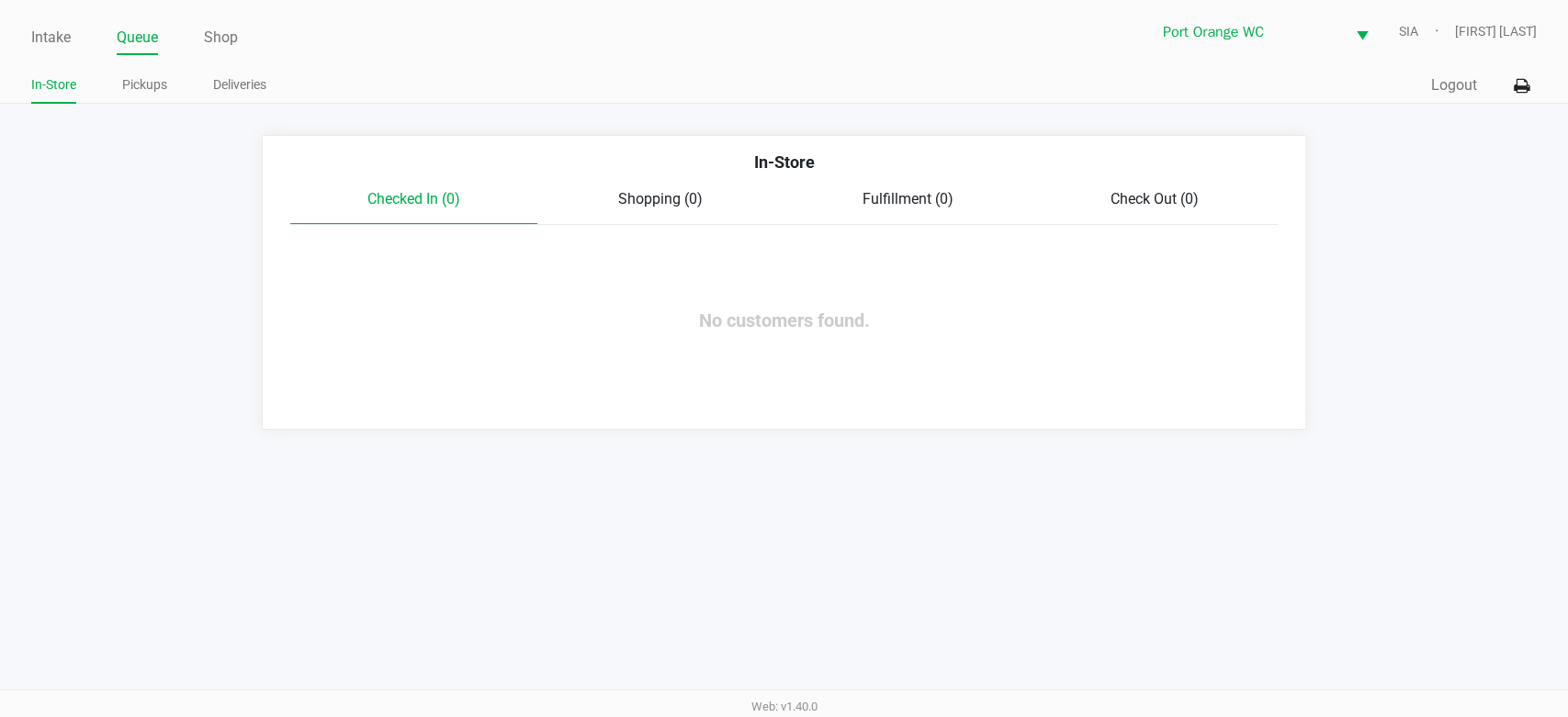 click on "Intake Queue Shop Port Orange WC  SIA   [FIRST] [LAST]  In-Store Pickups Deliveries  Quick Sale   Logout   In-Store   Checked In (0)   Shopping (0)   Fulfillment (0)   Check Out (0)  No customers found.  Web: [VERSION]" at bounding box center [784, 358] 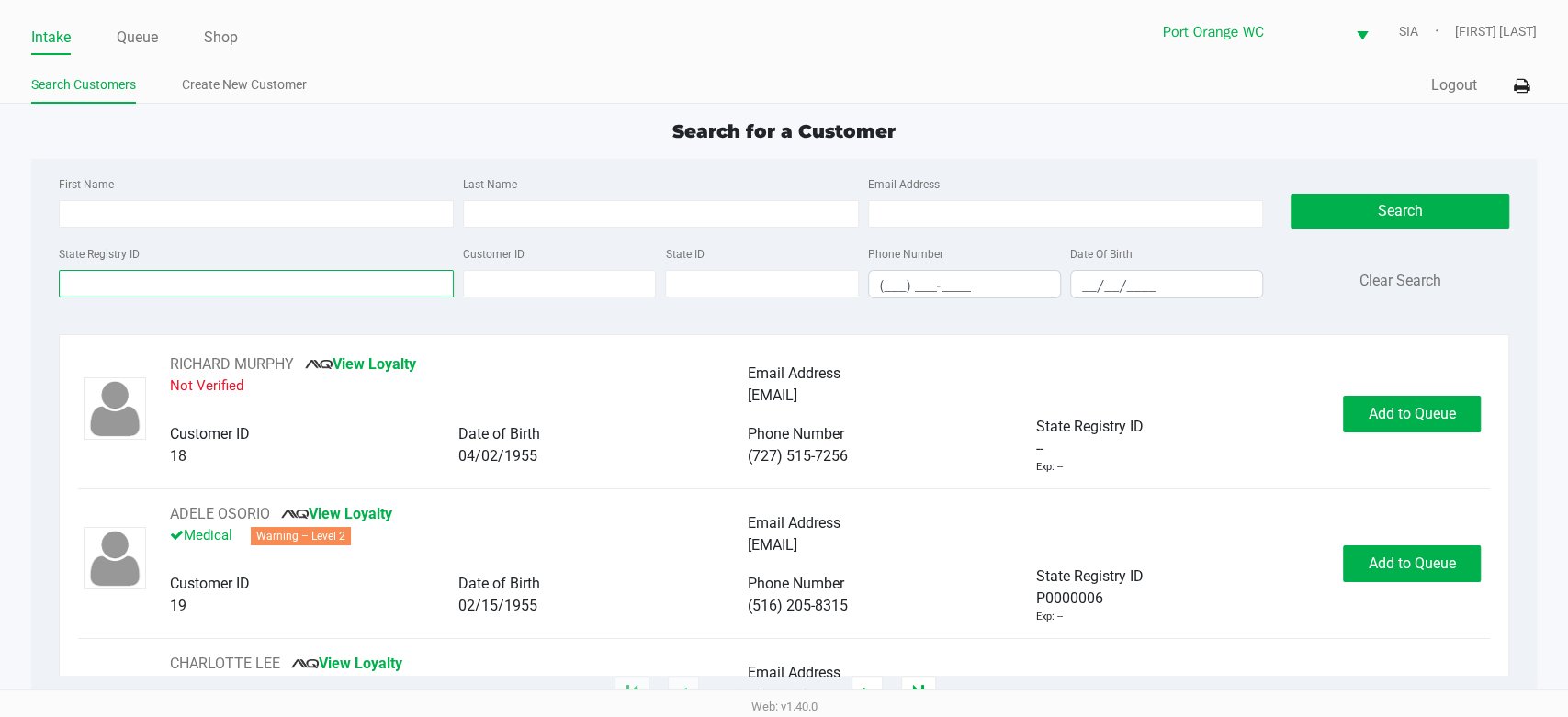 click on "State Registry ID" at bounding box center (256, 284) 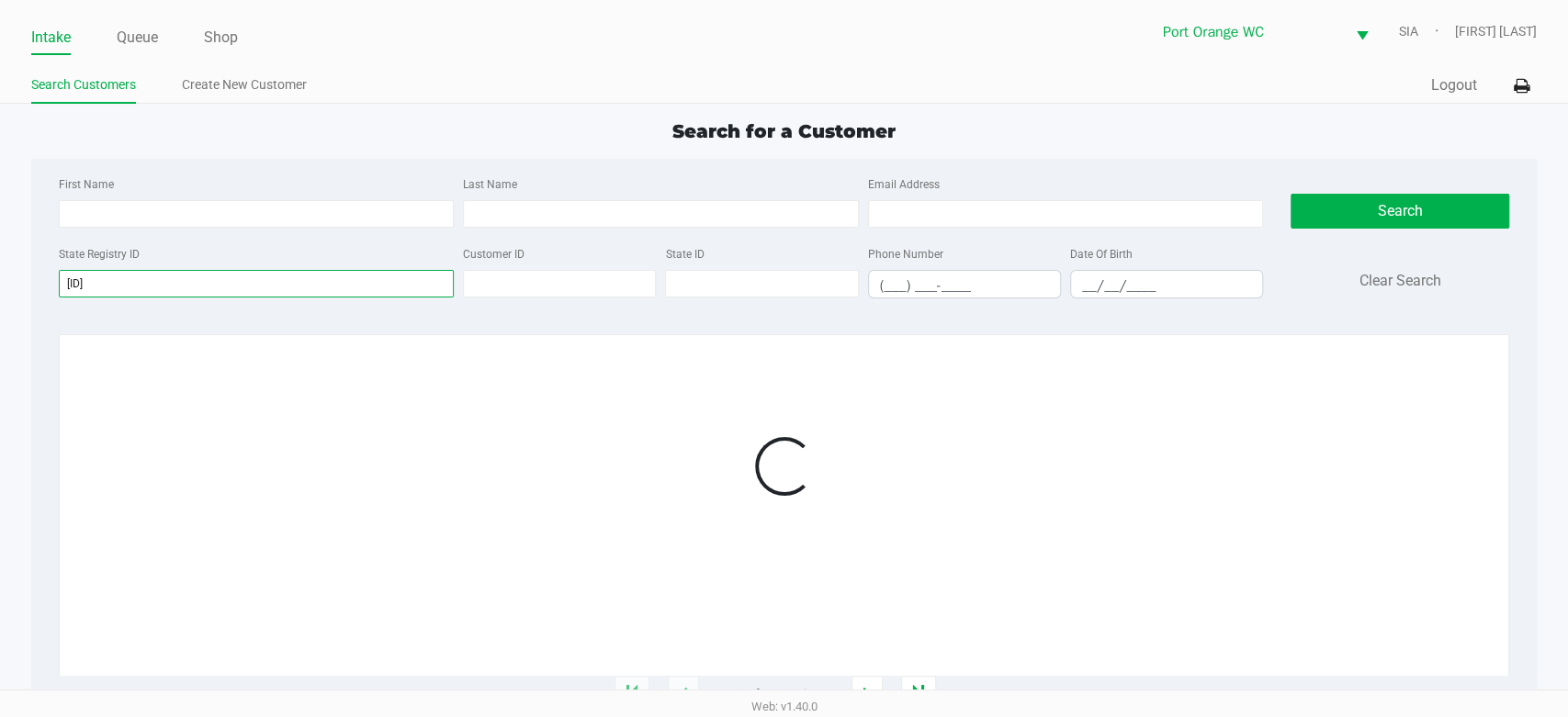 click on "[ID]" at bounding box center (256, 284) 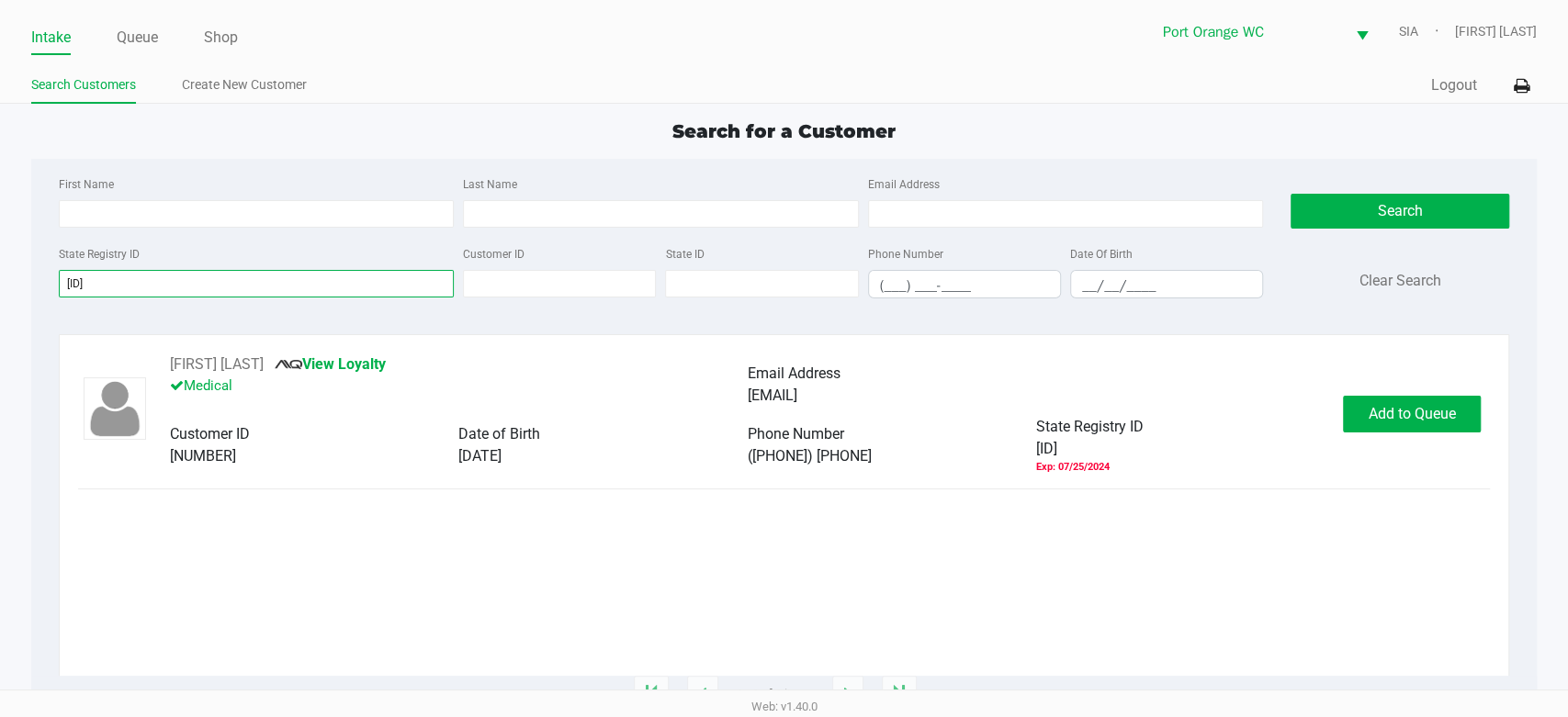 type on "[ID]" 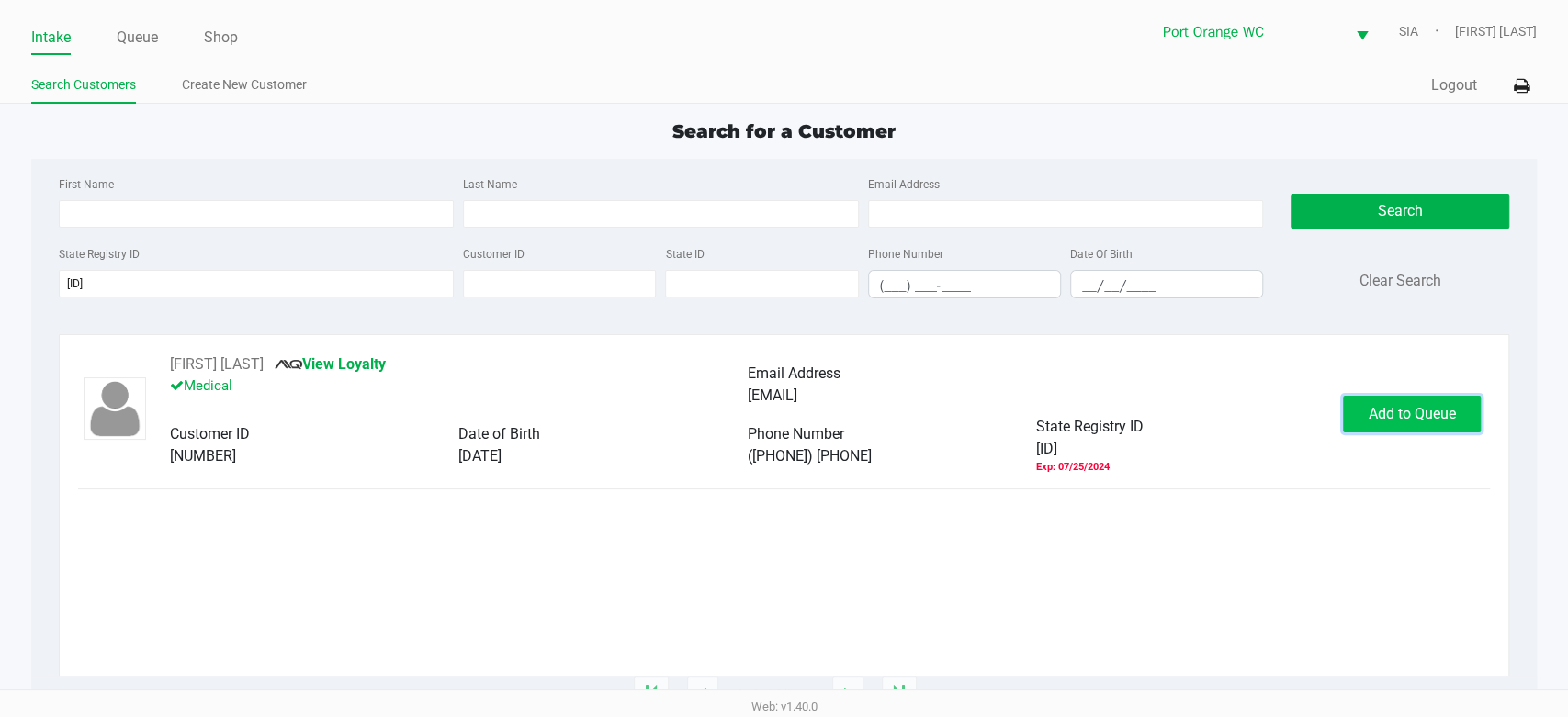 click on "Add to Queue" 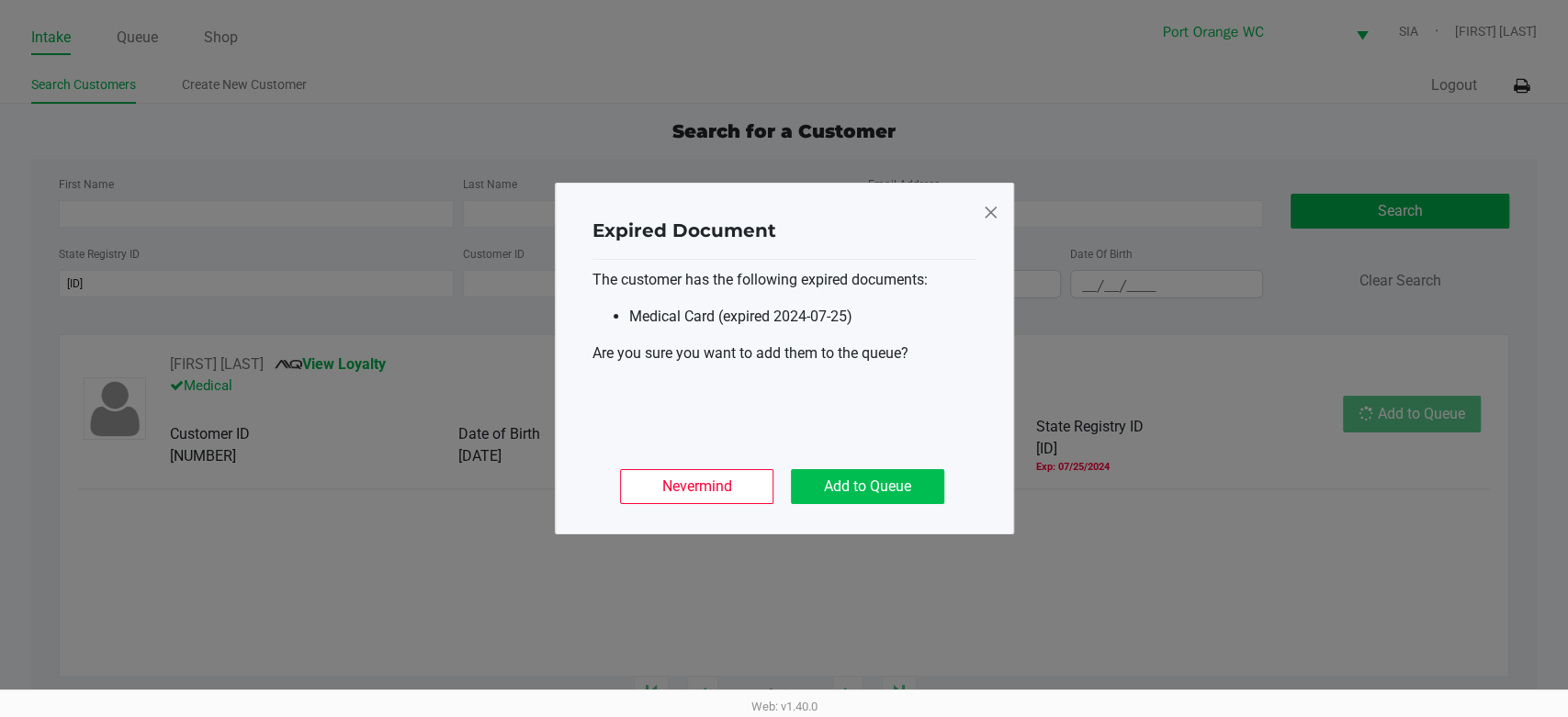 click on "Add to Queue" 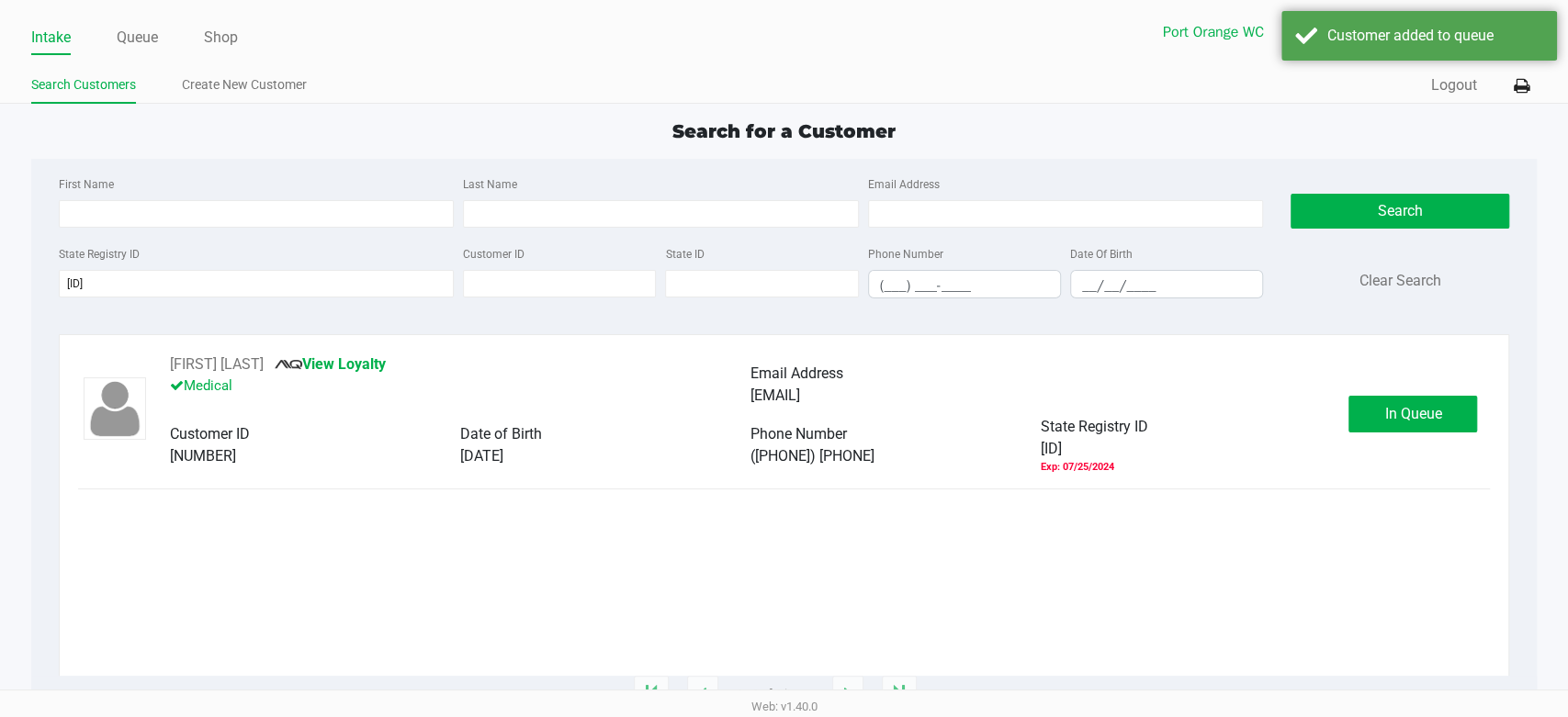 click on "Queue" 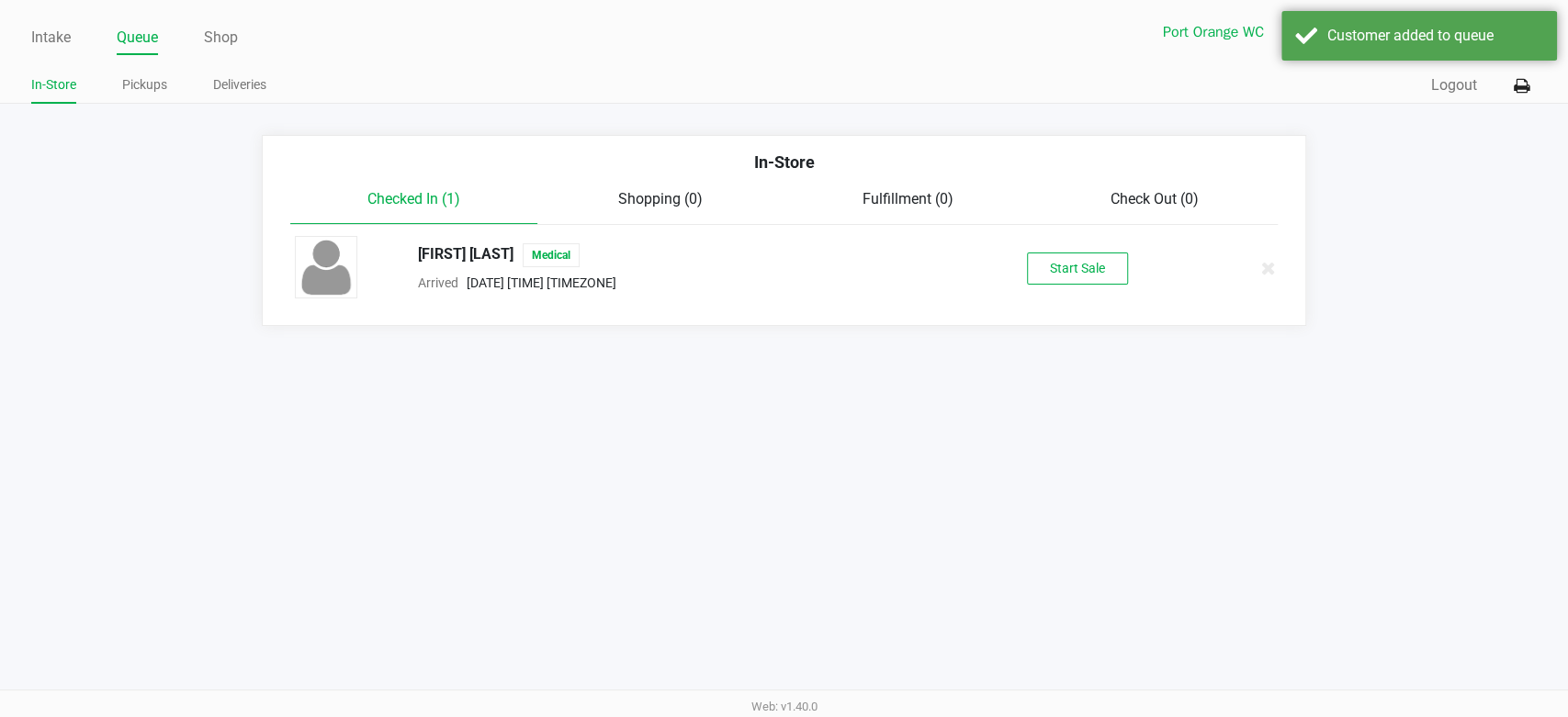click on "Start Sale" 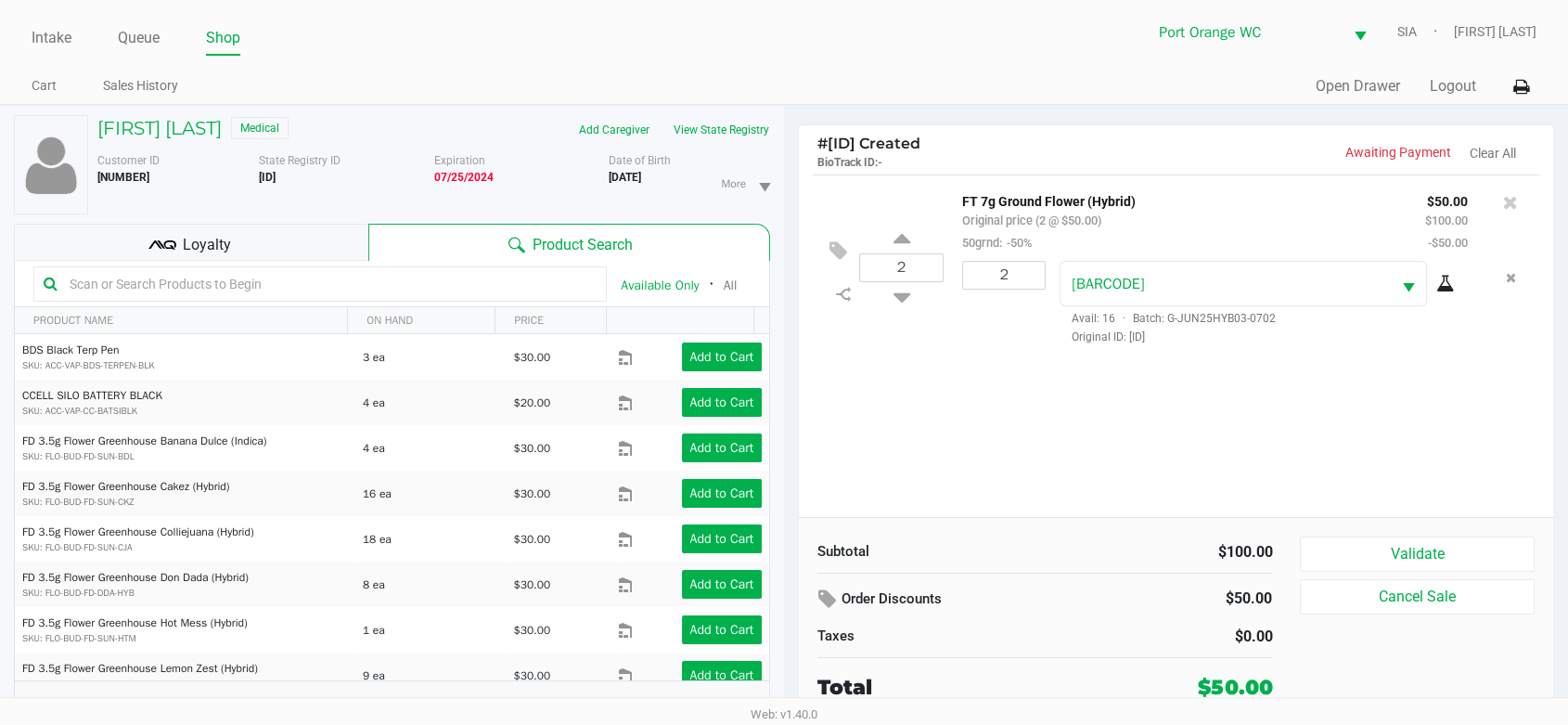 click on "[NUMBER]  FT [SIZE] [PRODUCT] ([TYPE])   Original price ([NUMBER] @ $[PRICE])  [PRODUCT_CODE]:  -[PERCENTAGE]% $[PRICE] $[PRICE] -$[PRICE] [NUMBER] [BARCODE]  Avail: [NUMBER]  ·  Batch: [BATCH_CODE]   Original ID: [ID]" 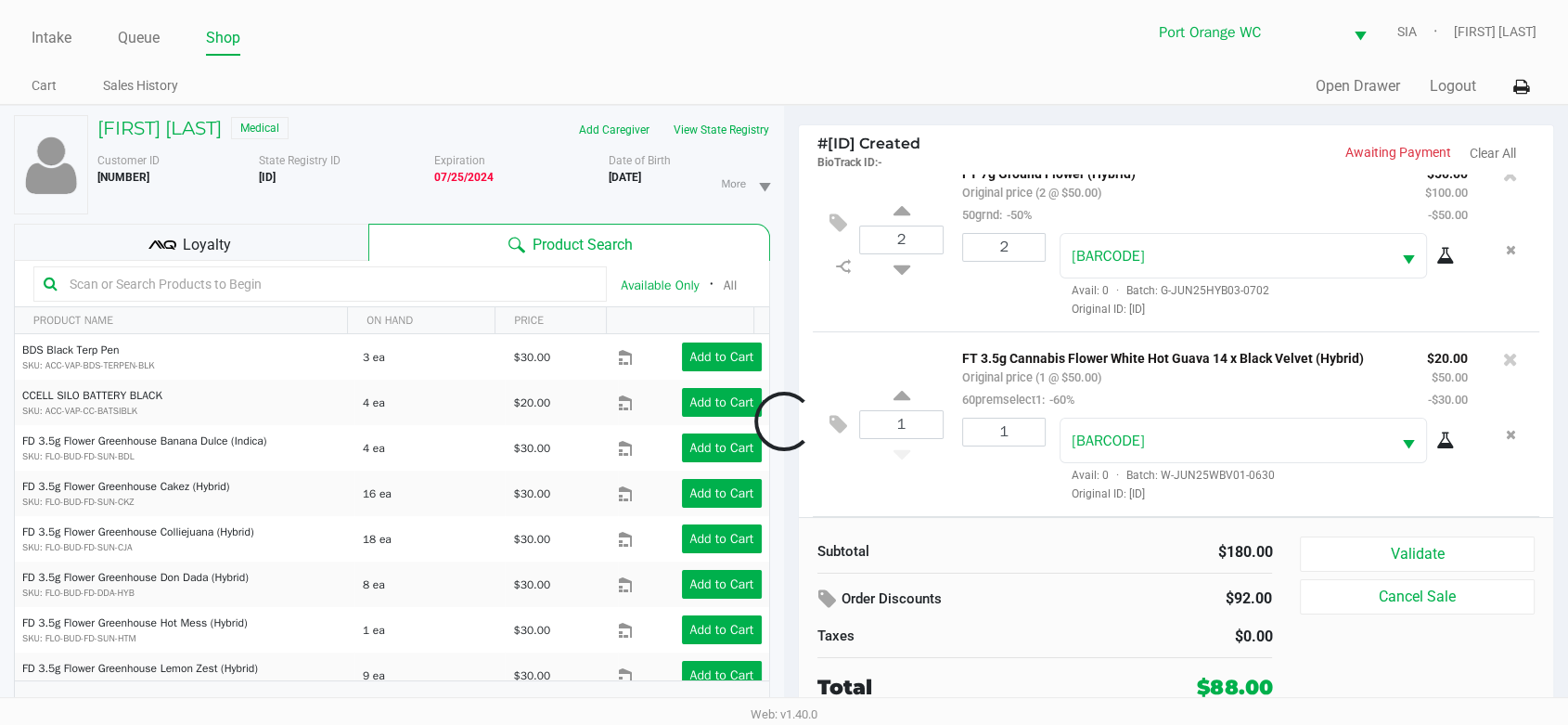 scroll, scrollTop: 214, scrollLeft: 0, axis: vertical 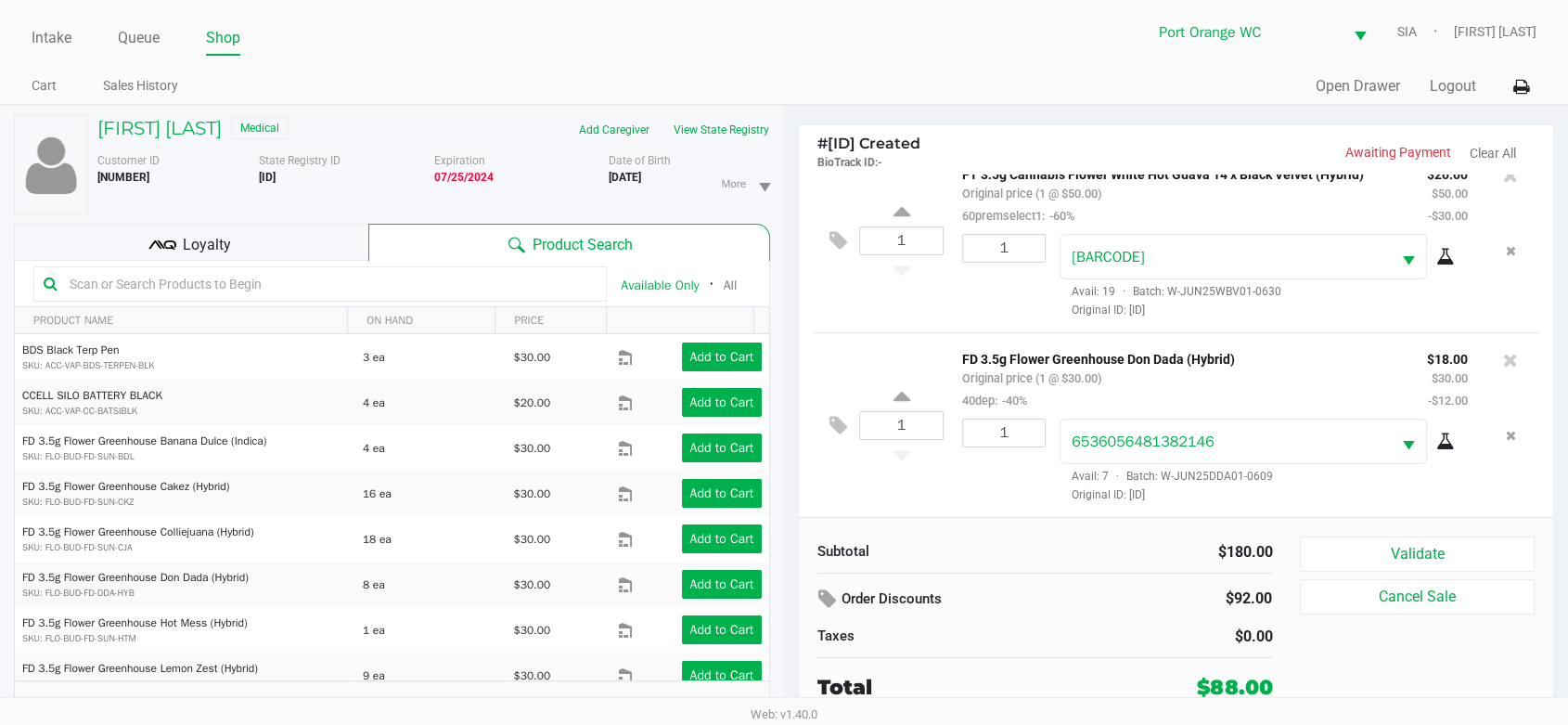 click on "Loyalty" 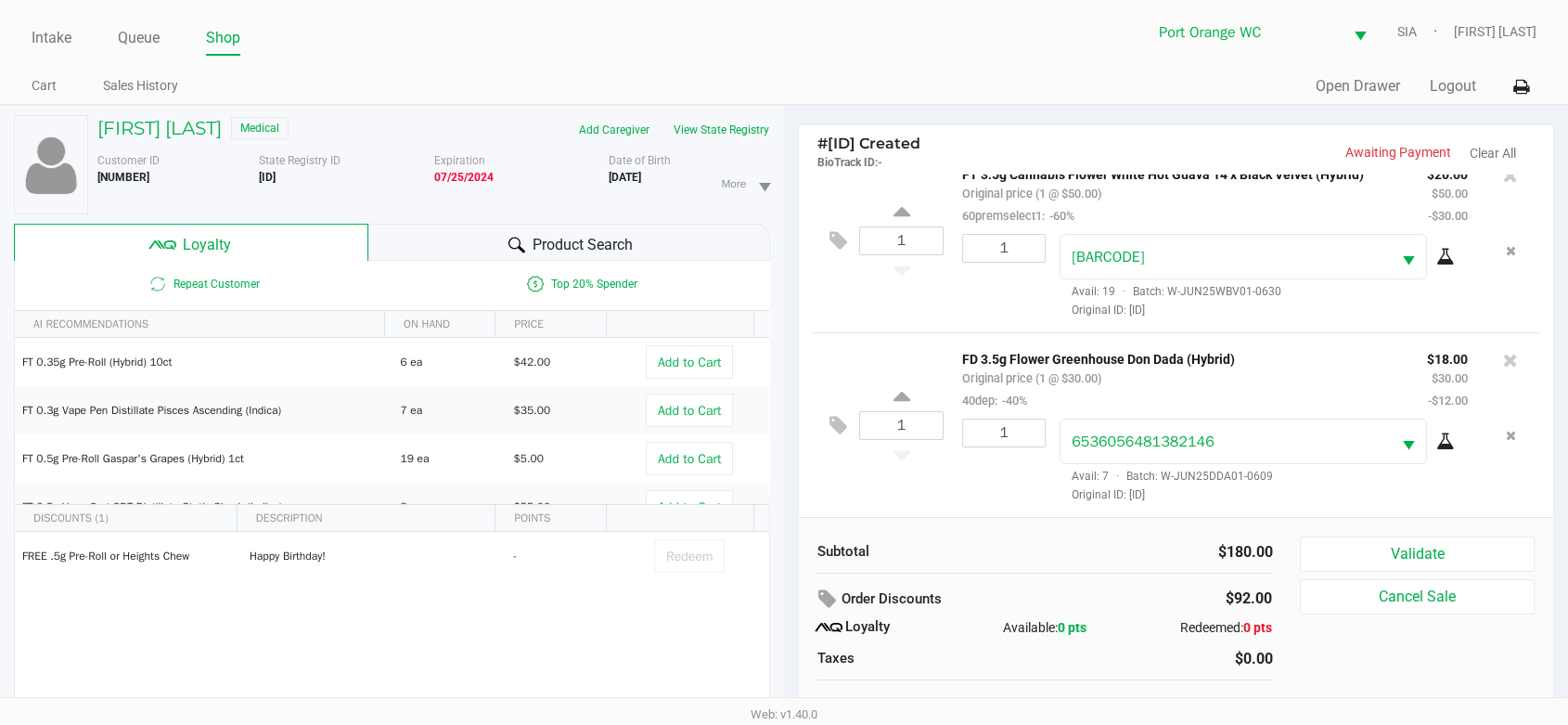 scroll, scrollTop: 19, scrollLeft: 0, axis: vertical 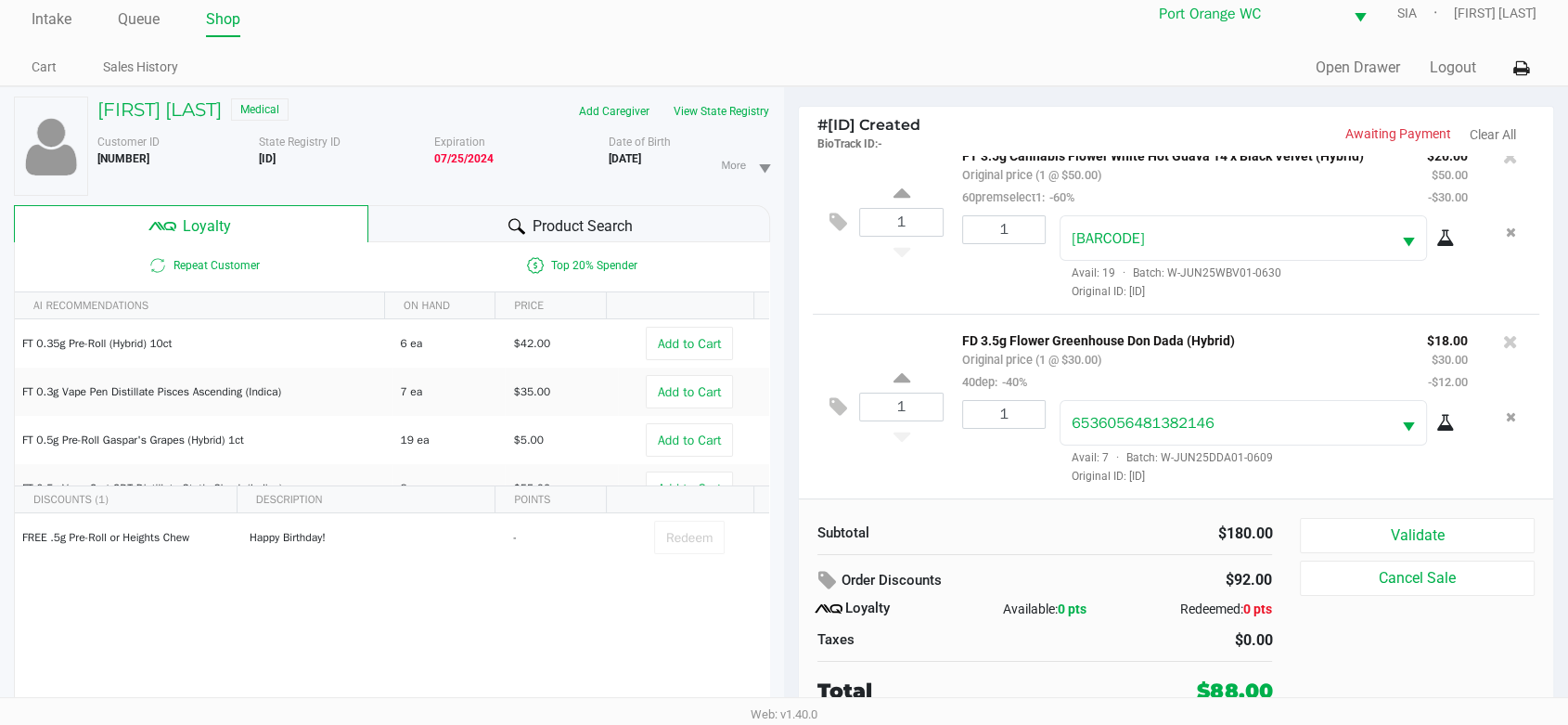 click on "FREE [SIZE] [PRODUCT] or Heights Chew   Happy Birthday!    -   Redeem" 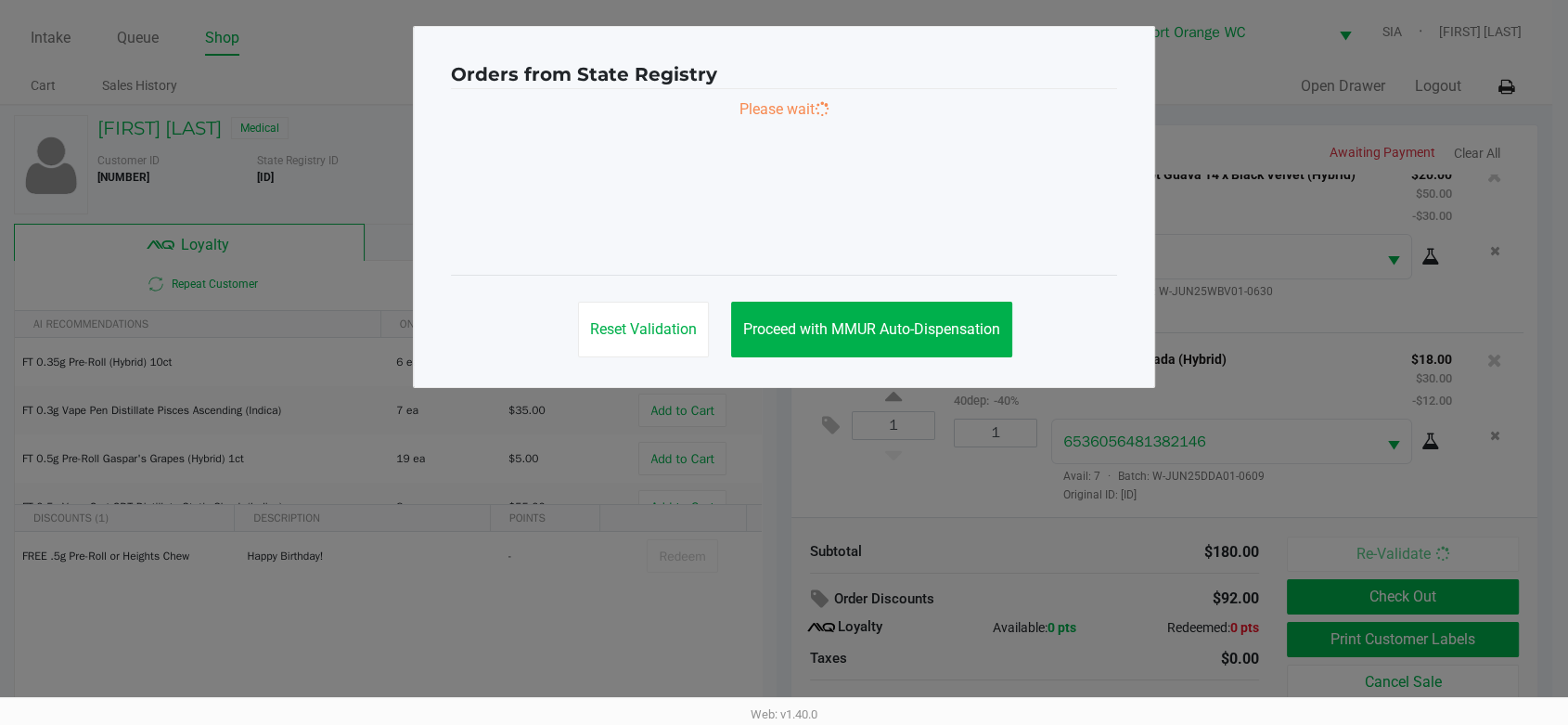 scroll, scrollTop: 0, scrollLeft: 0, axis: both 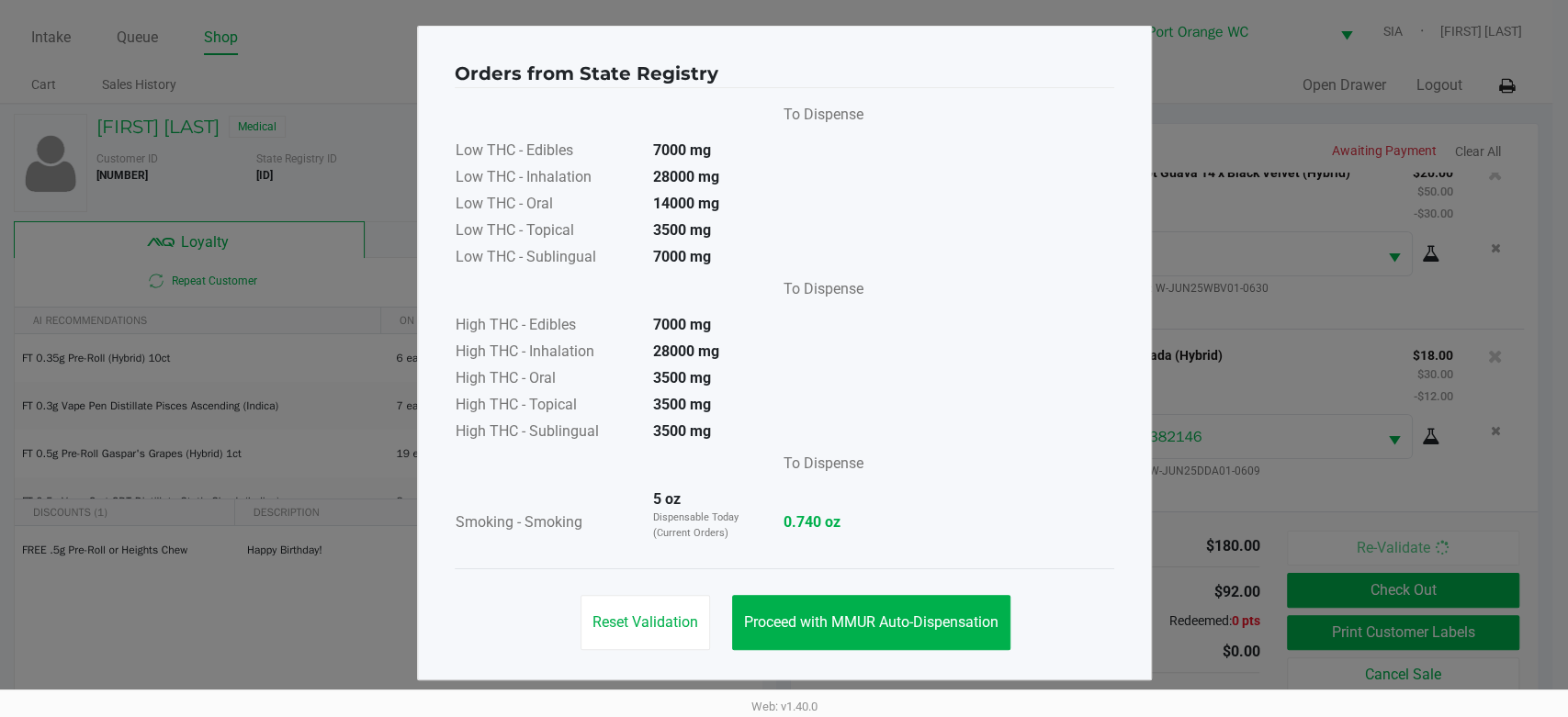 click on "Proceed with MMUR Auto-Dispensation" 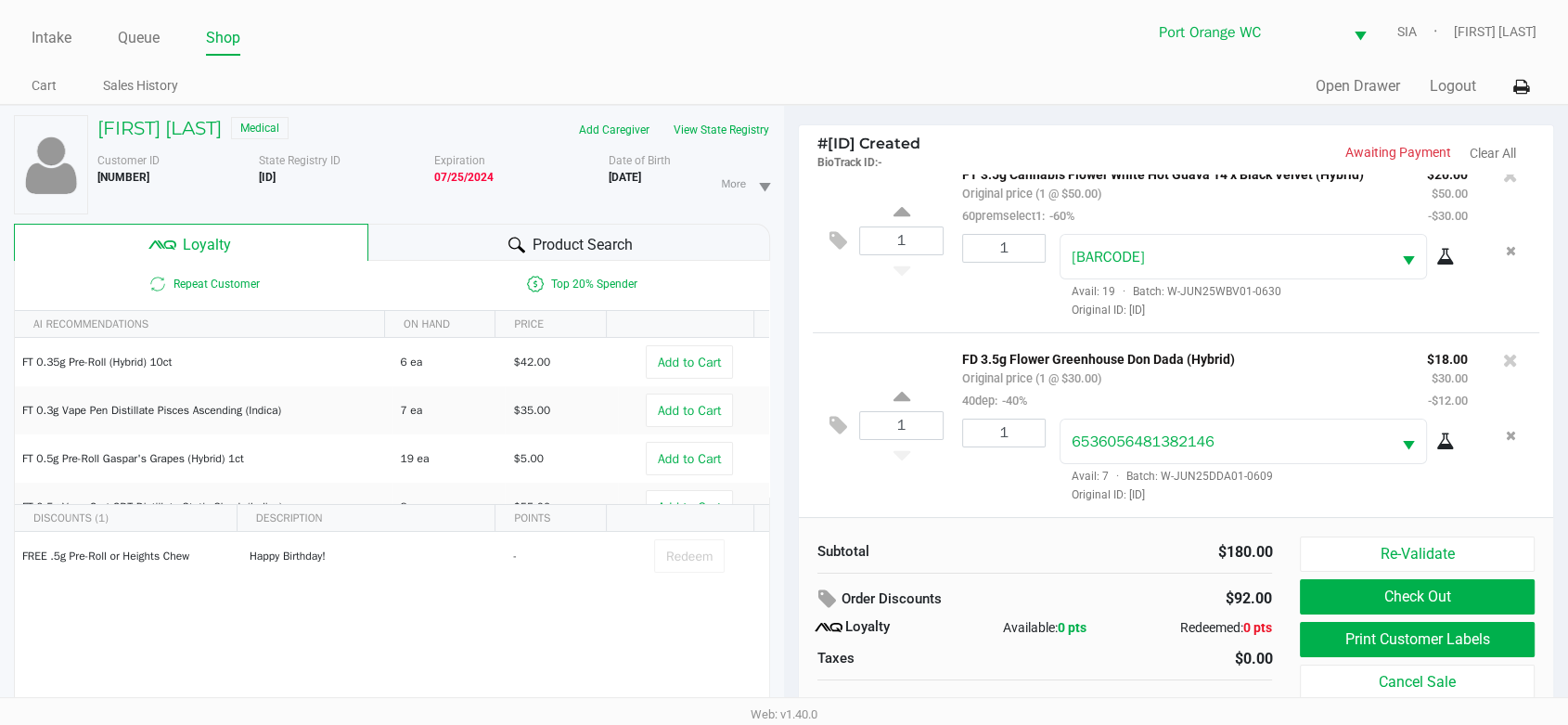 click on "Print Customer Labels" 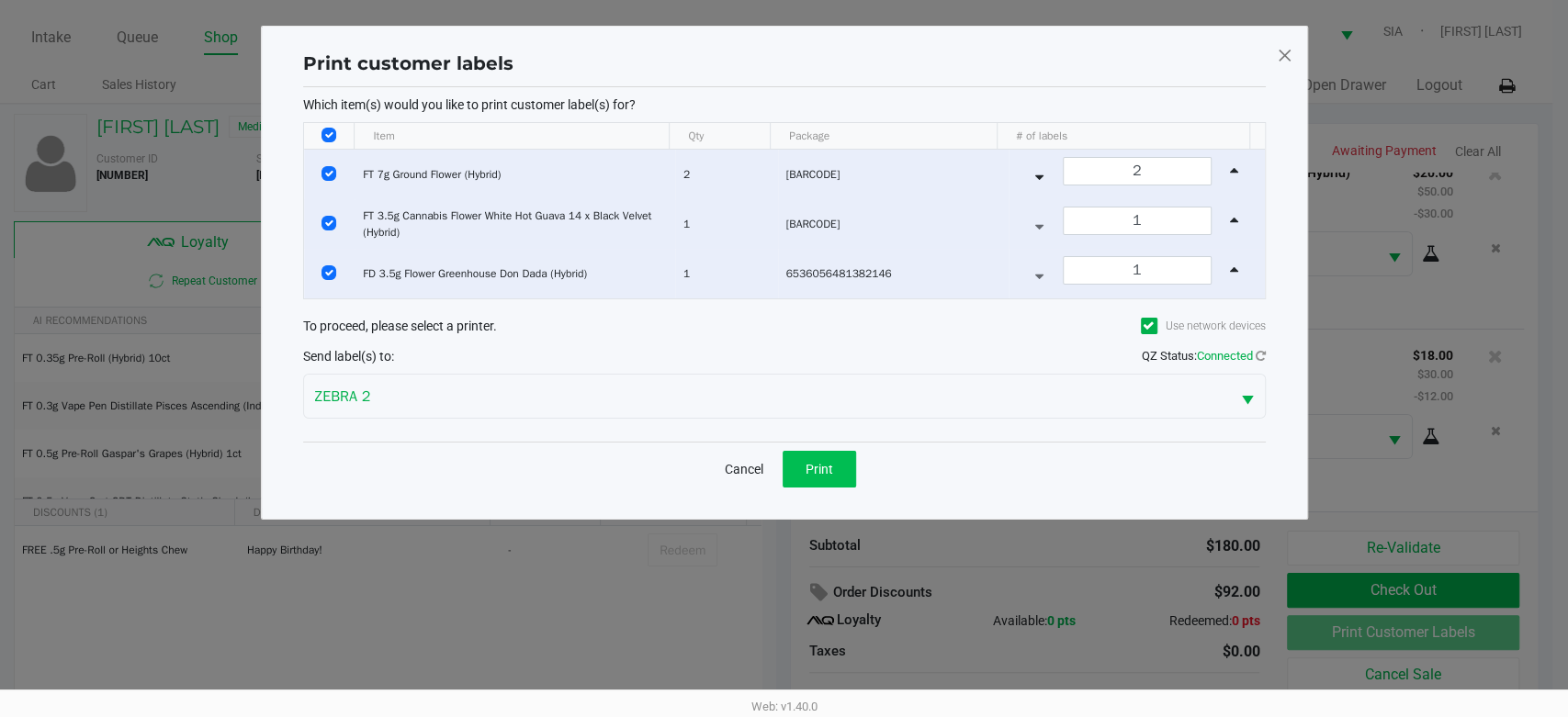 click on "Print" 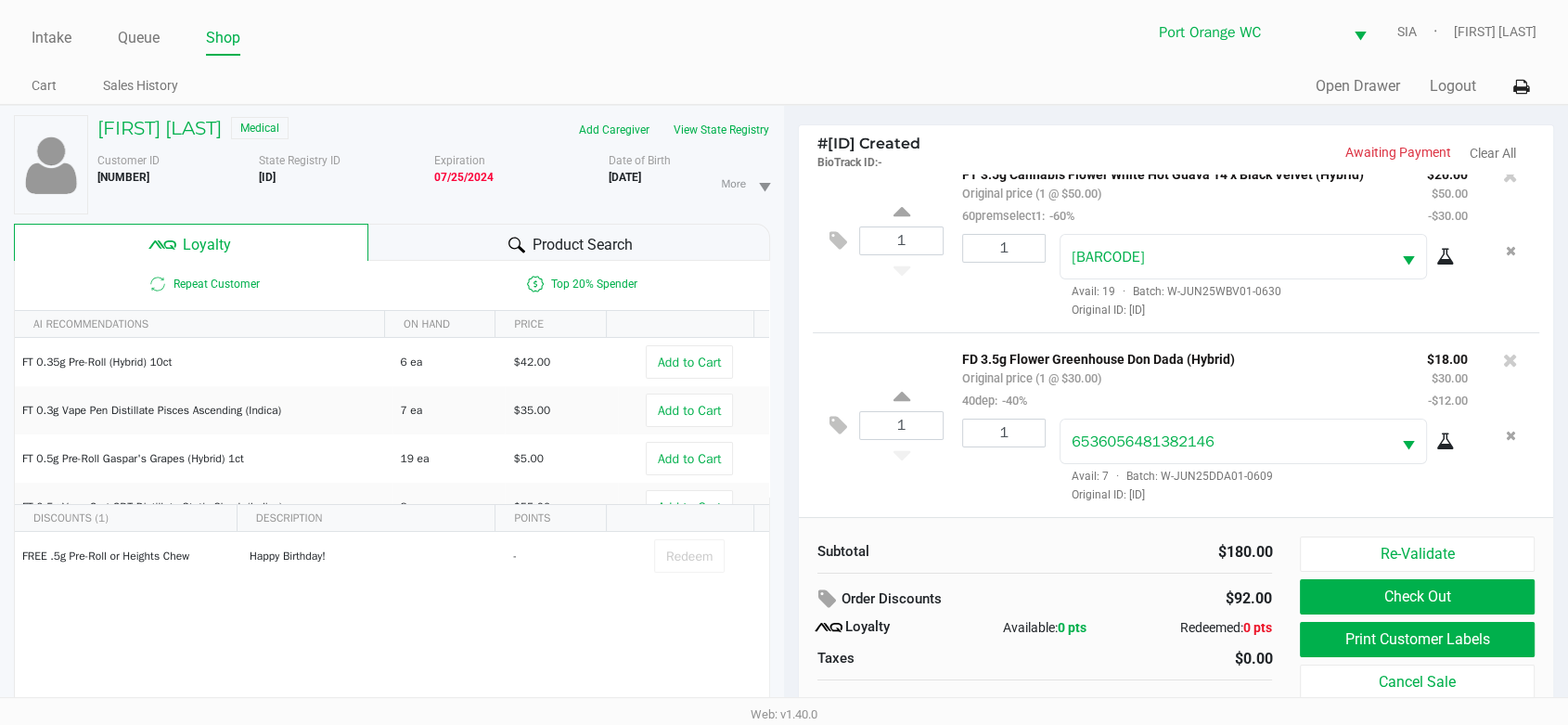 scroll, scrollTop: 19, scrollLeft: 0, axis: vertical 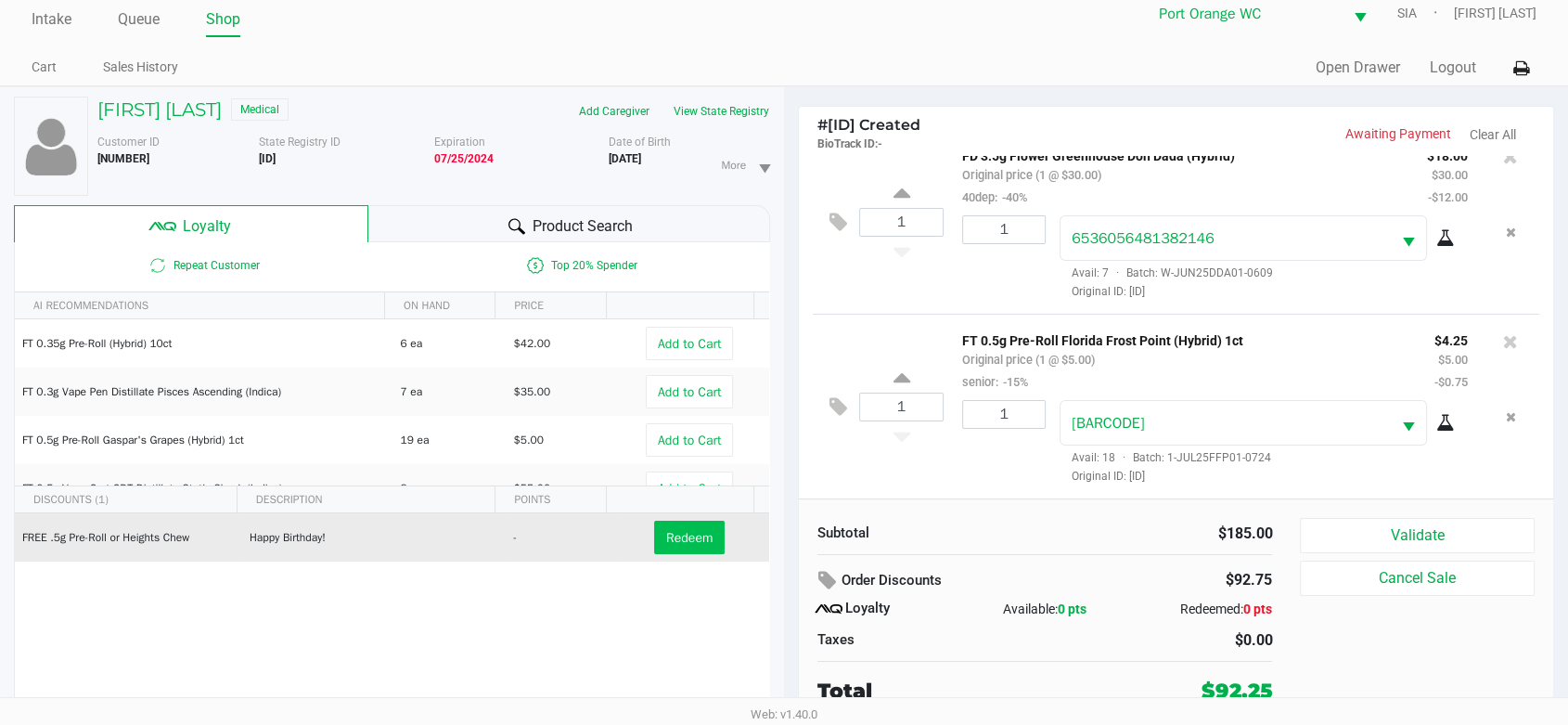 click on "Redeem" 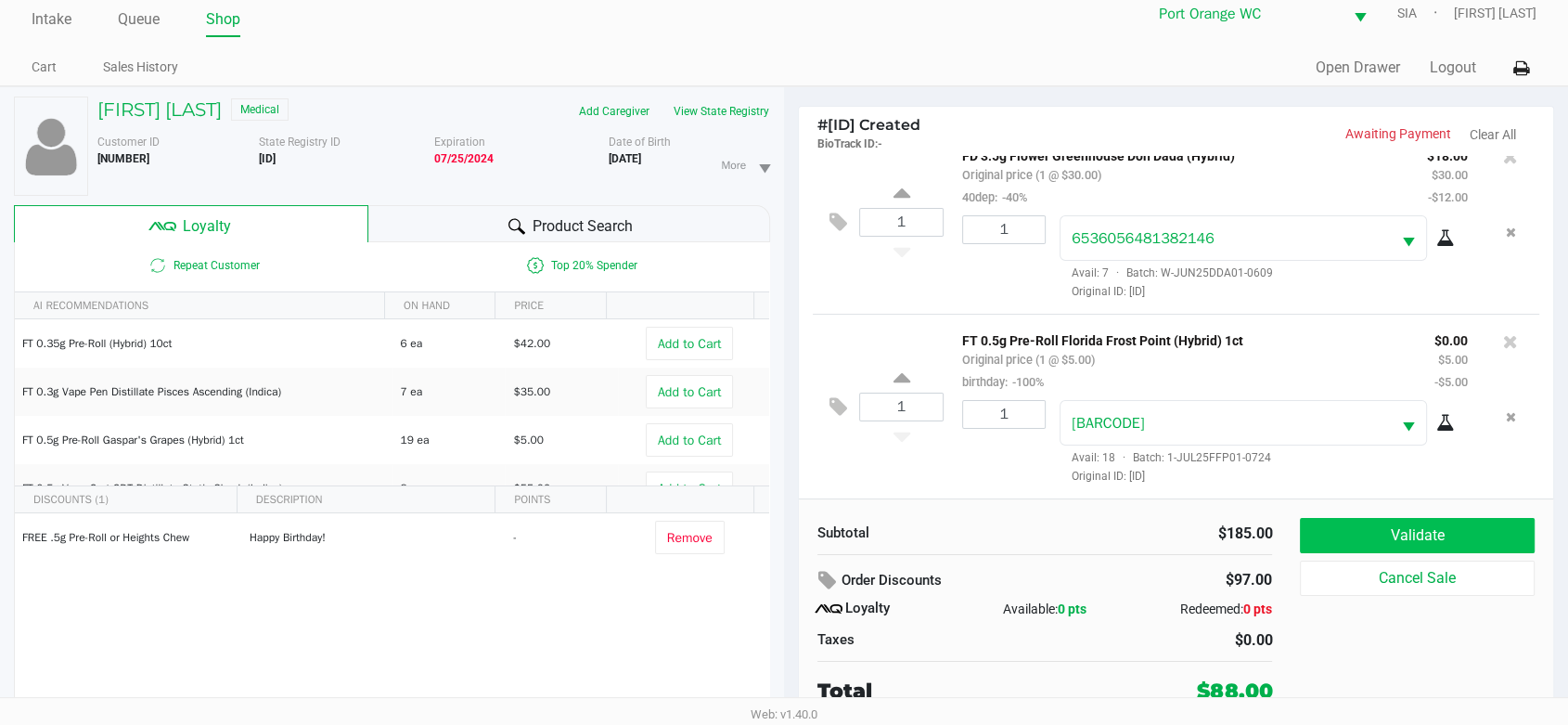 click on "Validate" 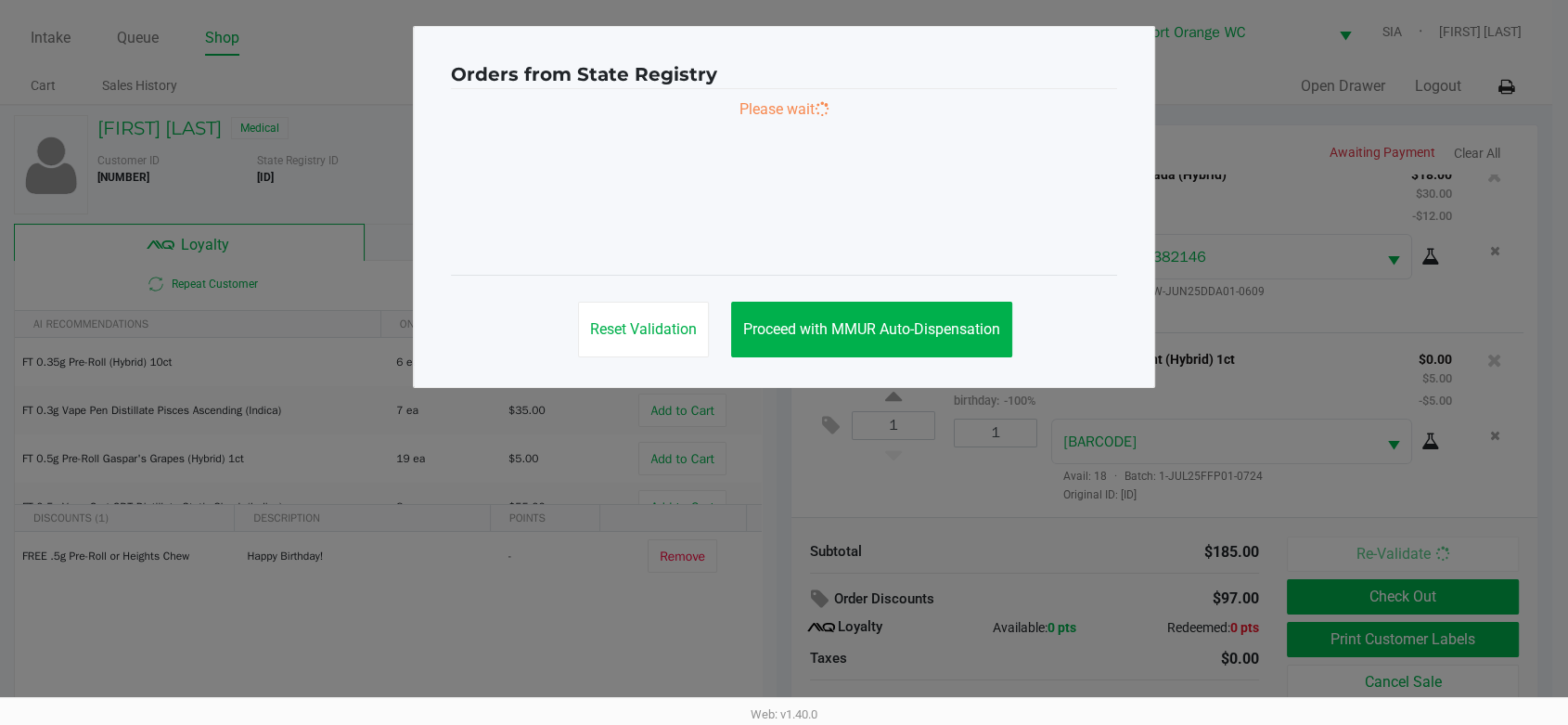 scroll, scrollTop: 0, scrollLeft: 0, axis: both 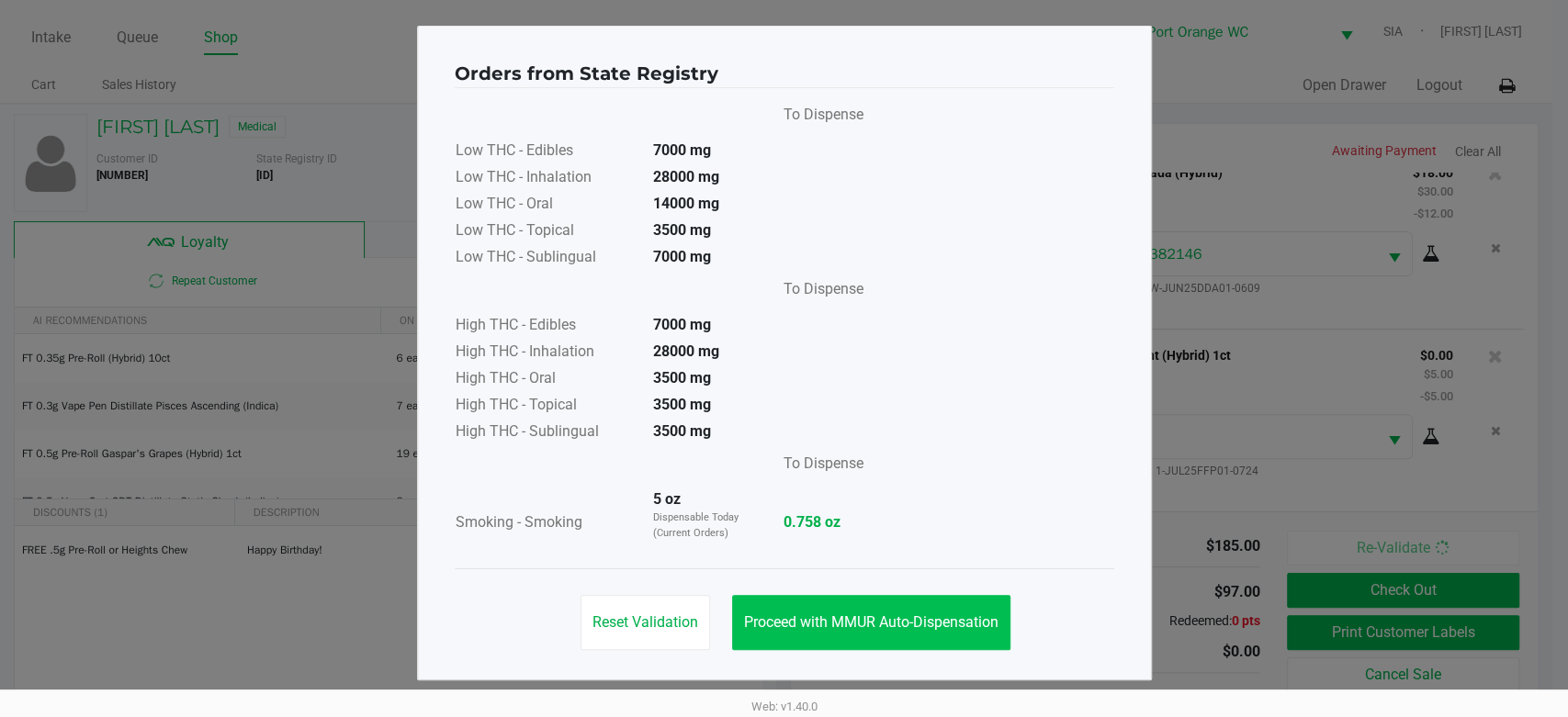 click on "Proceed with MMUR Auto-Dispensation" 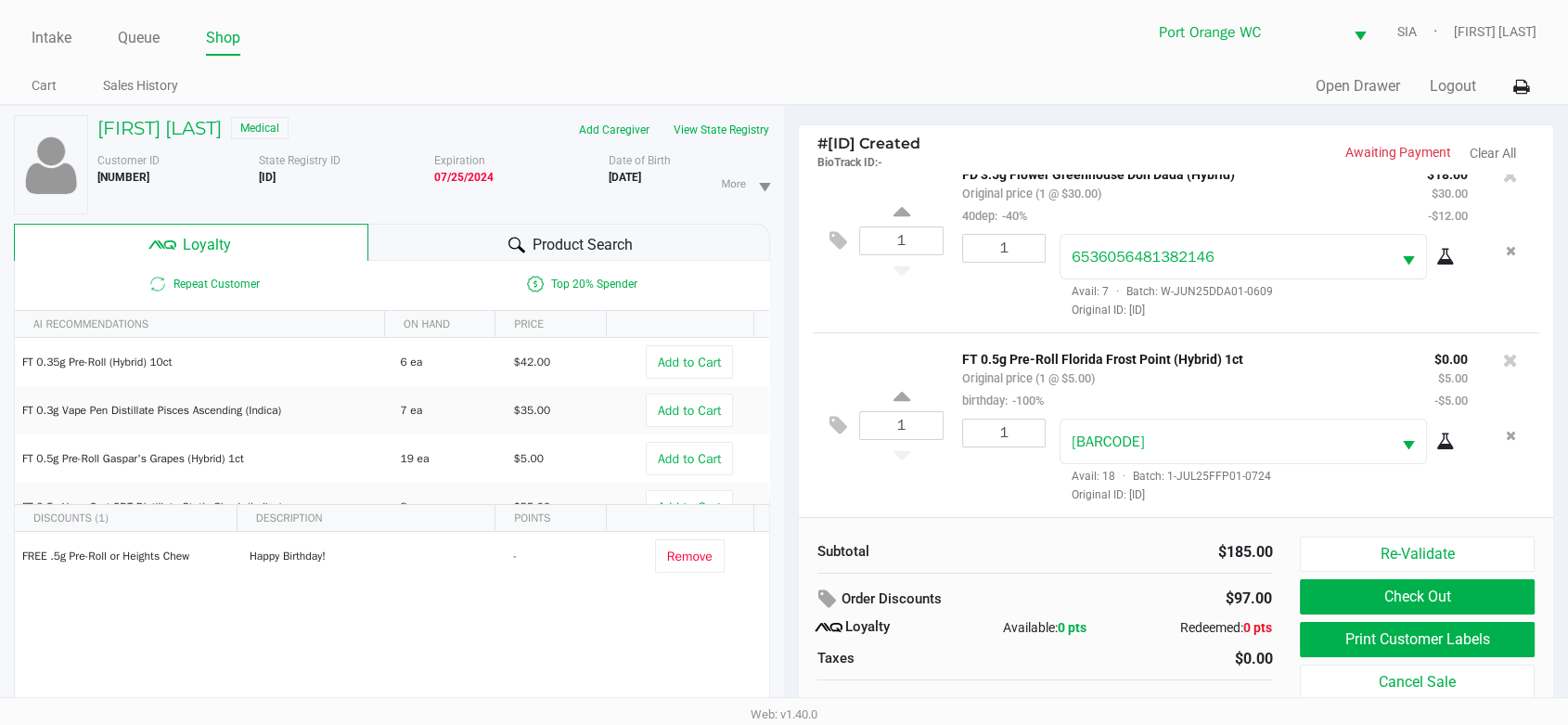 click on "Print Customer Labels" 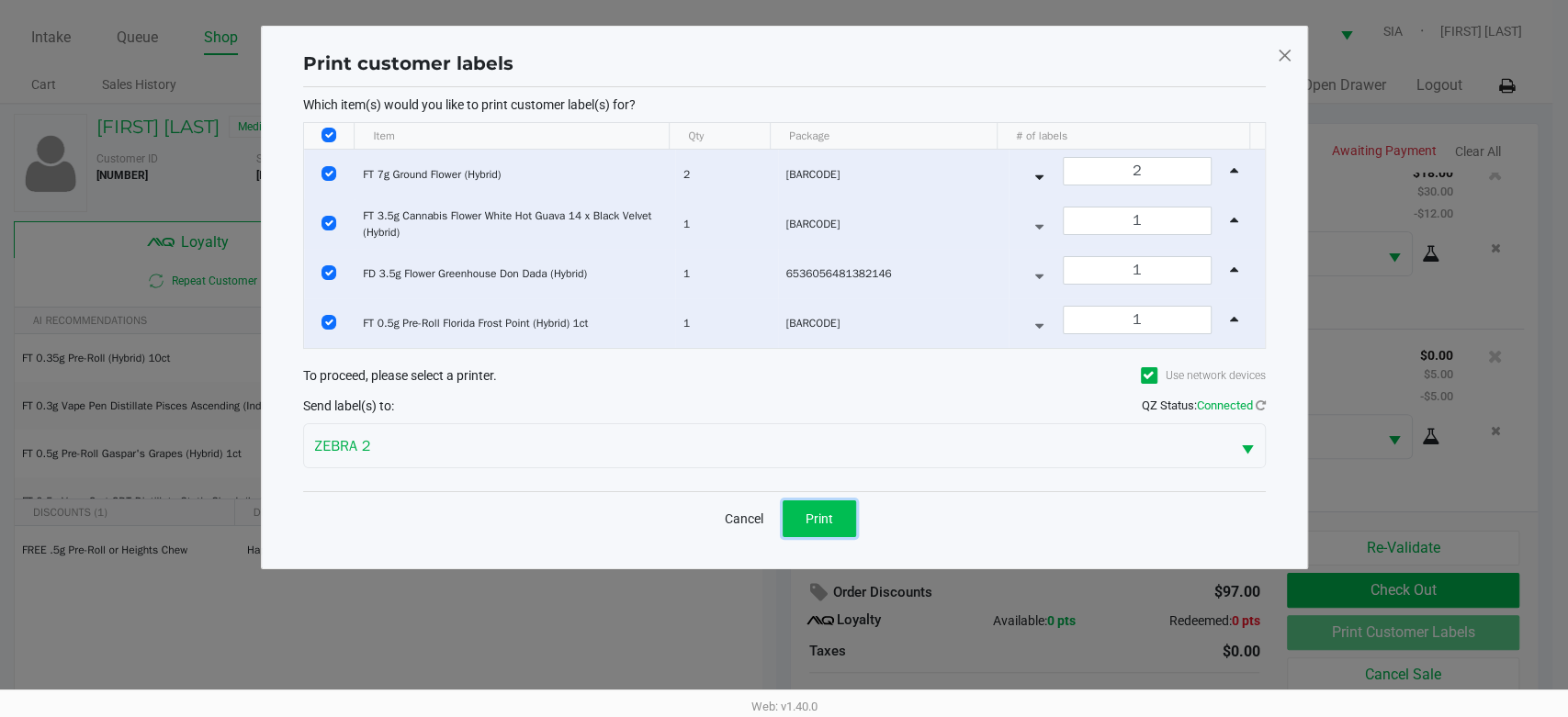 click on "Print" 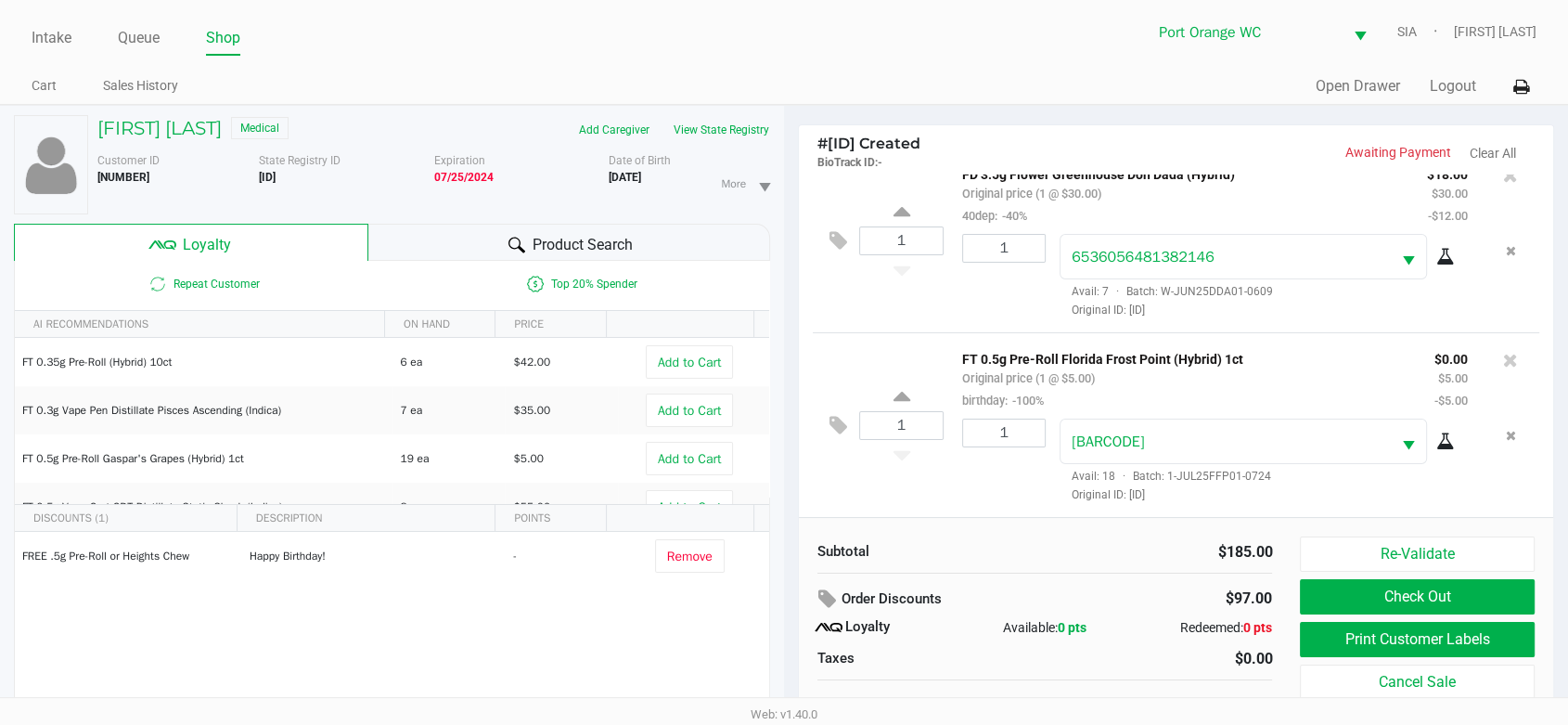 scroll, scrollTop: 19, scrollLeft: 0, axis: vertical 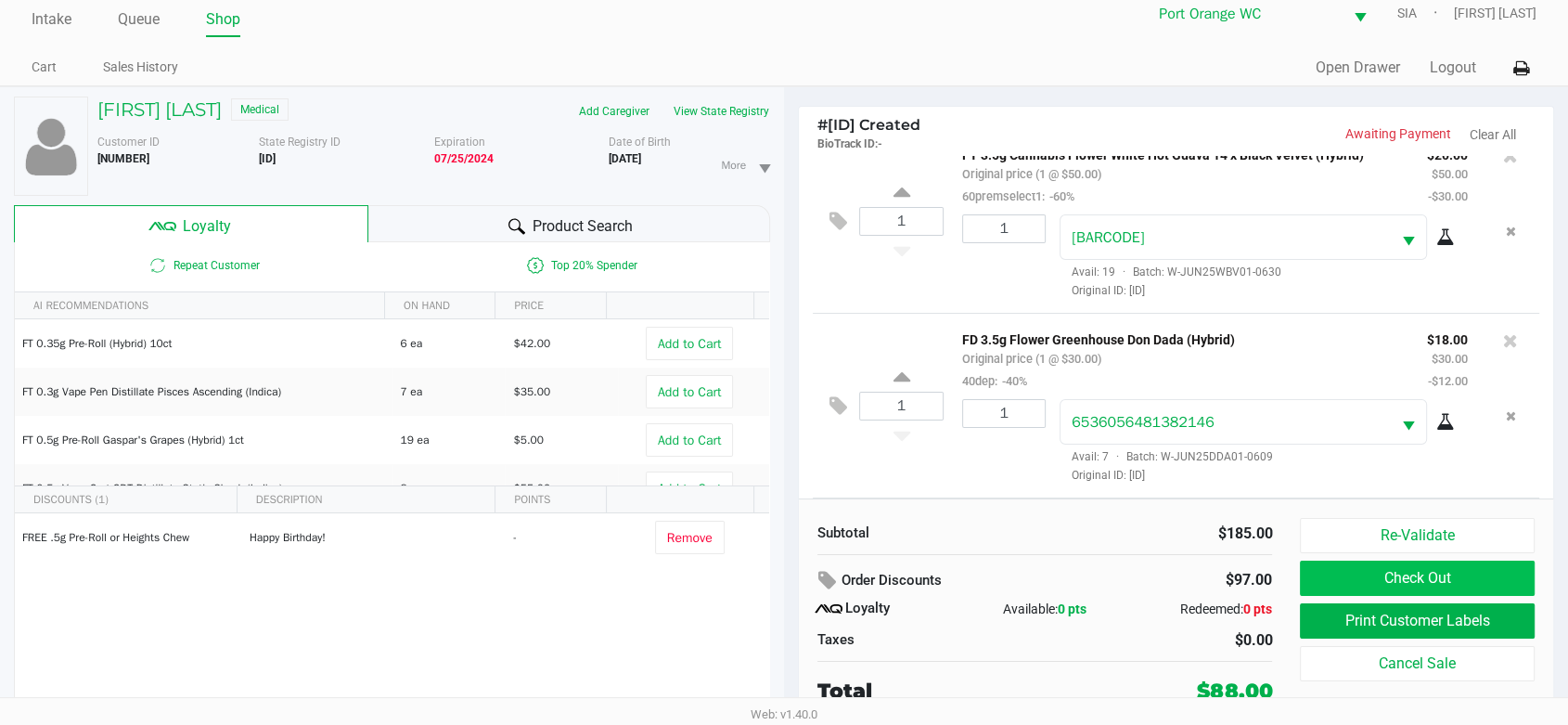click on "Check Out" 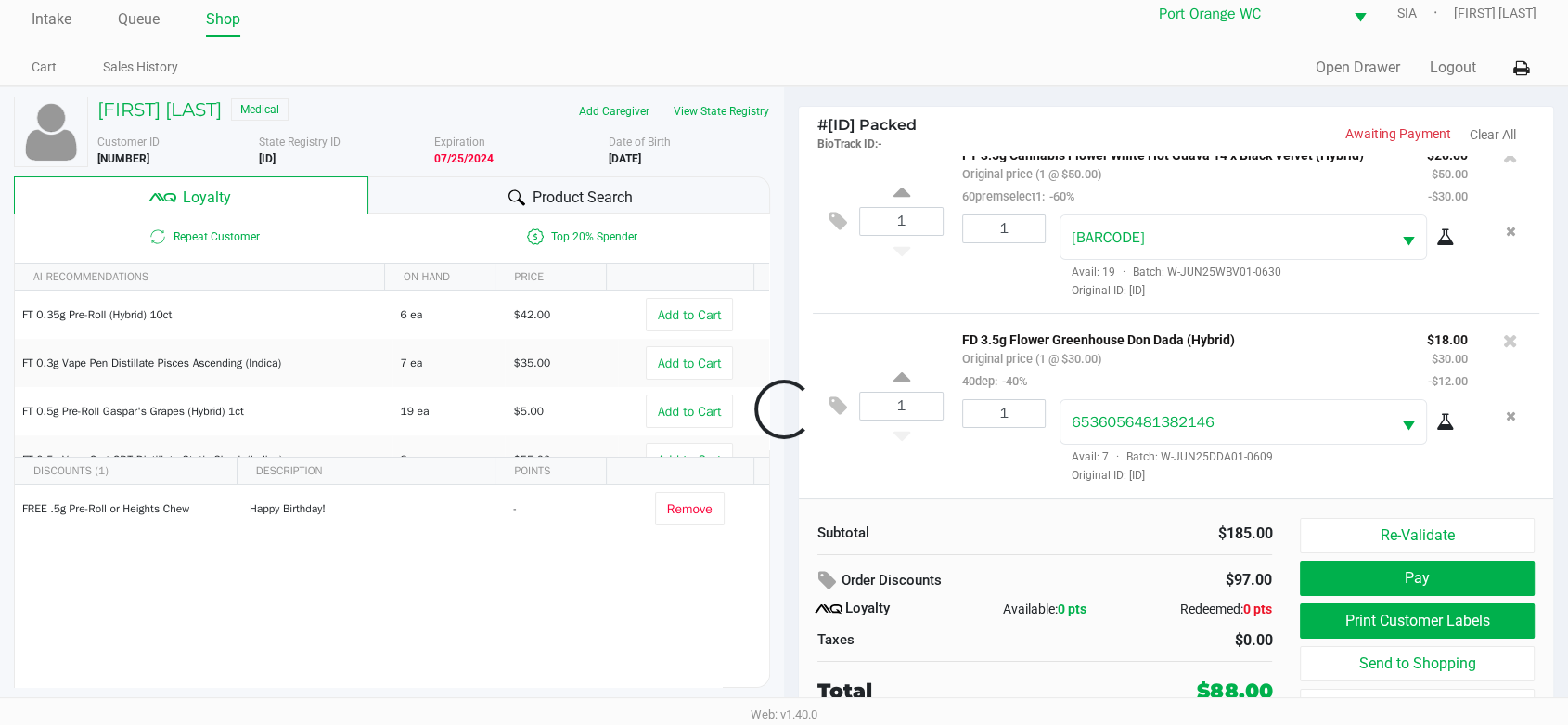 scroll, scrollTop: 398, scrollLeft: 0, axis: vertical 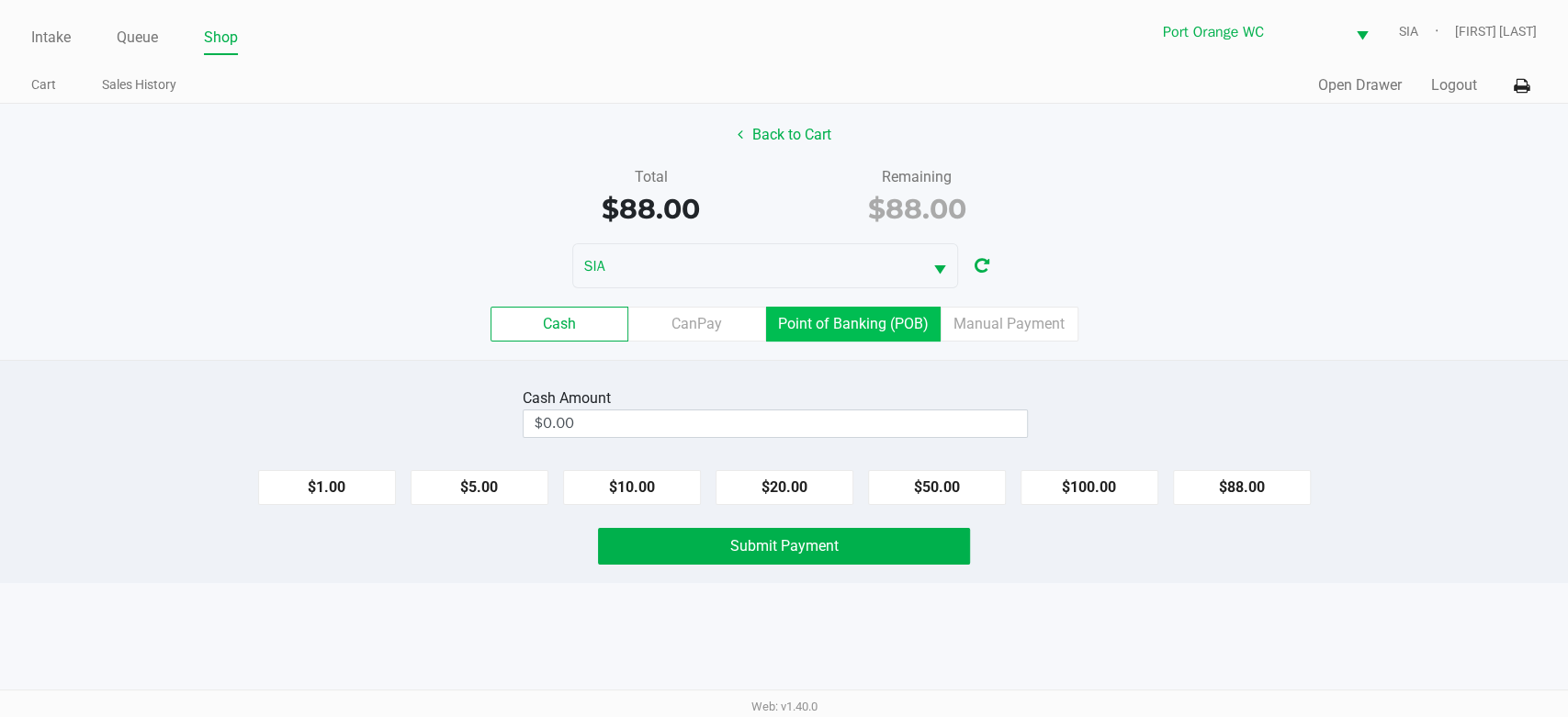 click on "Point of Banking (POB)" 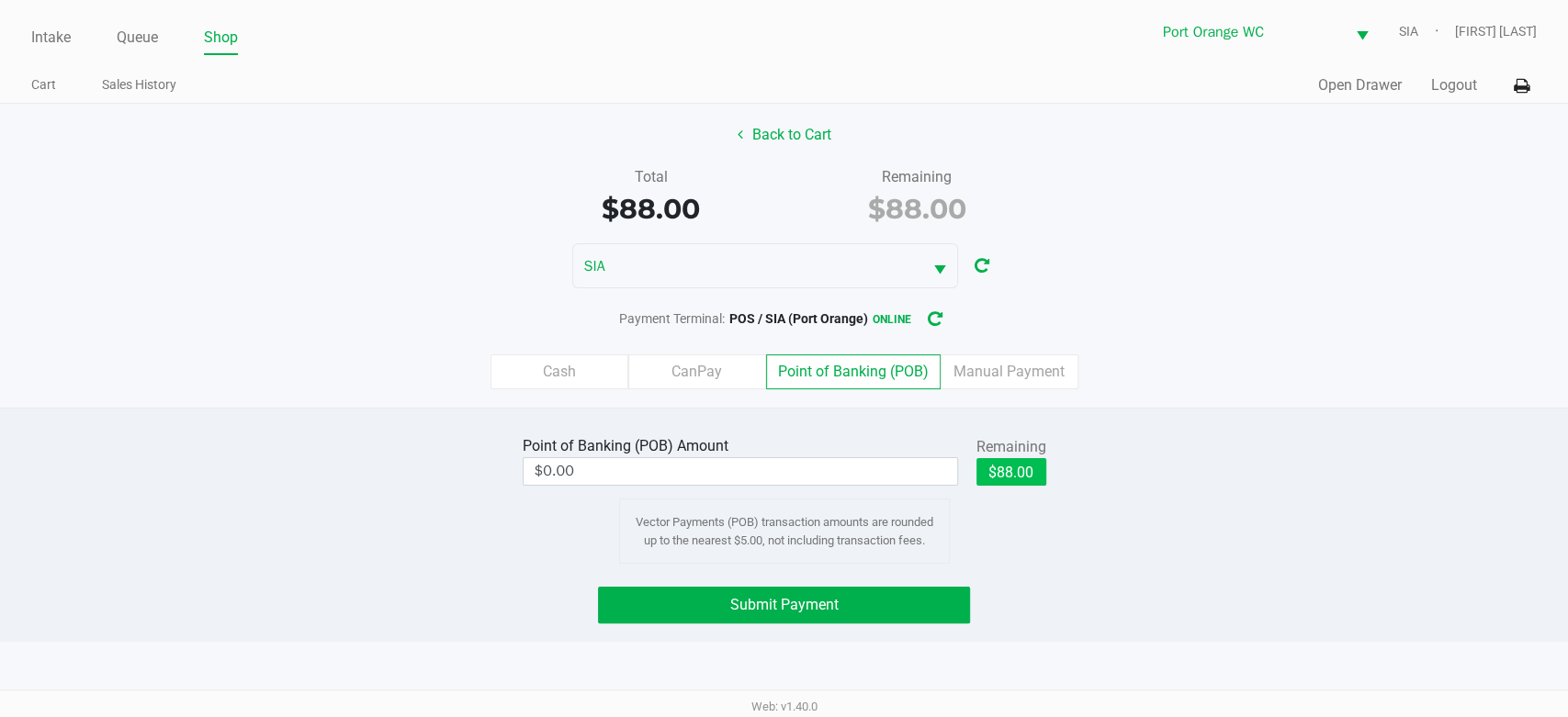 click on "$88.00" 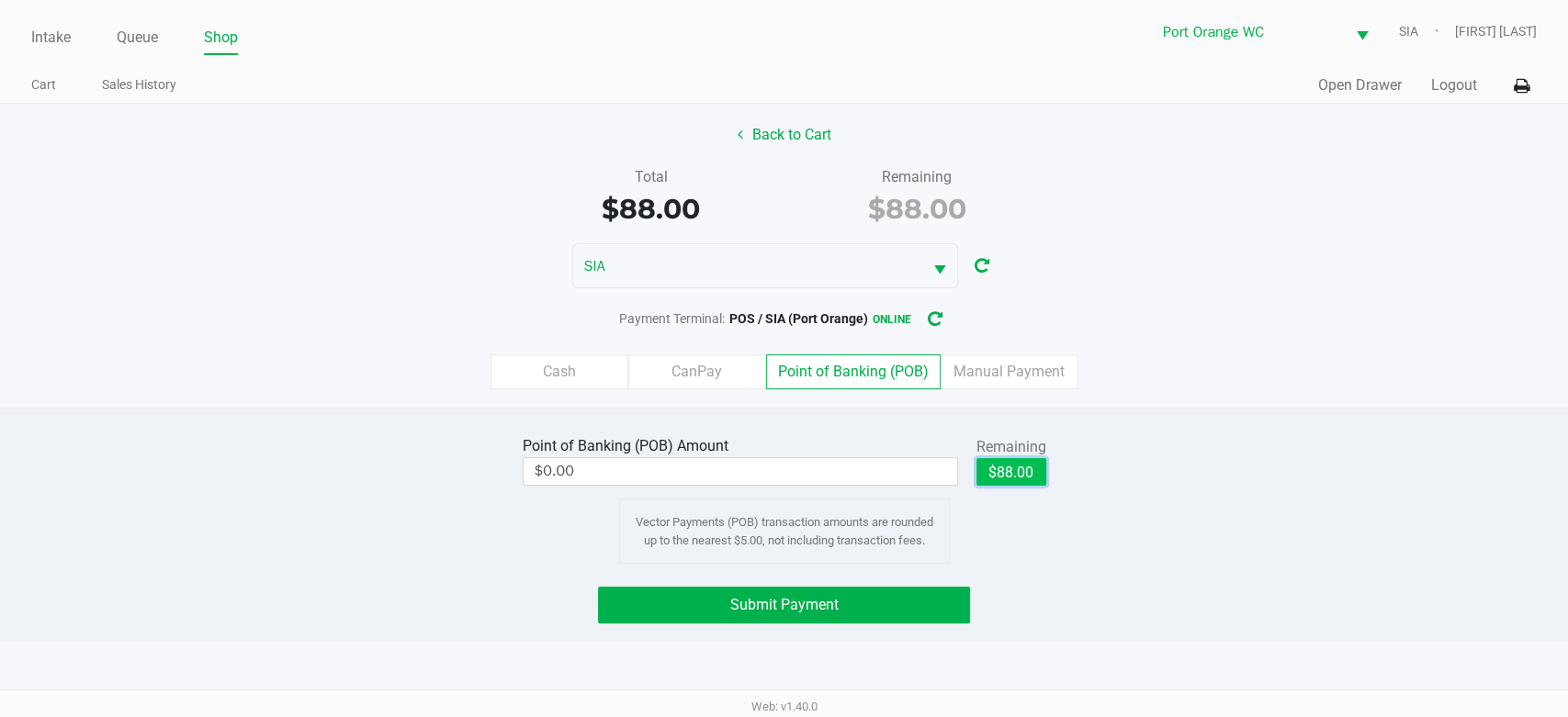 type on "$88.00" 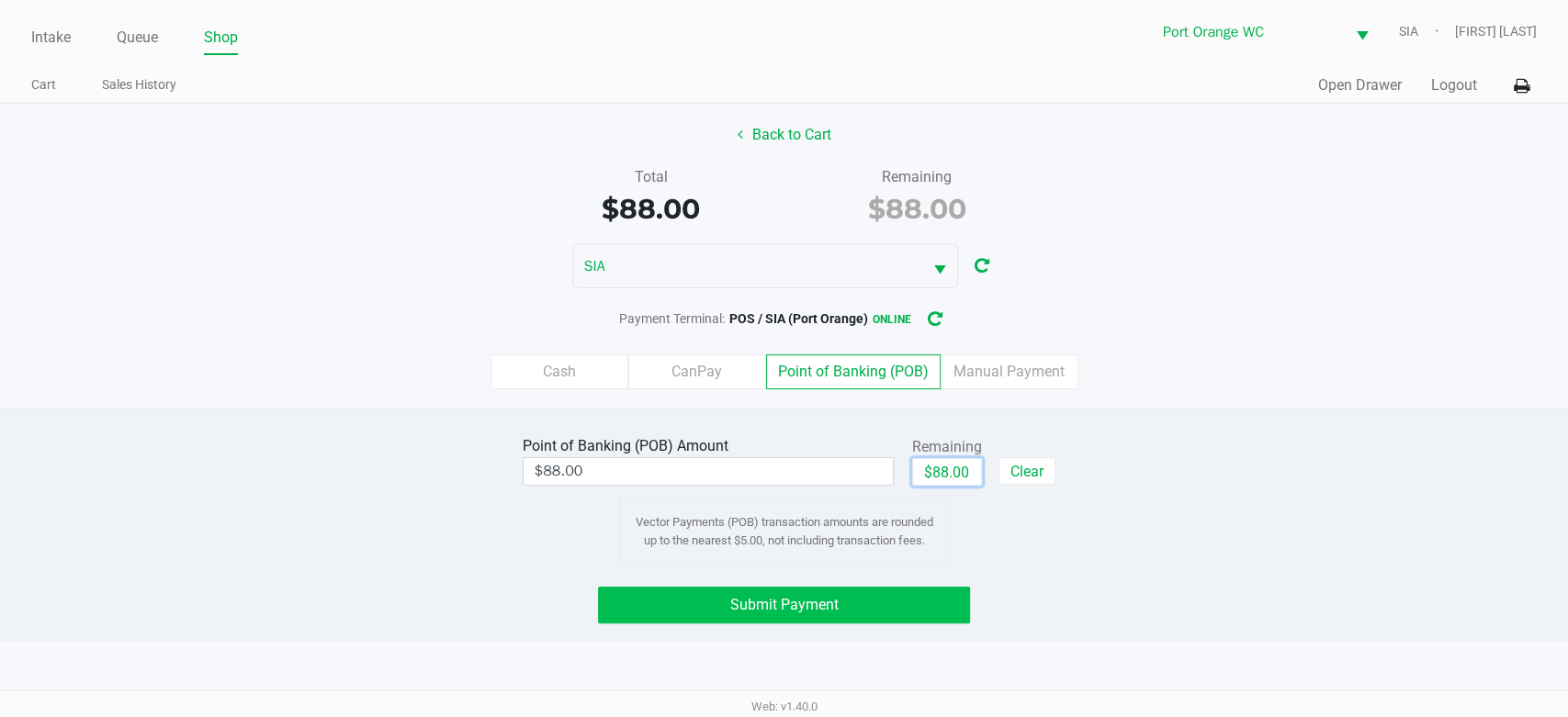 click on "Submit Payment" 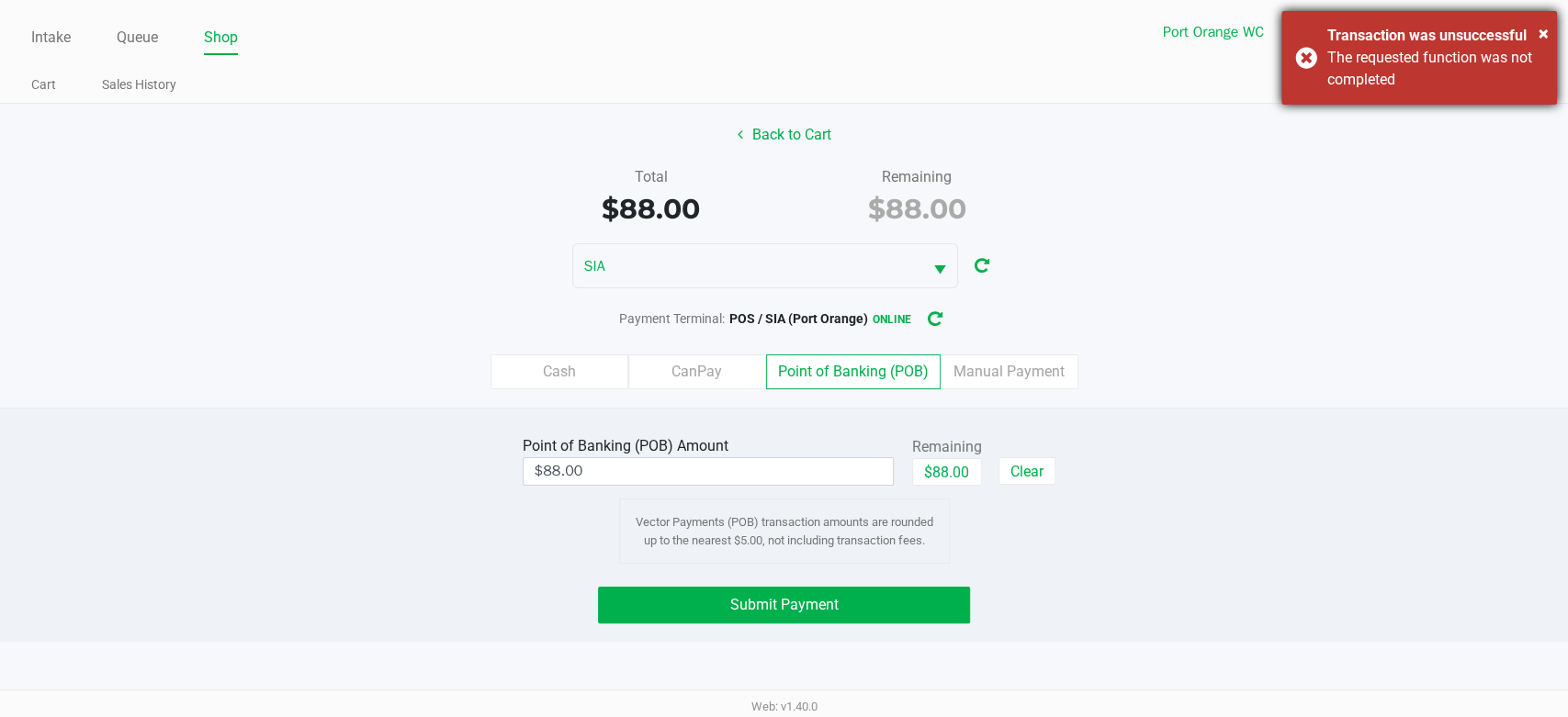 click on "The requested function was not completed" at bounding box center (1435, 69) 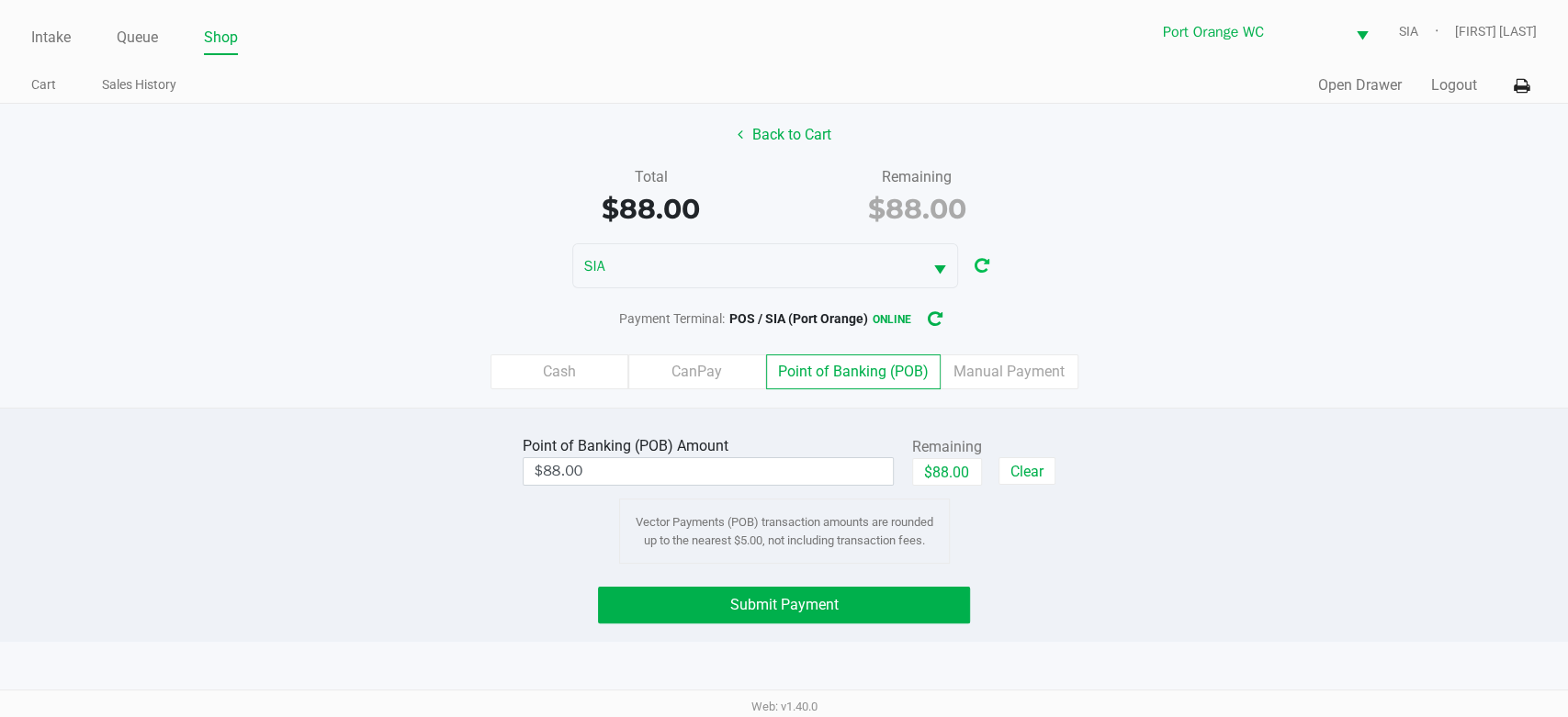 click 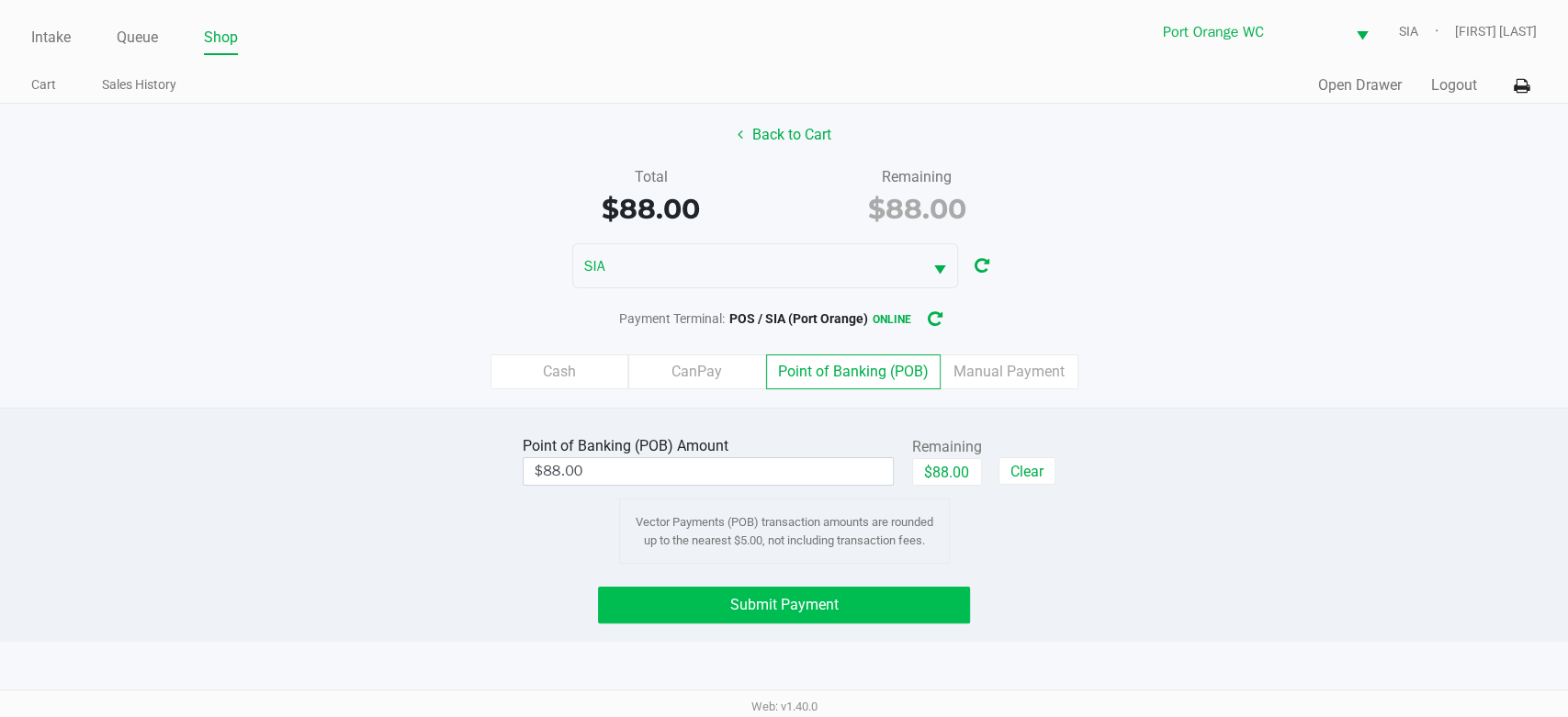 click on "Submit Payment" 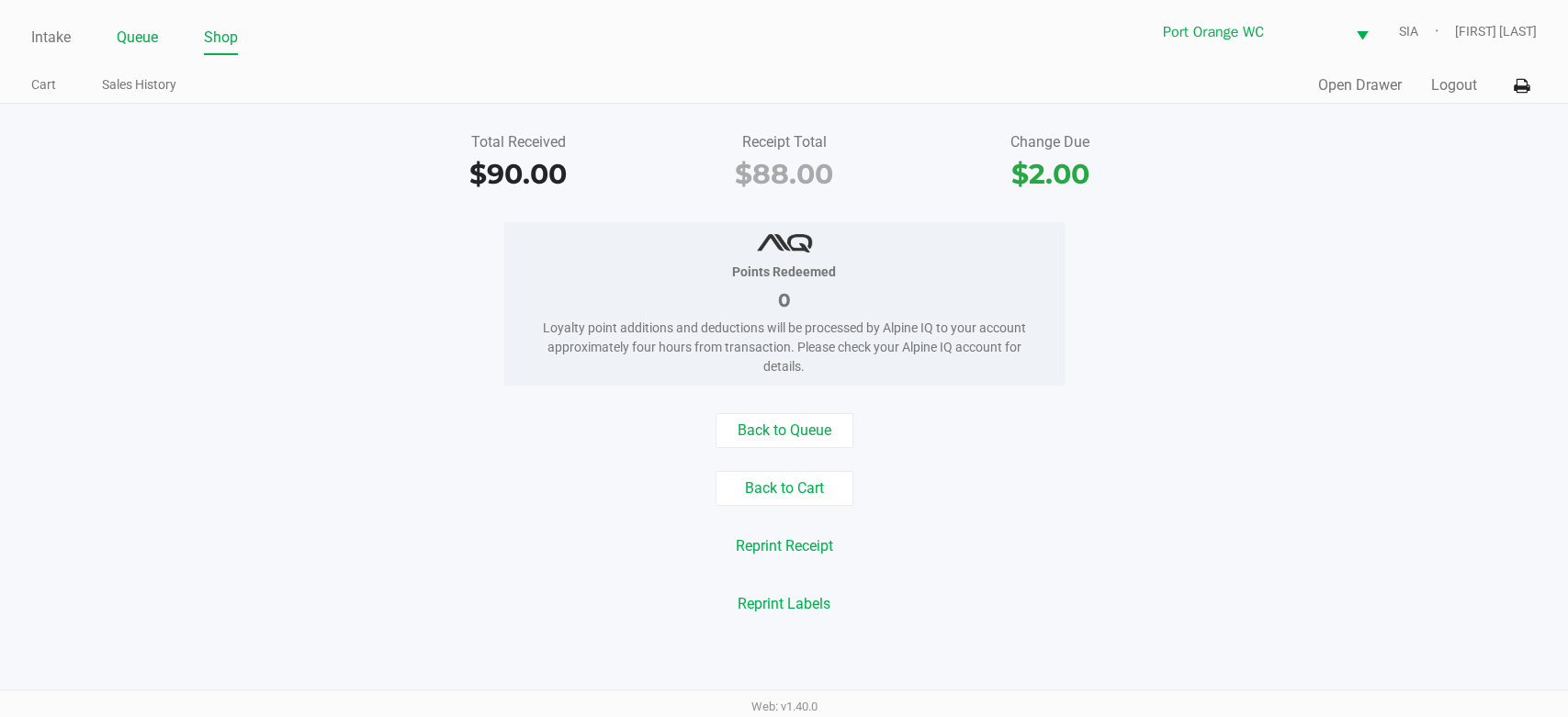 click on "Queue" 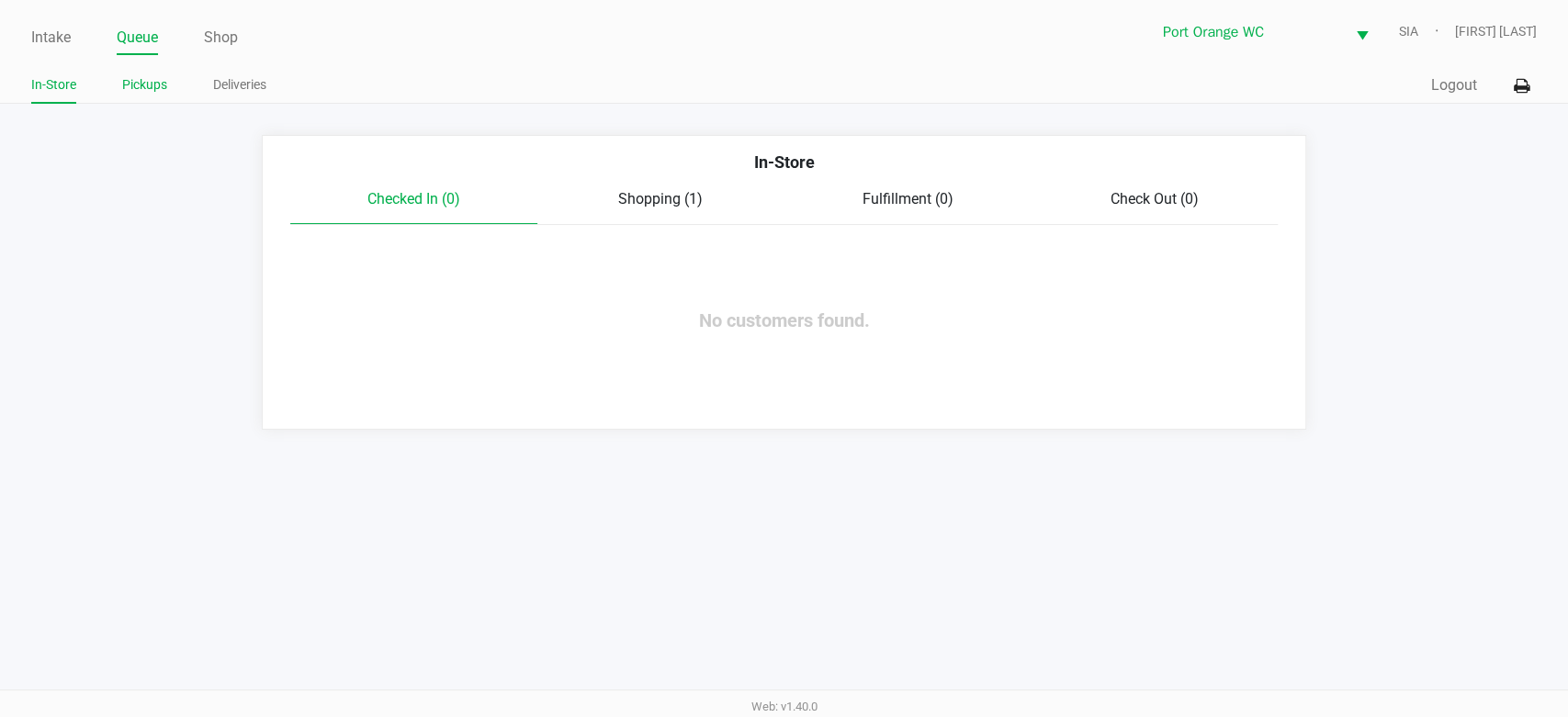 click on "Pickups" 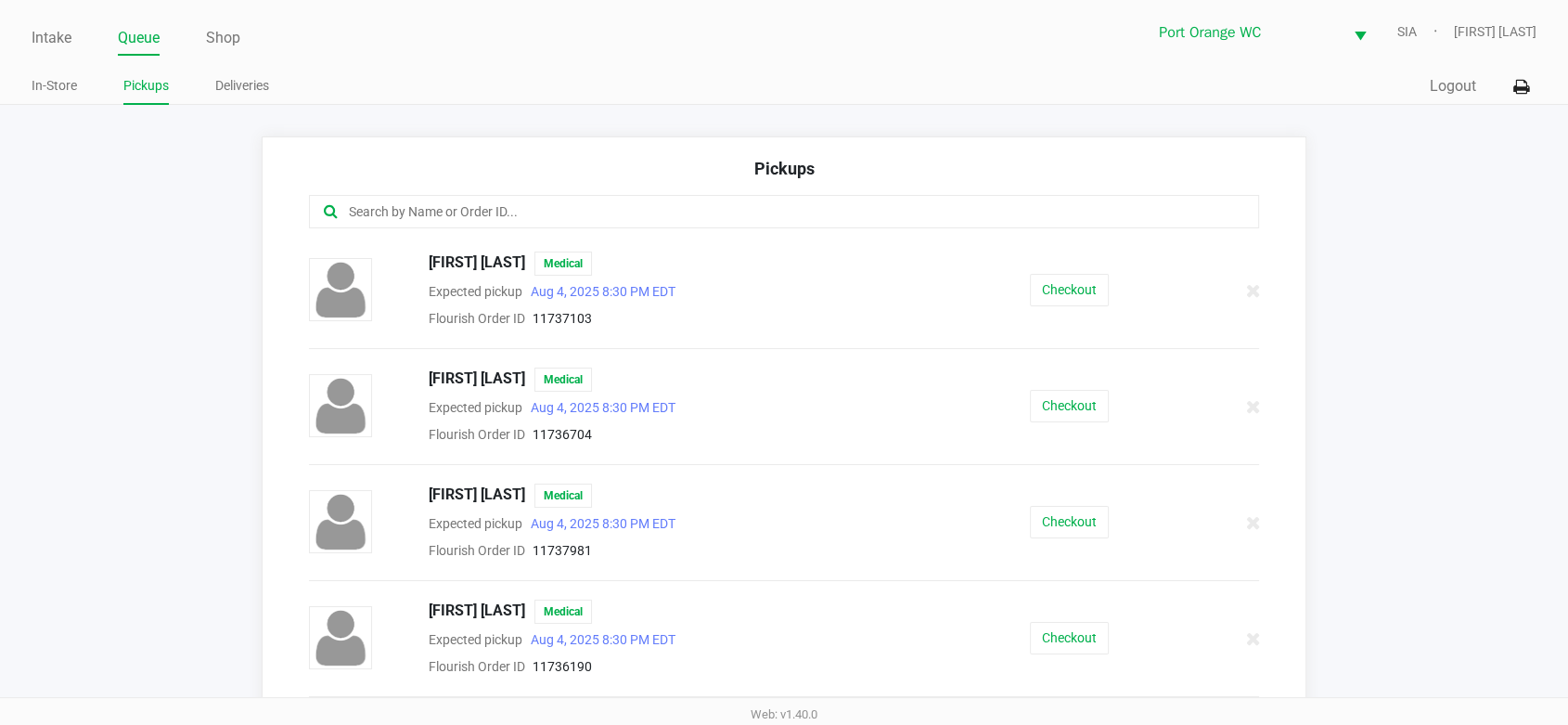 click 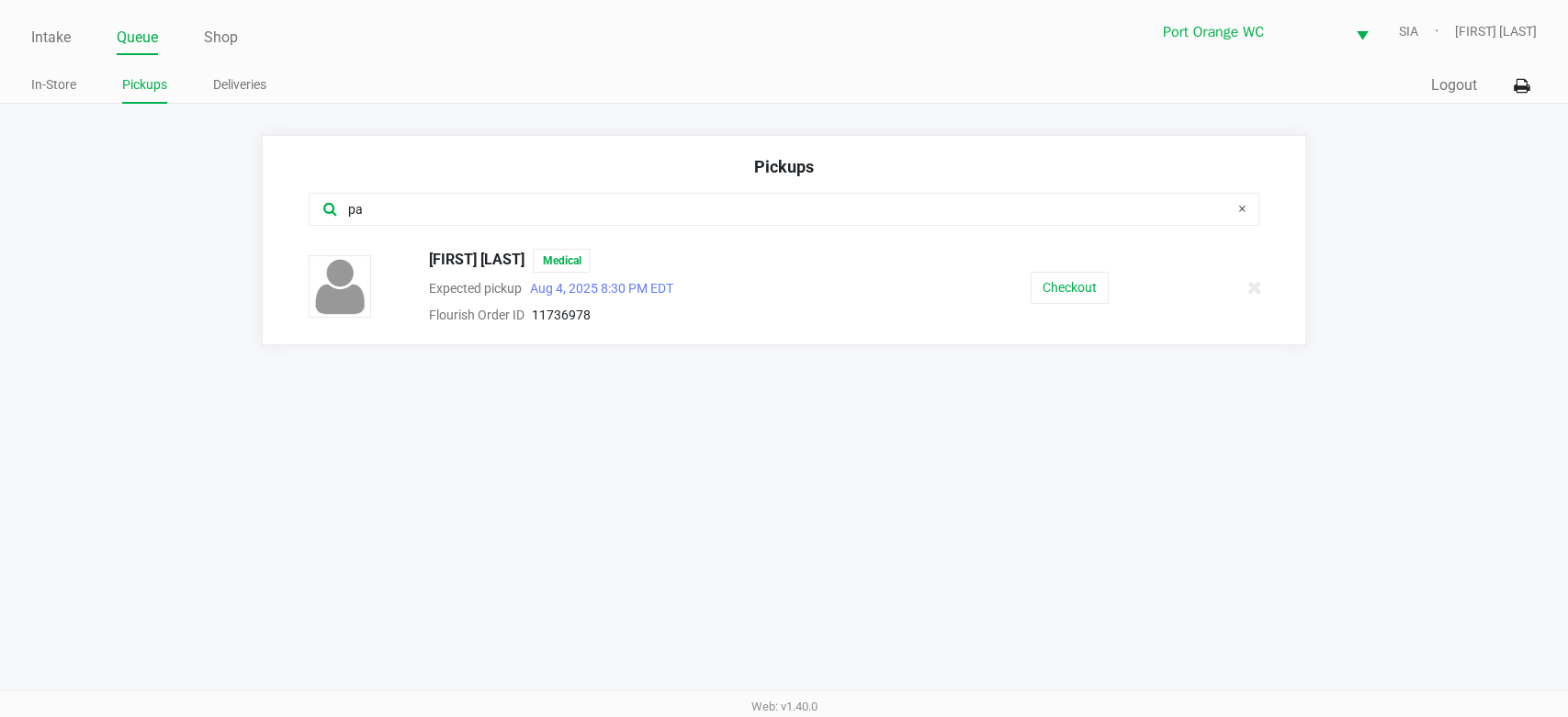 type on "p" 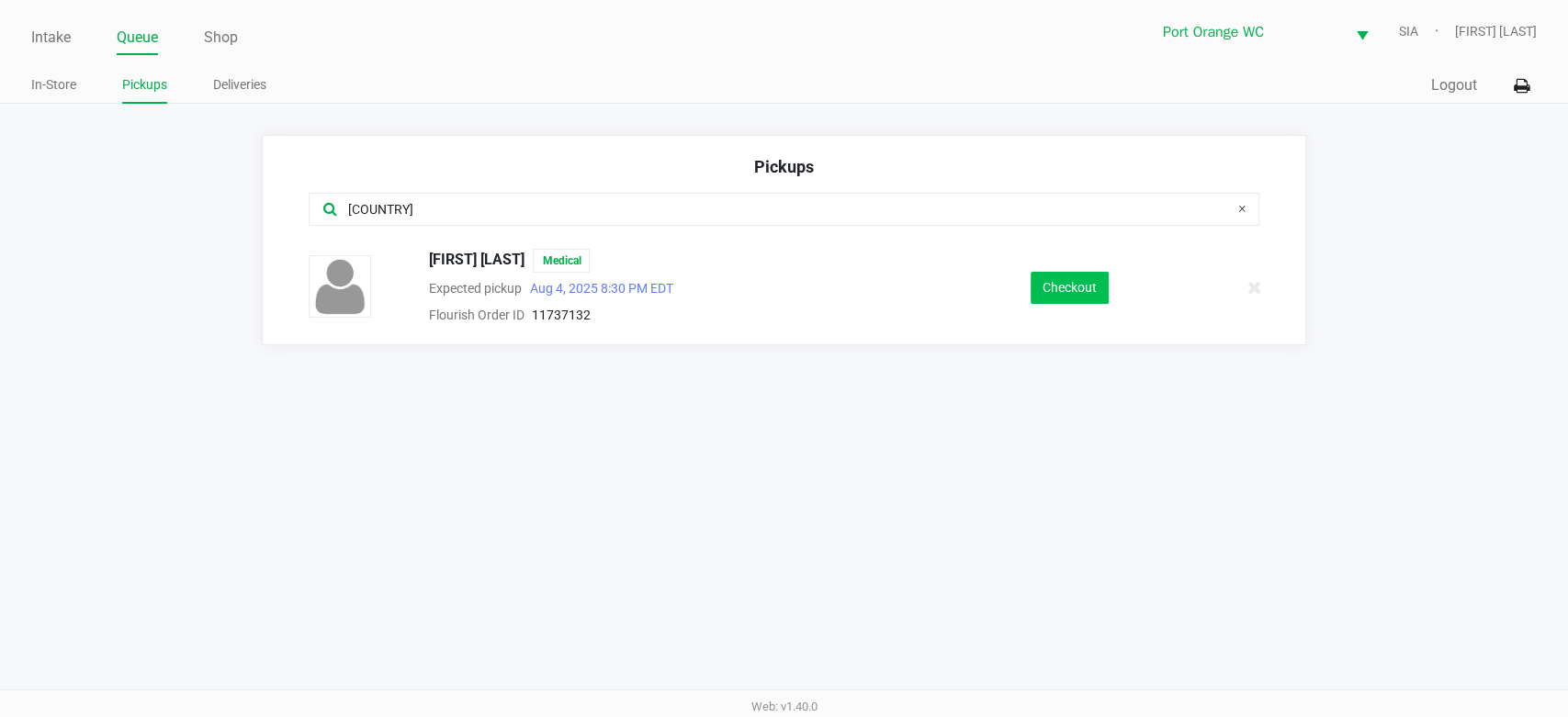 type on "[COUNTRY]" 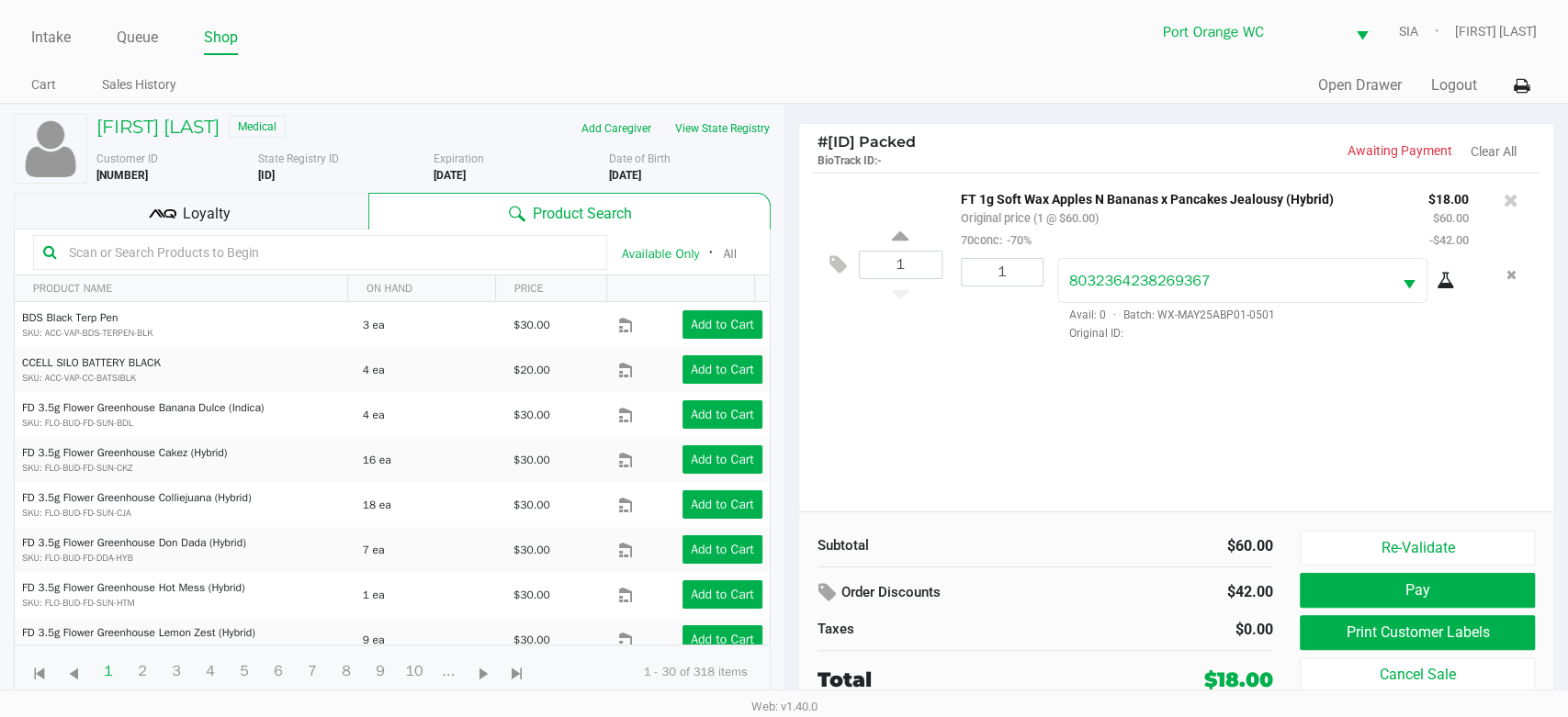 click on "Pay" 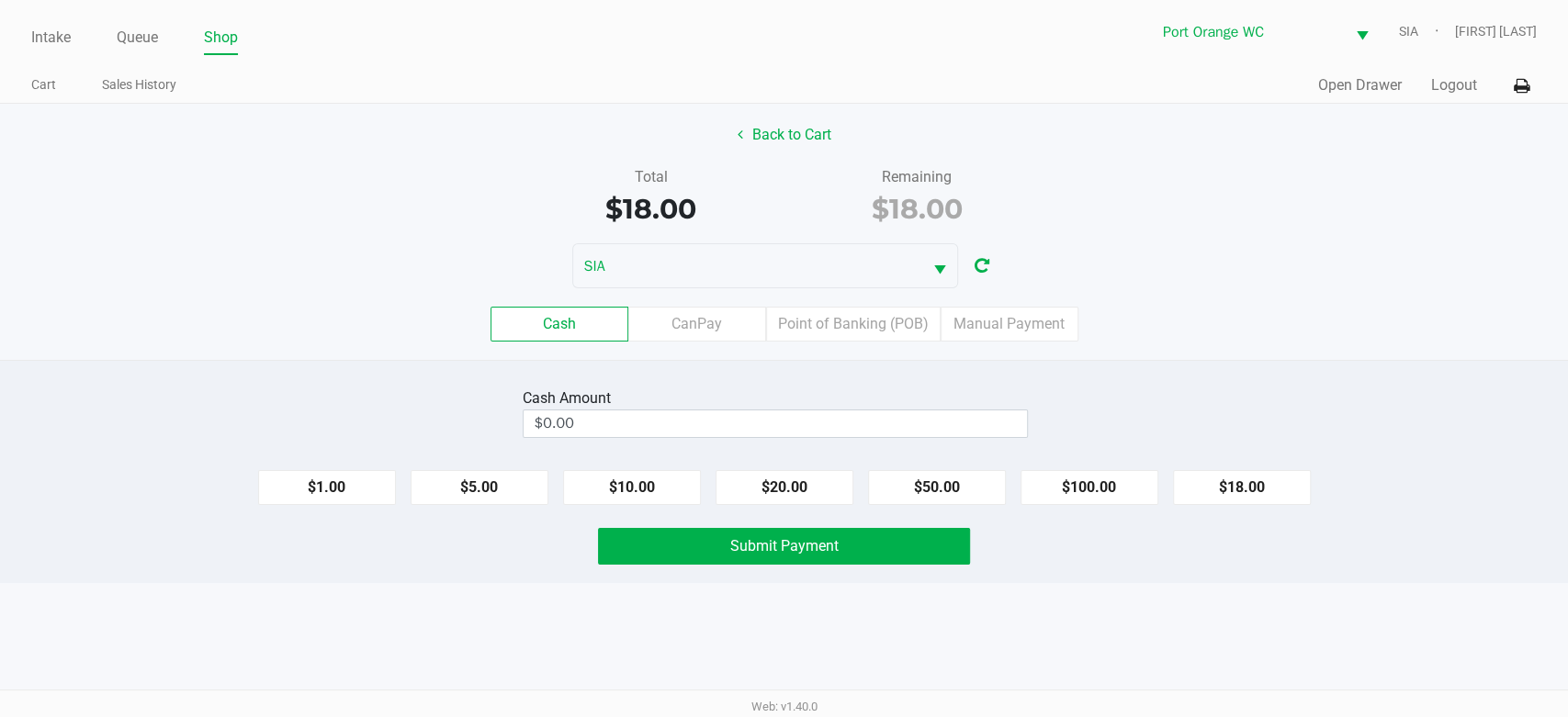click on "$18.00" 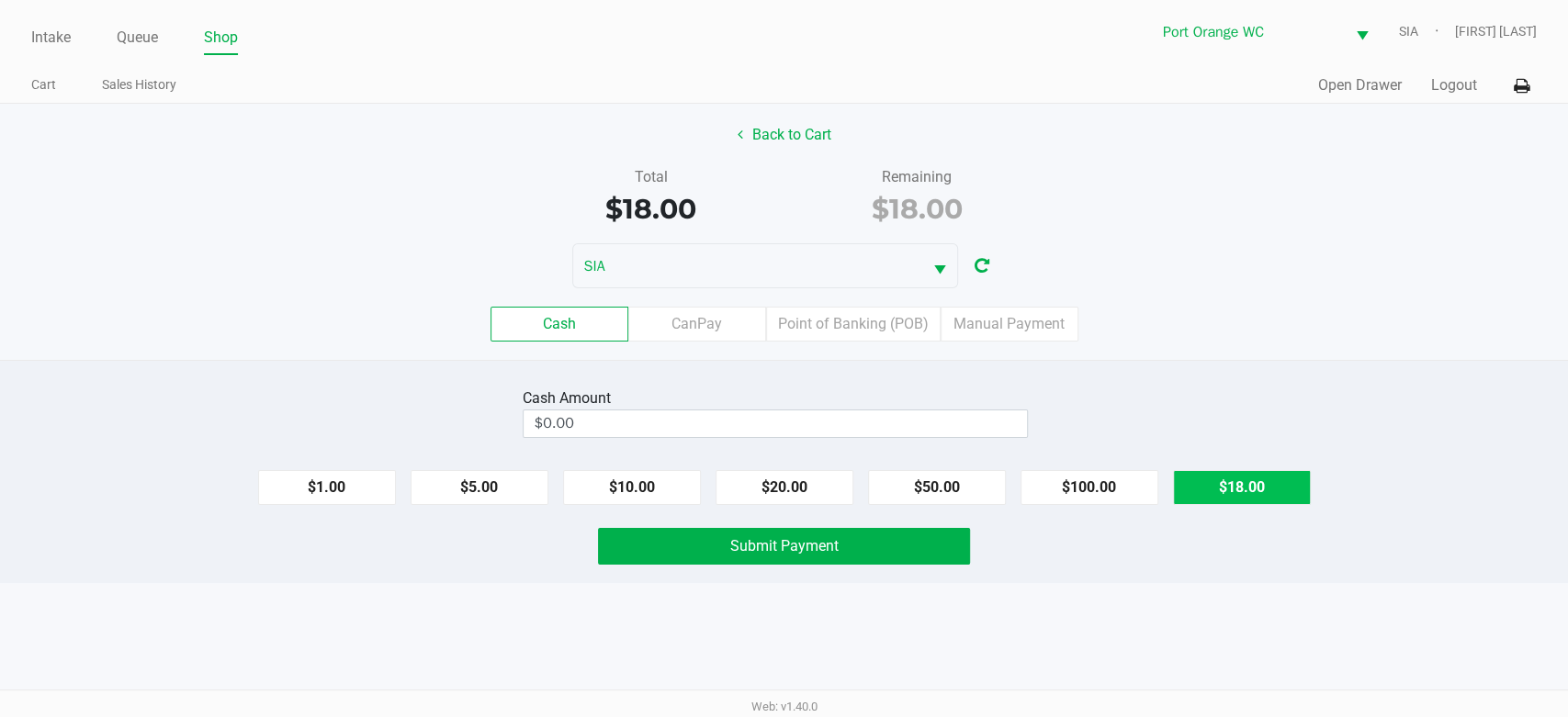 type on "$18.00" 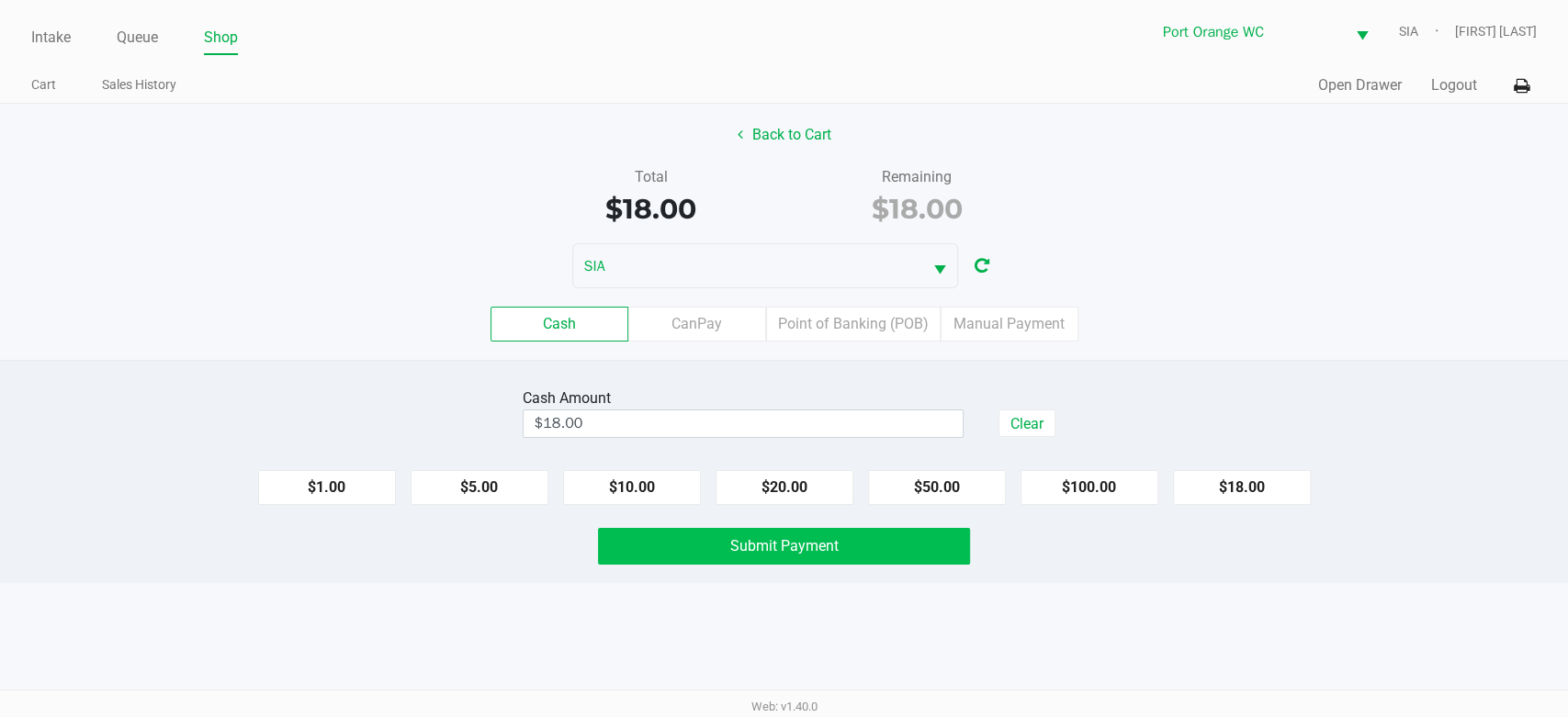 click on "Submit Payment" 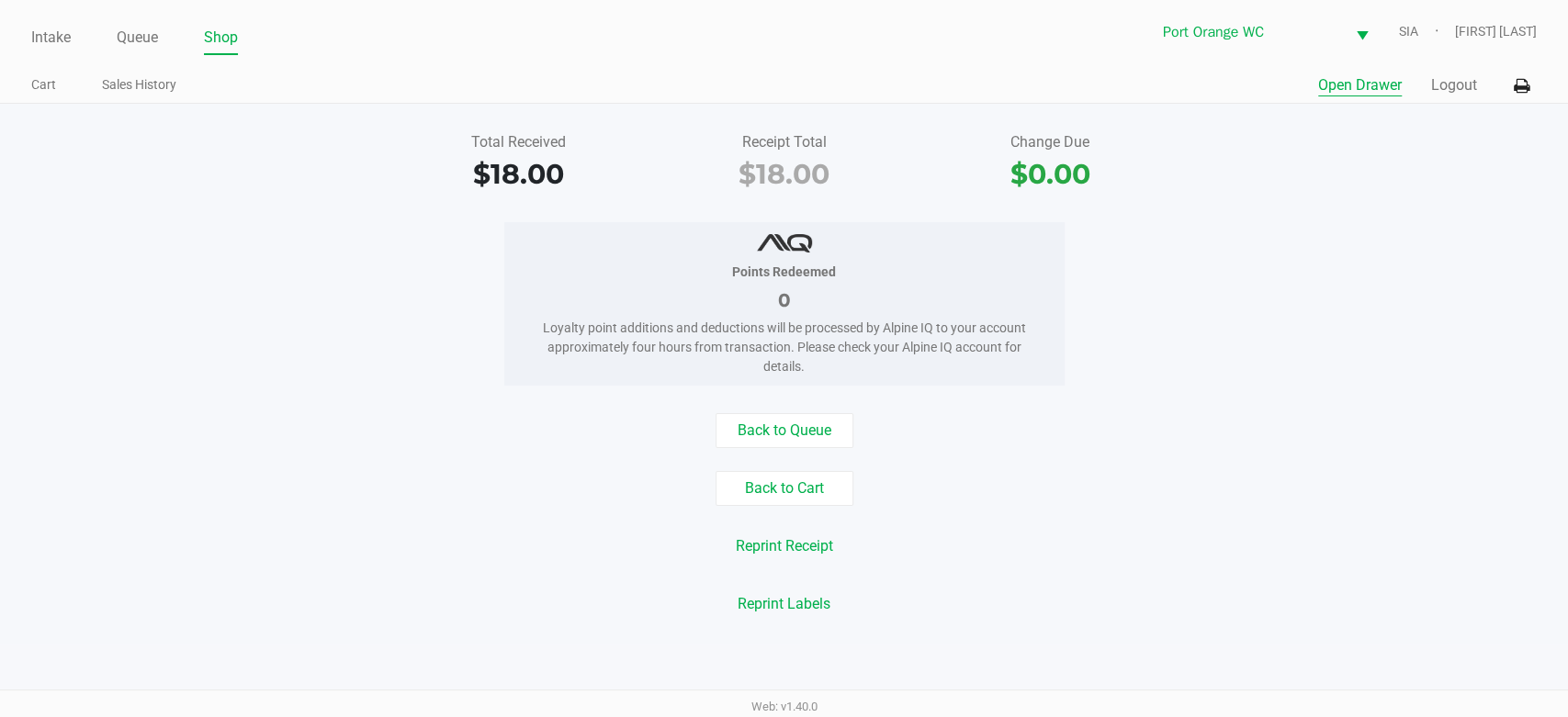 click on "Open Drawer" 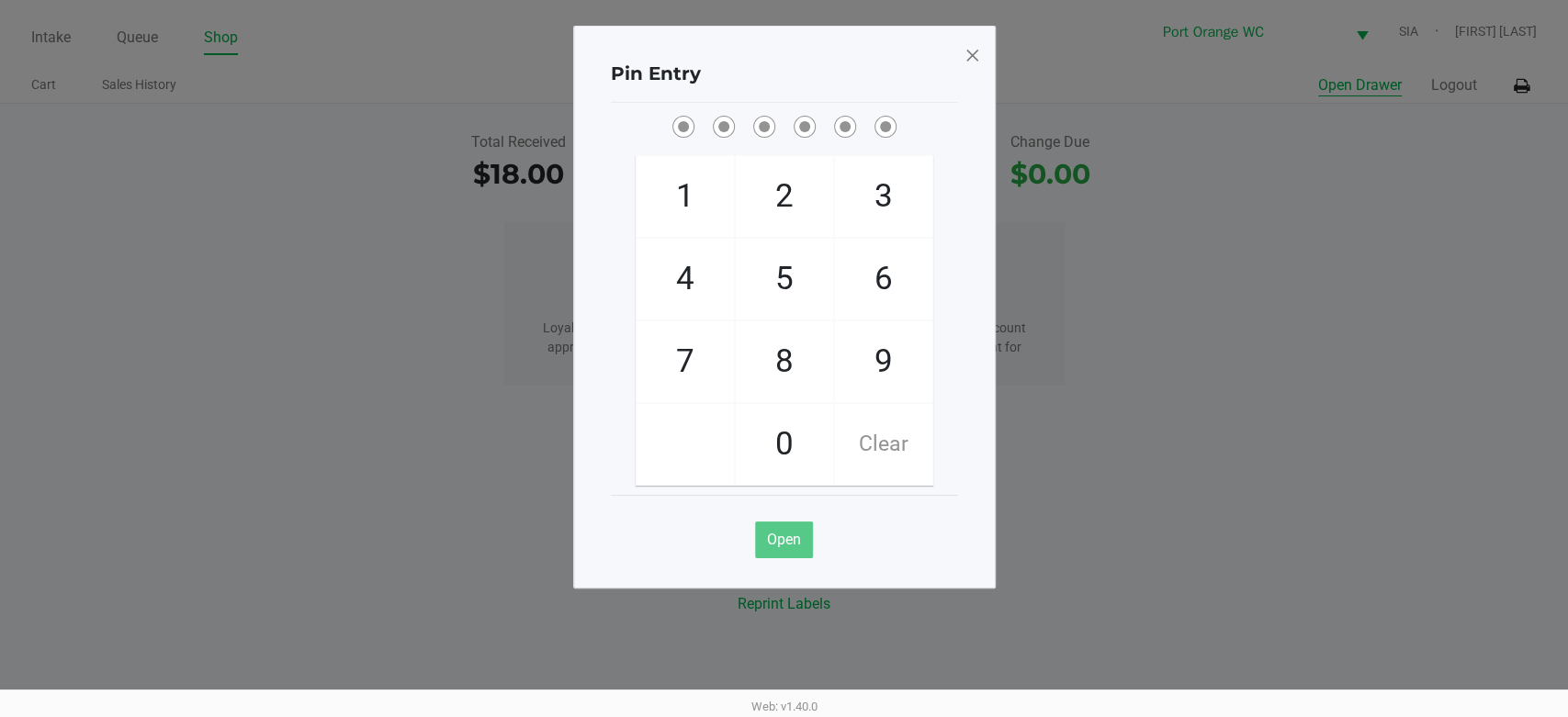 type 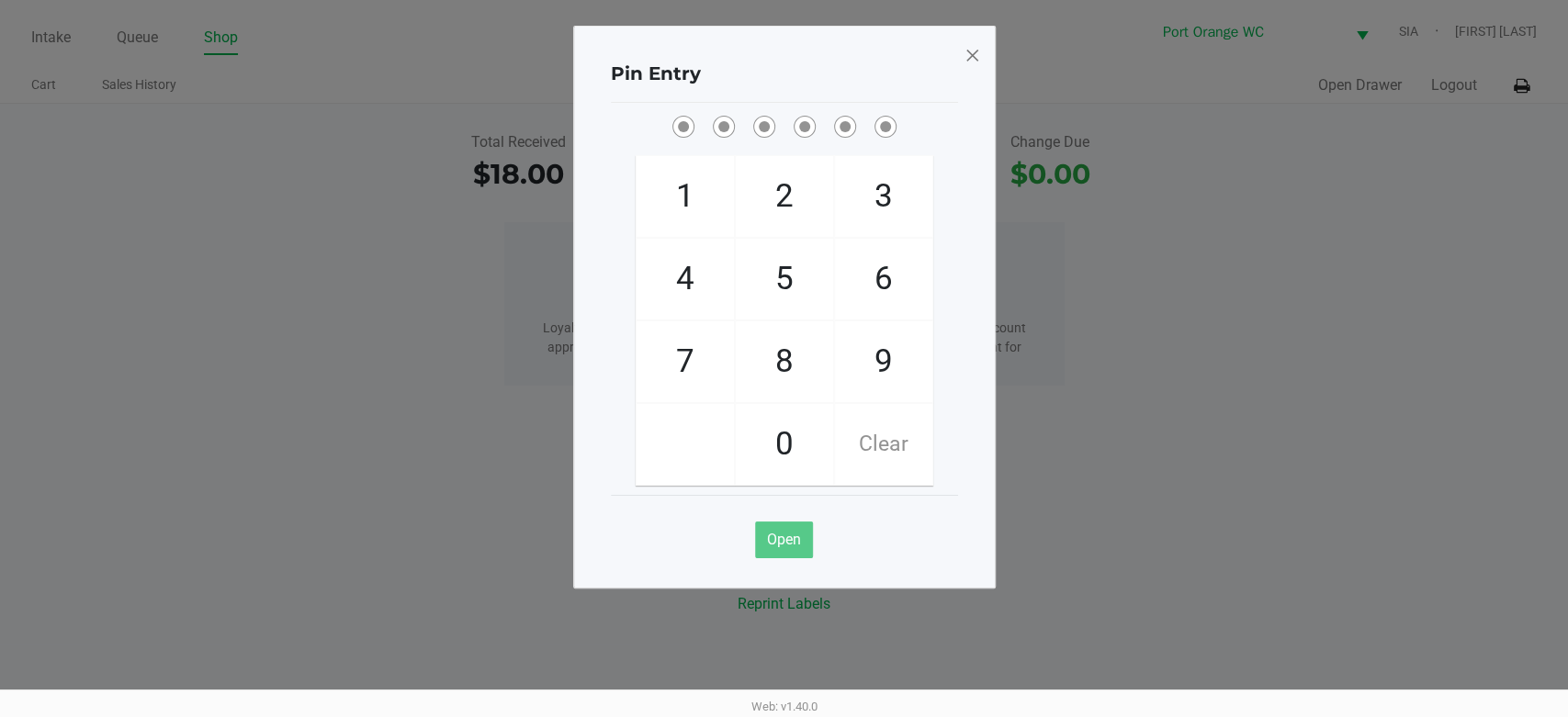 click on "2" 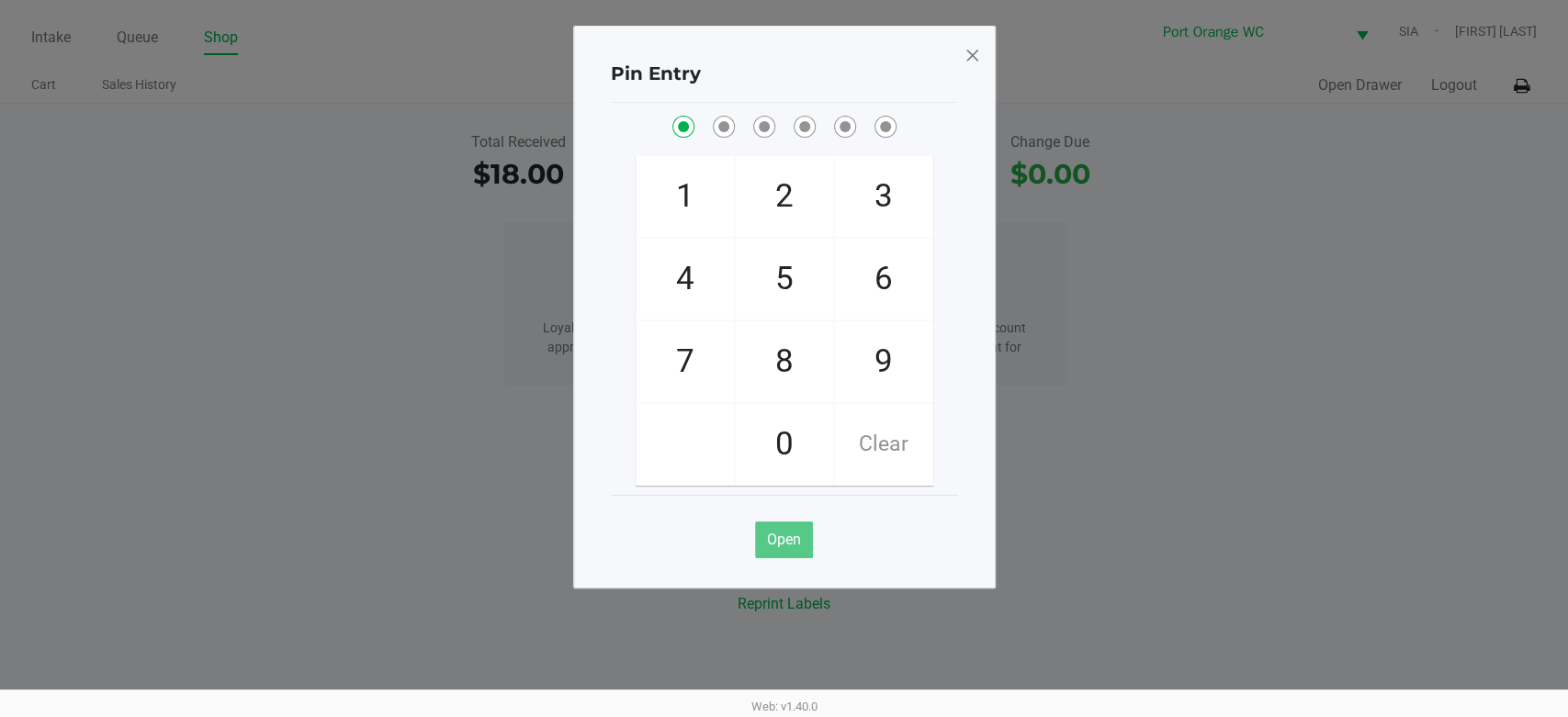 checkbox on "true" 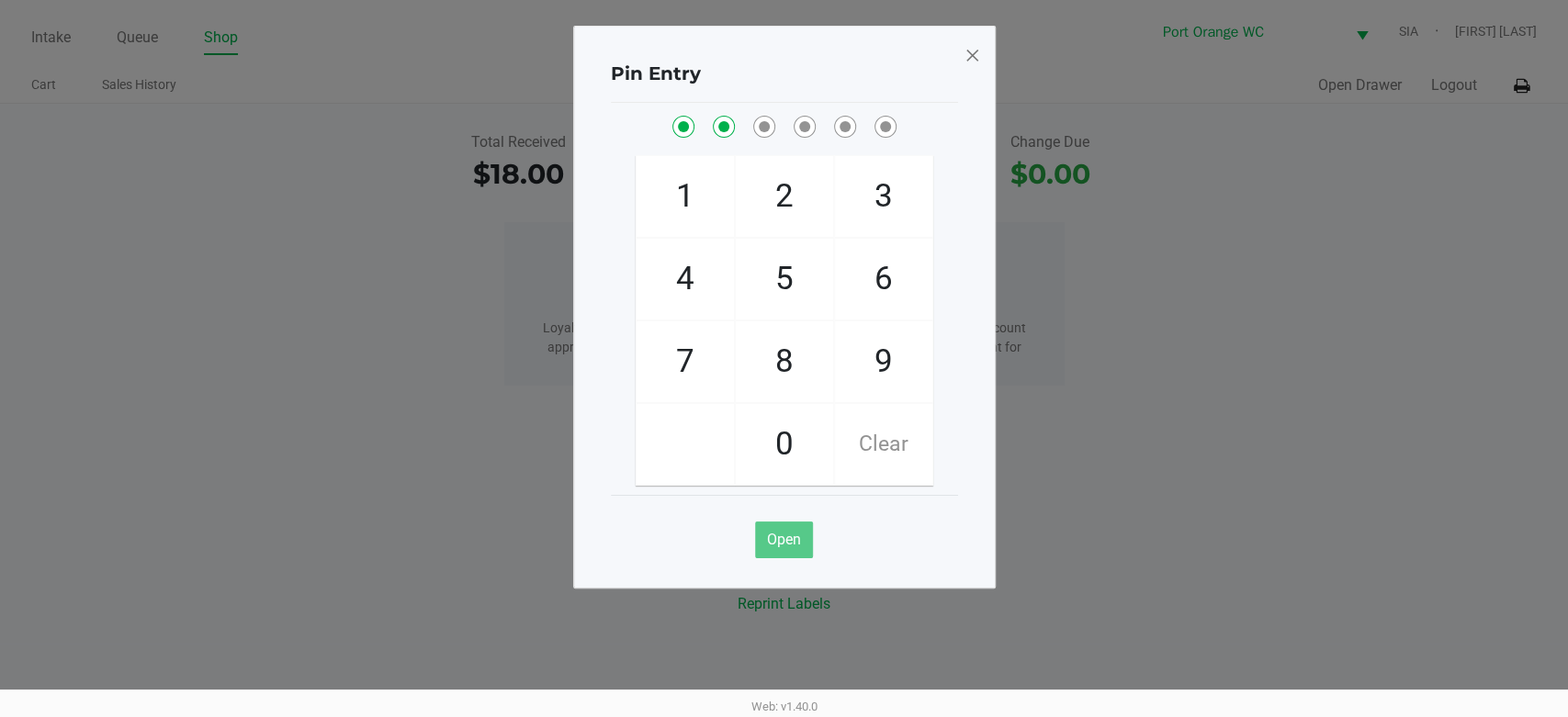 checkbox on "true" 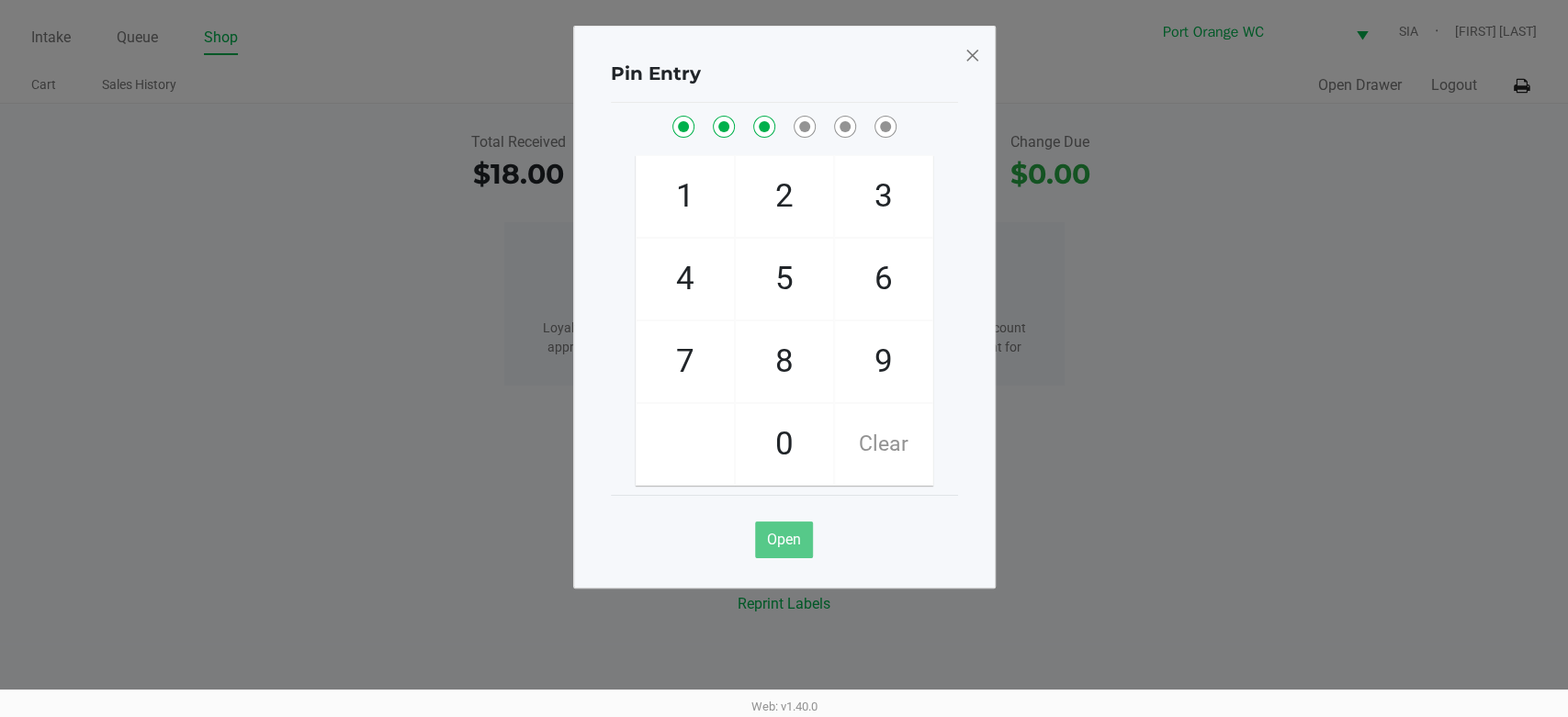 checkbox on "true" 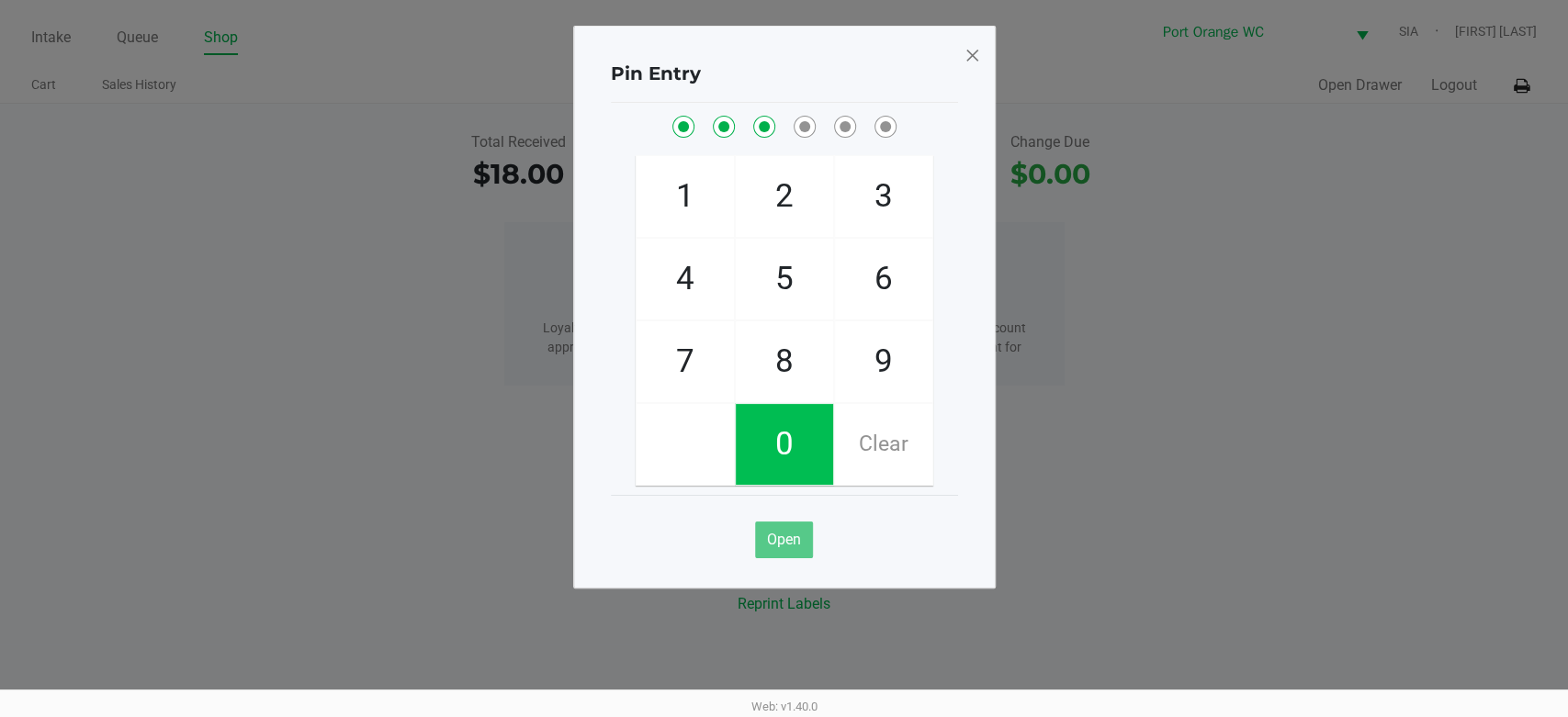 click on "1" 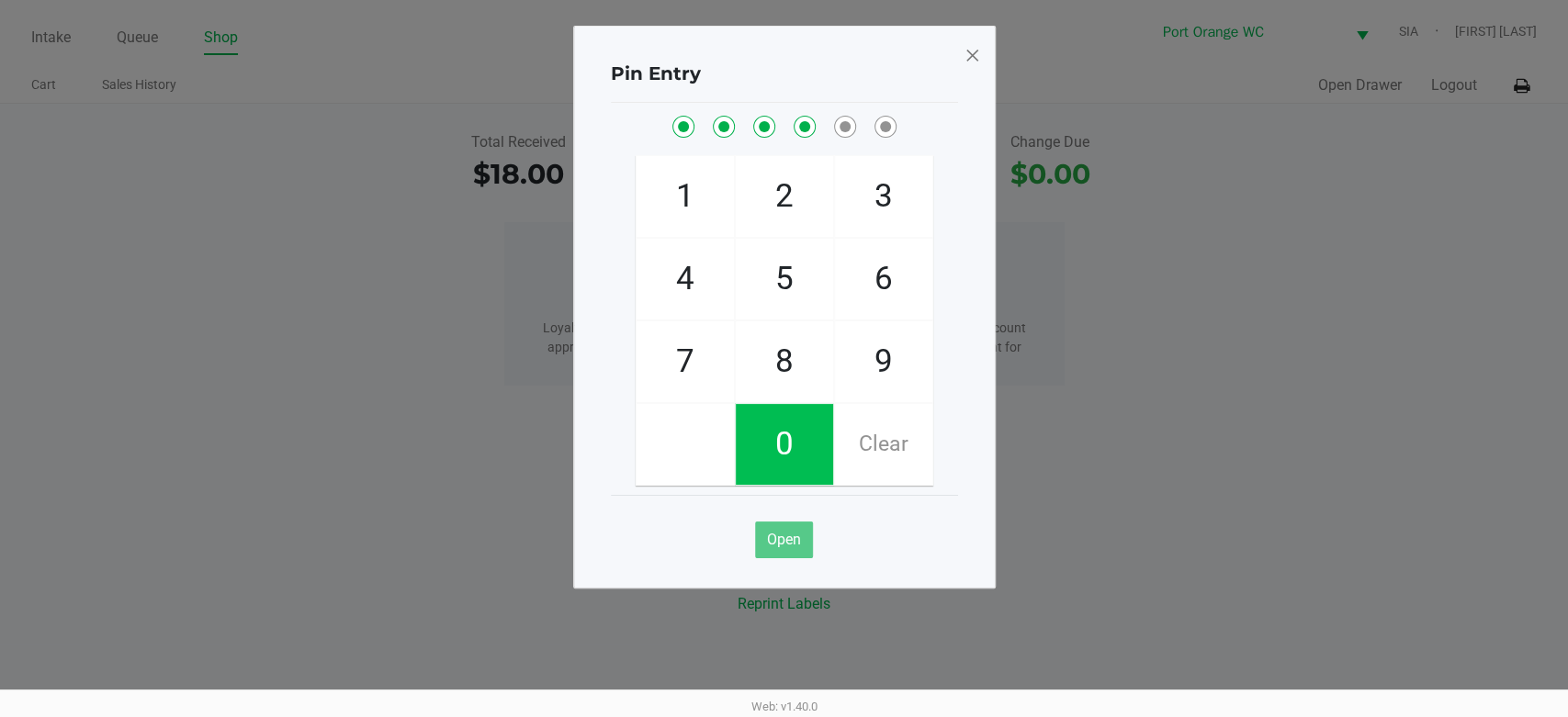 checkbox on "true" 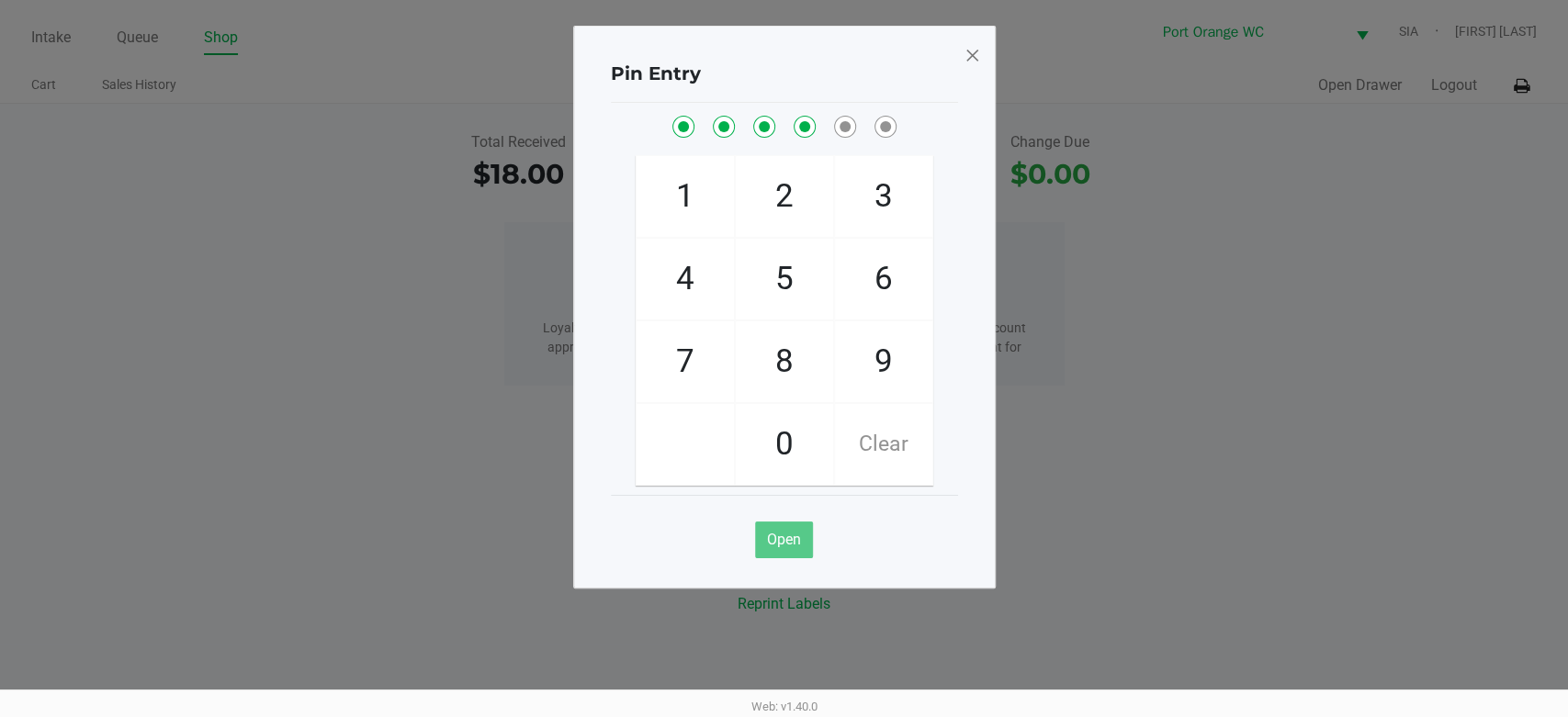 click on "9" 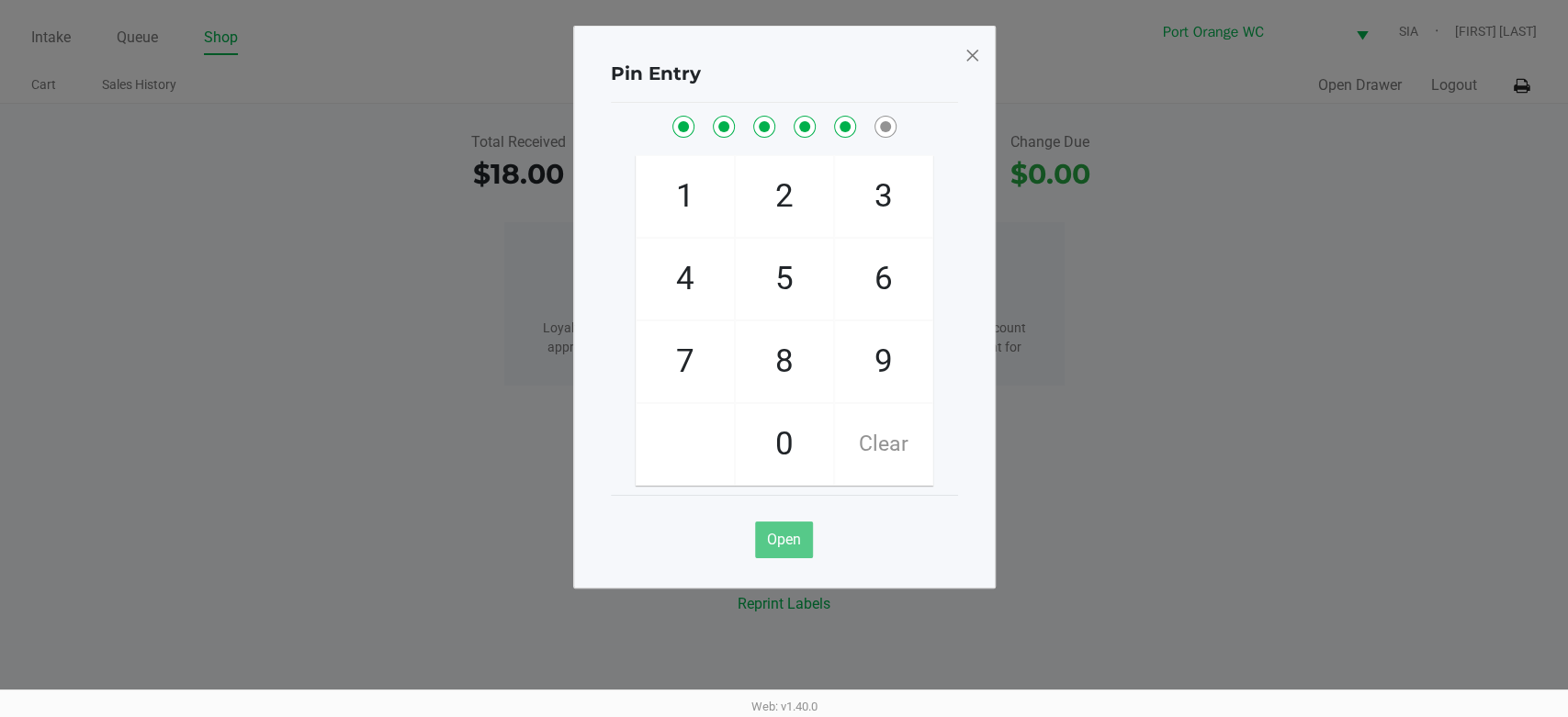 checkbox on "true" 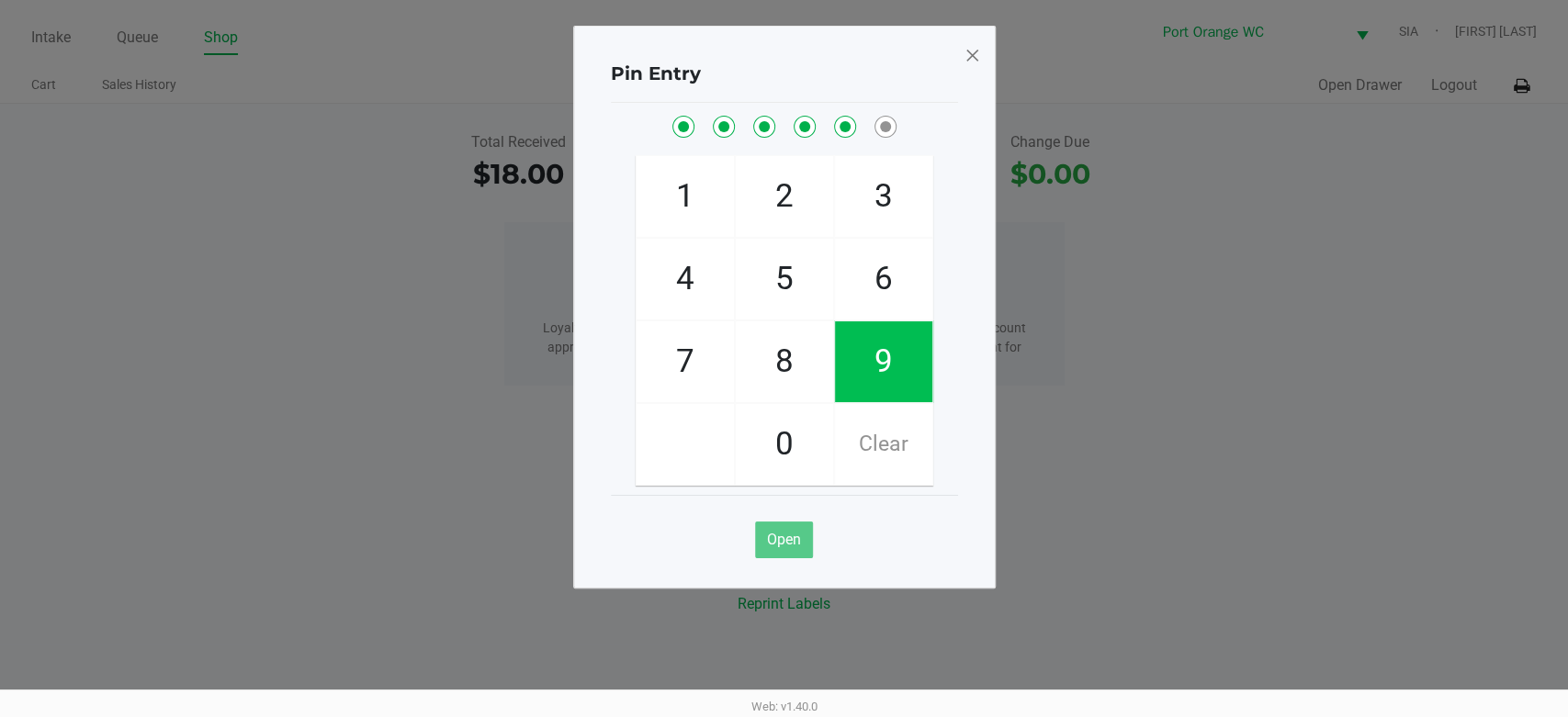 click on "9" 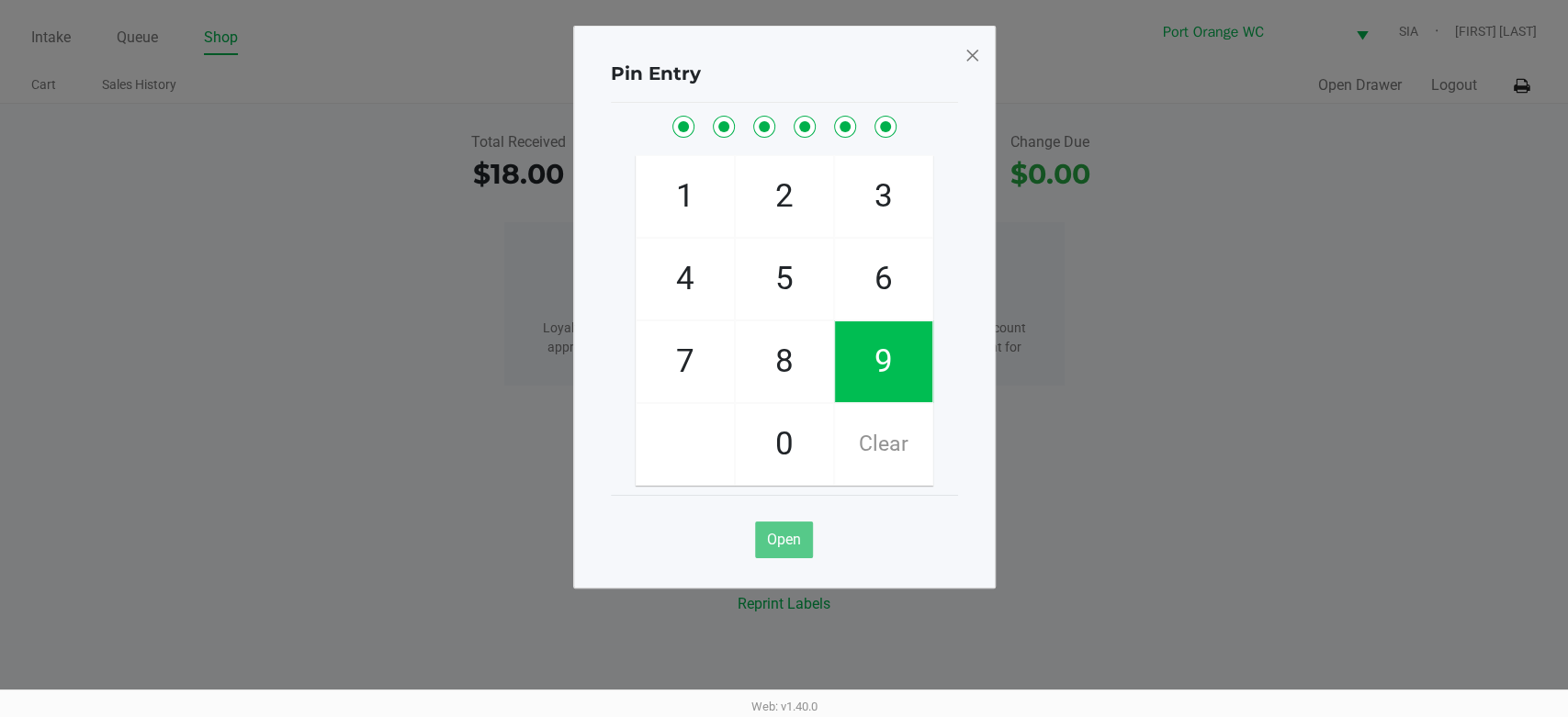 checkbox on "true" 